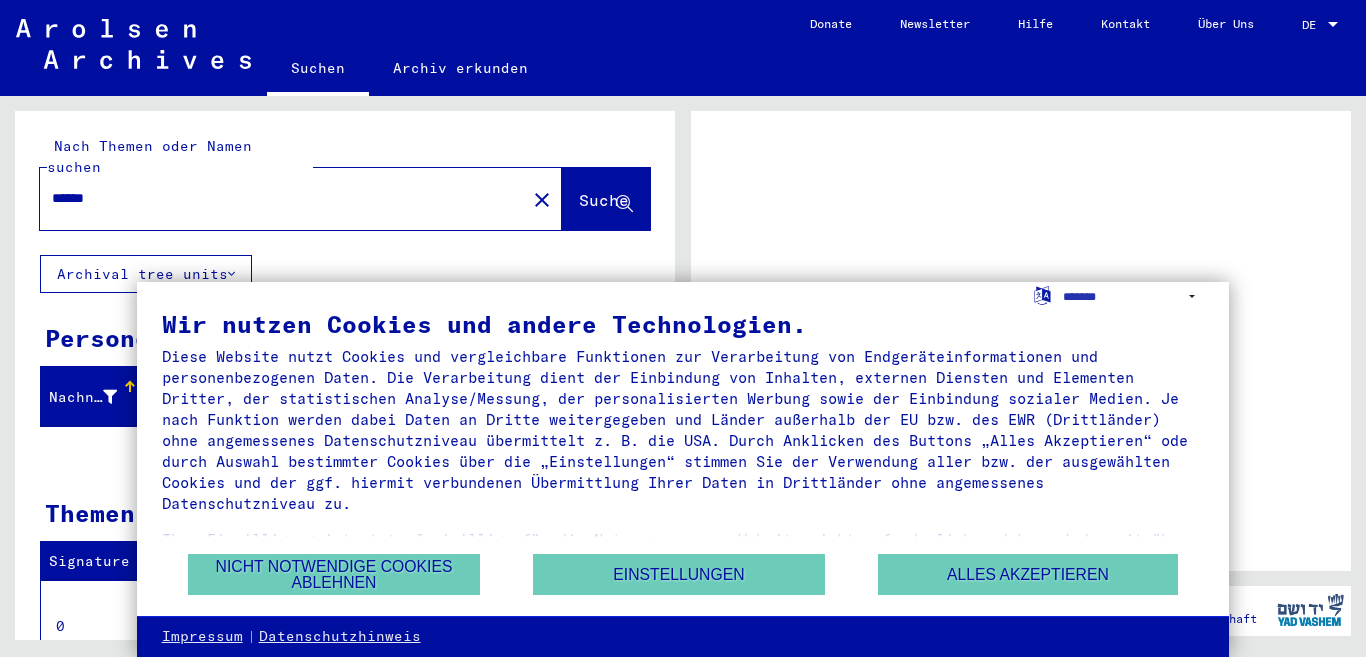 scroll, scrollTop: 0, scrollLeft: 0, axis: both 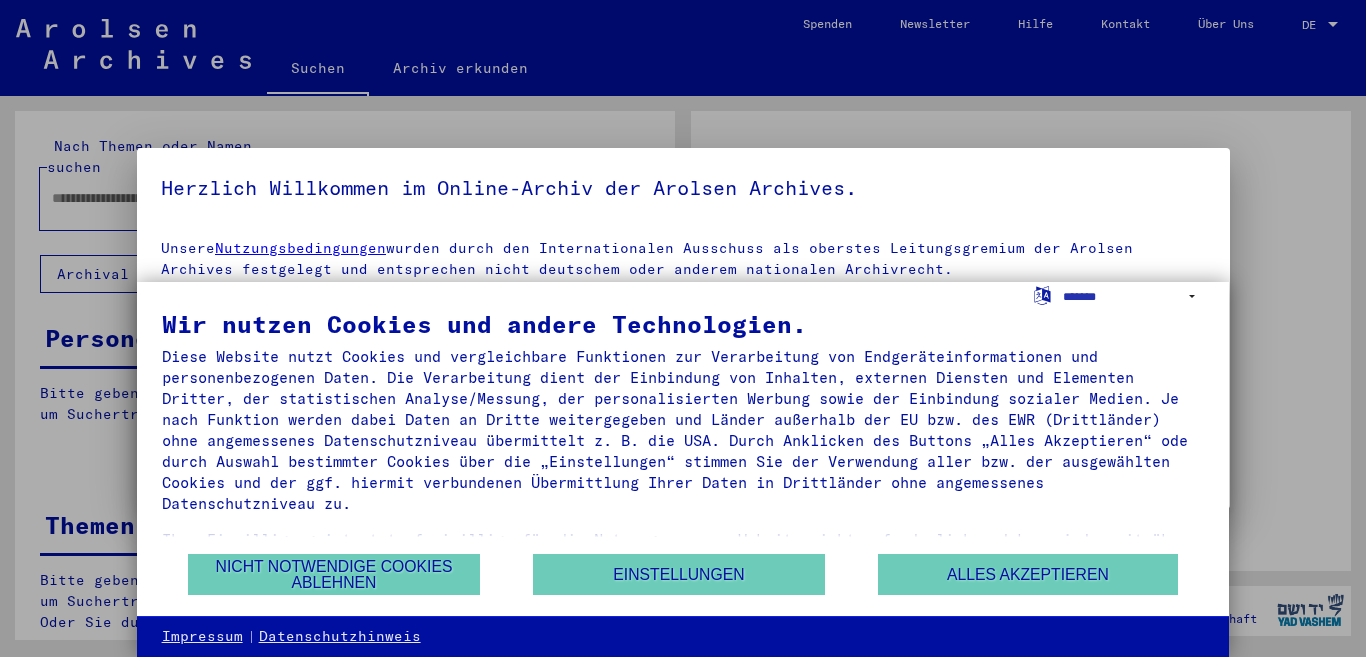 type on "******" 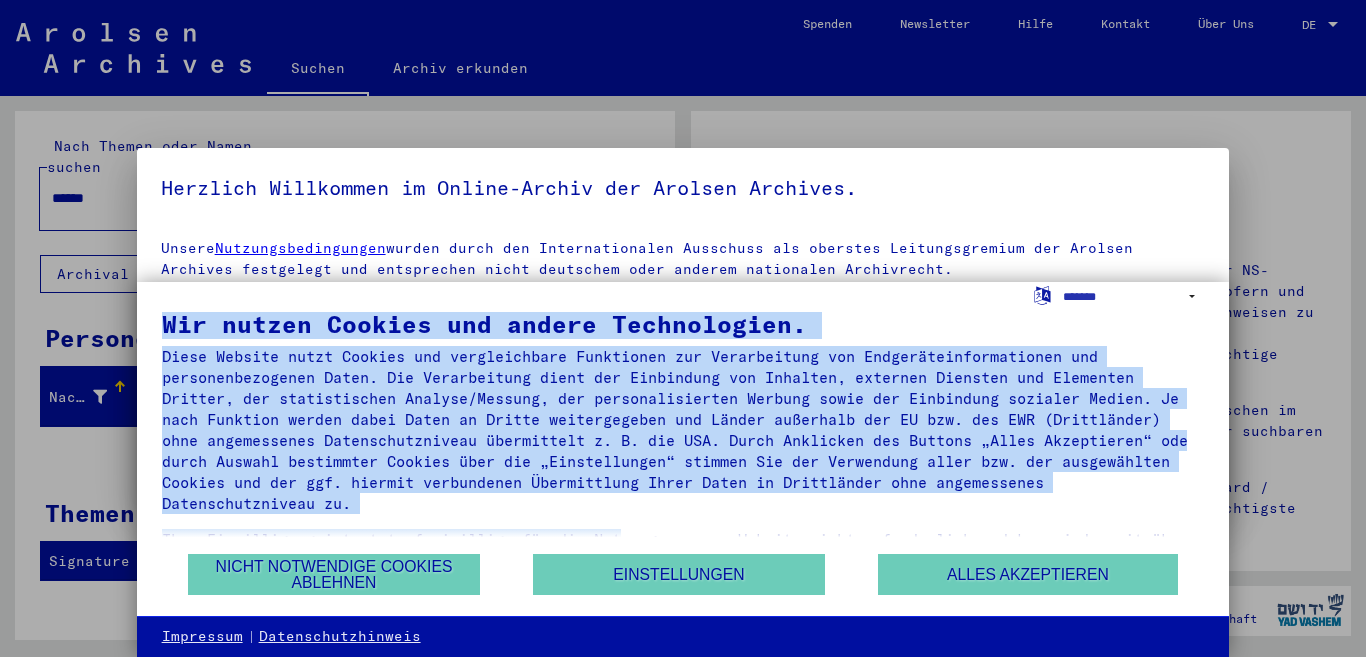 drag, startPoint x: 161, startPoint y: 324, endPoint x: 634, endPoint y: 520, distance: 512.001 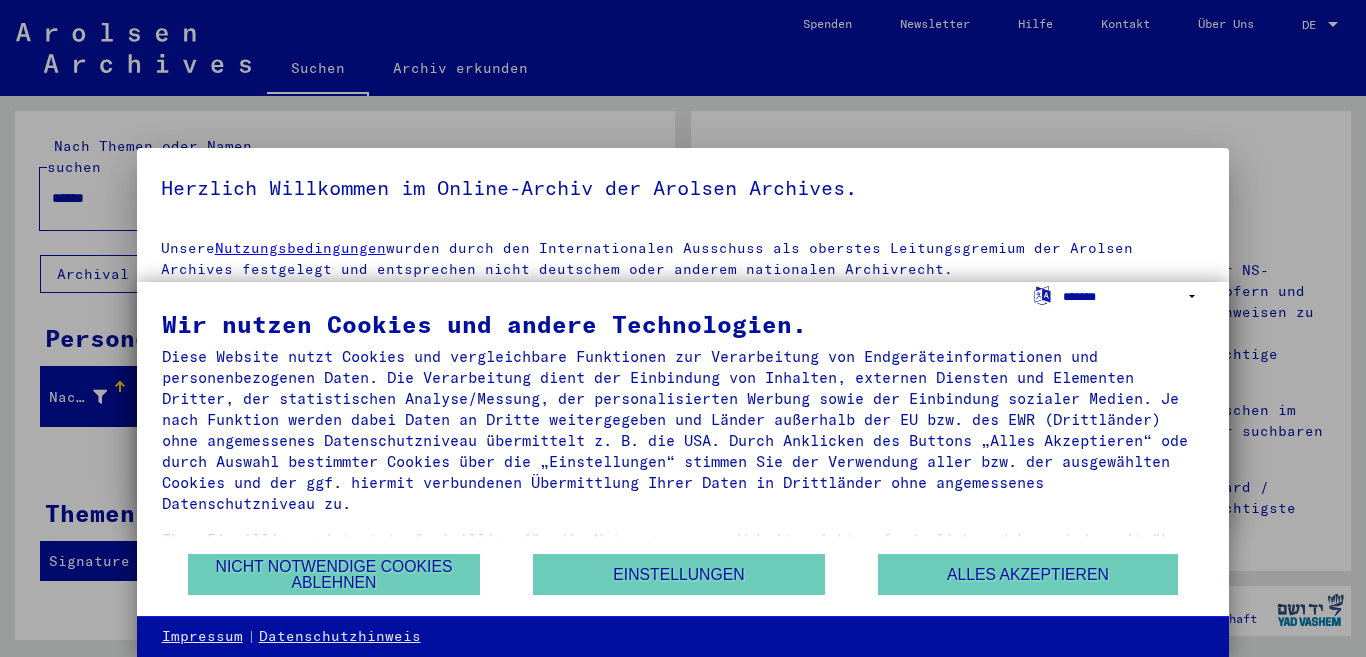 click on "**********" at bounding box center (1133, 296) 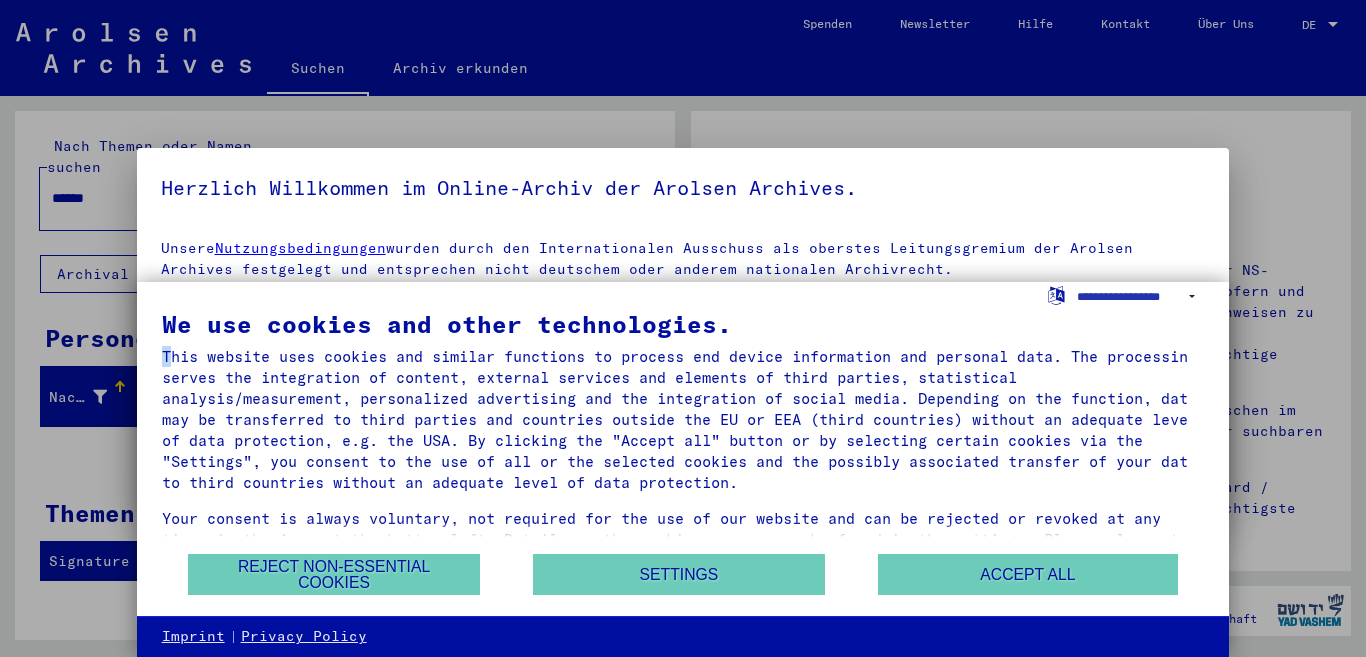 click on "This website uses cookies and similar functions to process end device information and personal data. The processing serves the integration of content, external services and elements of third parties, statistical analysis/measurement, personalized advertising and the integration of social media. Depending on the function, data may be transferred to third parties and countries outside the EU or EEA (third countries) without an adequate level of data protection, e.g. the USA. By clicking the "Accept all" button or by selecting certain cookies via the "Settings", you consent to the use of all or the selected cookies and the possibly associated transfer of your data to third countries without an adequate level of data protection." at bounding box center [683, 419] 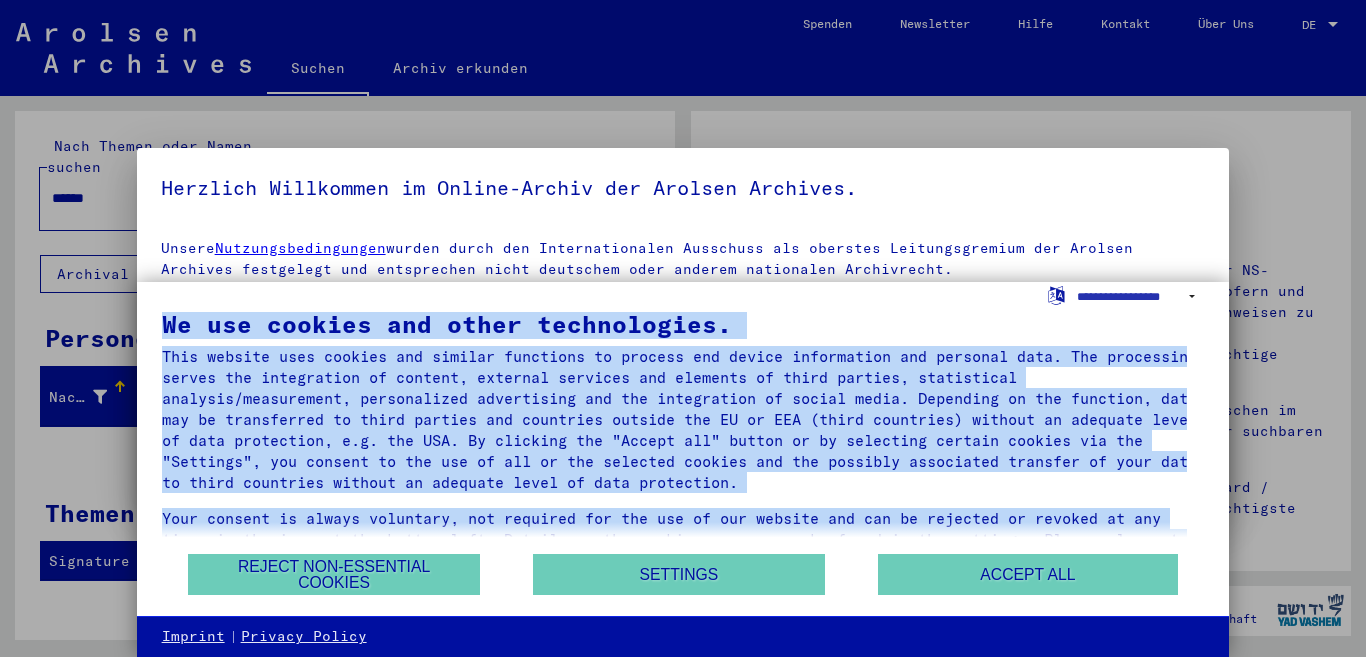 scroll, scrollTop: 49, scrollLeft: 0, axis: vertical 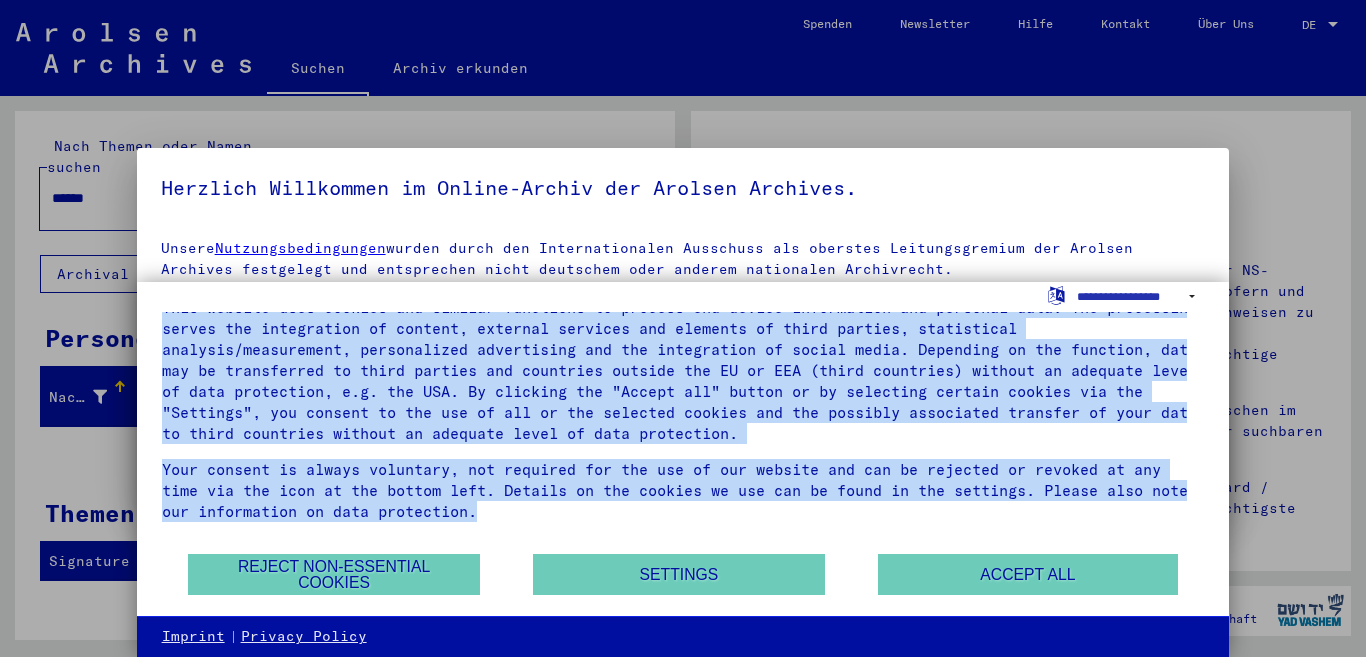 drag, startPoint x: 164, startPoint y: 321, endPoint x: 1165, endPoint y: 550, distance: 1026.8602 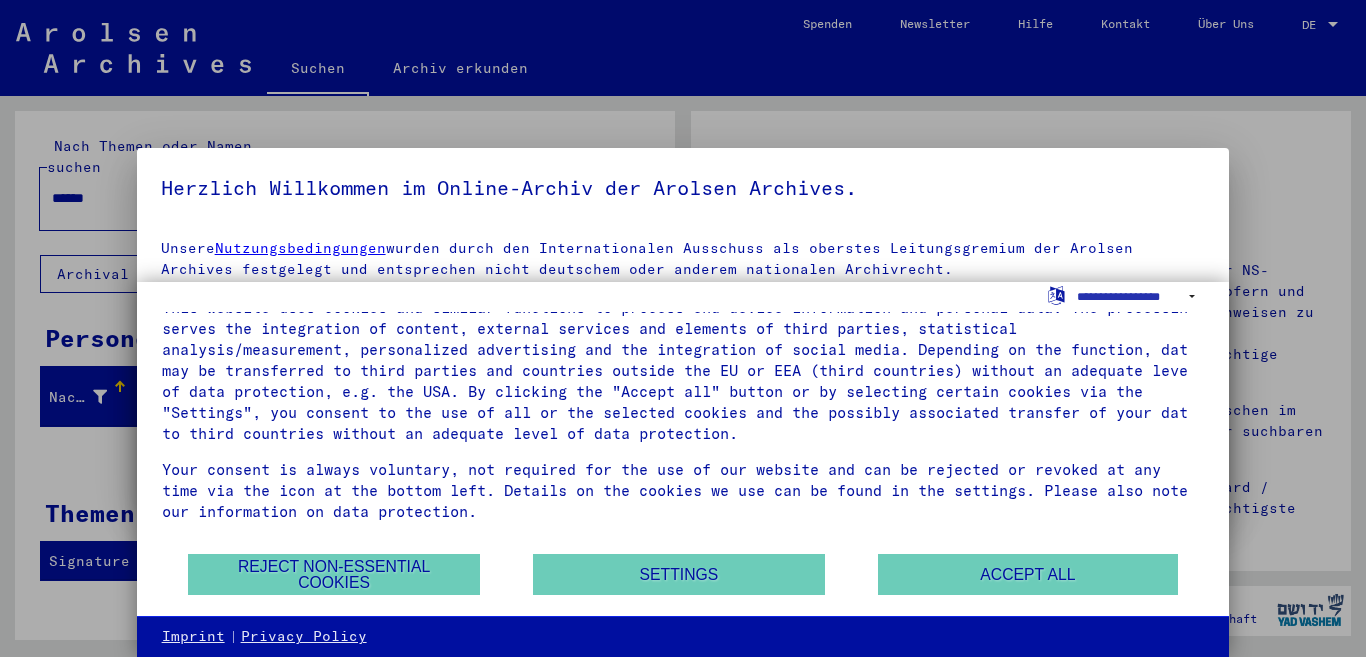 click on "We use cookies and other technologies.
This website uses cookies and similar functions to process end device information and personal data. The processing serves the integration of content, external services and elements of third parties, statistical analysis/measurement, personalized advertising and the integration of social media. Depending on the function, data may be transferred to third parties and countries outside the EU or EEA (third countries) without an adequate level of data protection, e.g. the USA. By clicking the "Accept all" button or by selecting certain cookies via the "Settings", you consent to the use of all or the selected cookies and the possibly associated transfer of your data to third countries without an adequate level of data protection." at bounding box center [683, 432] 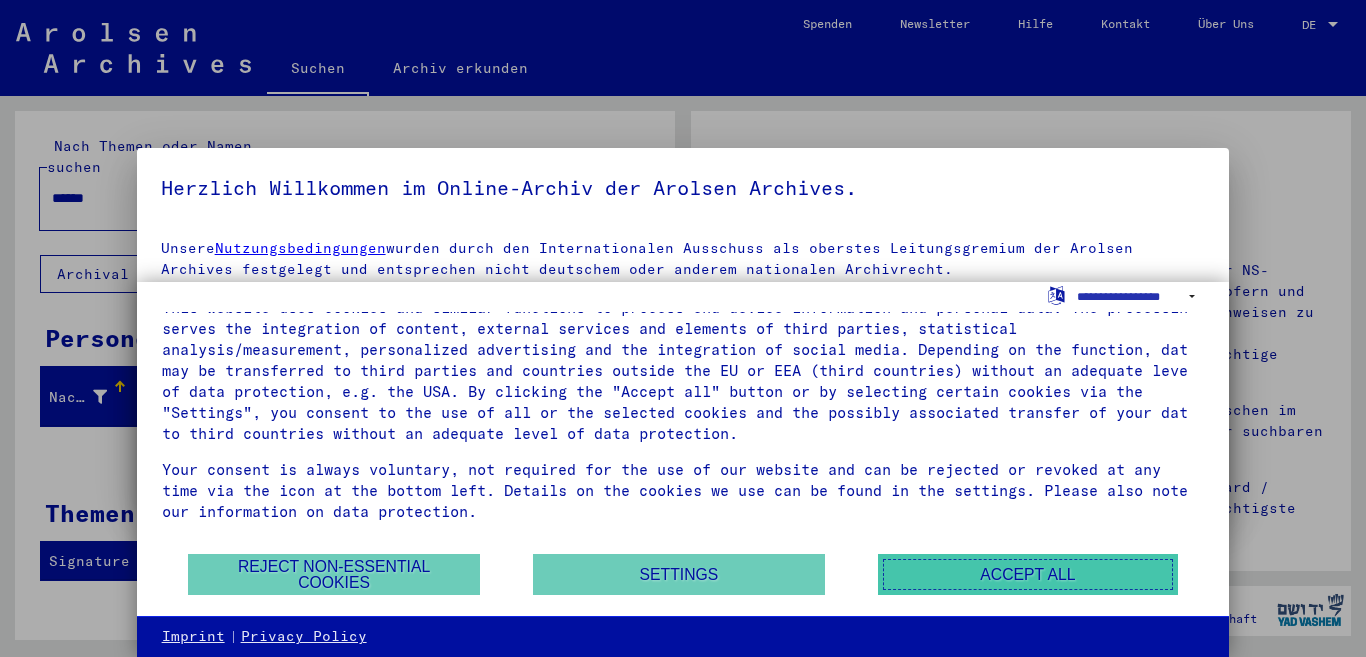 click on "Accept all" at bounding box center [1028, 574] 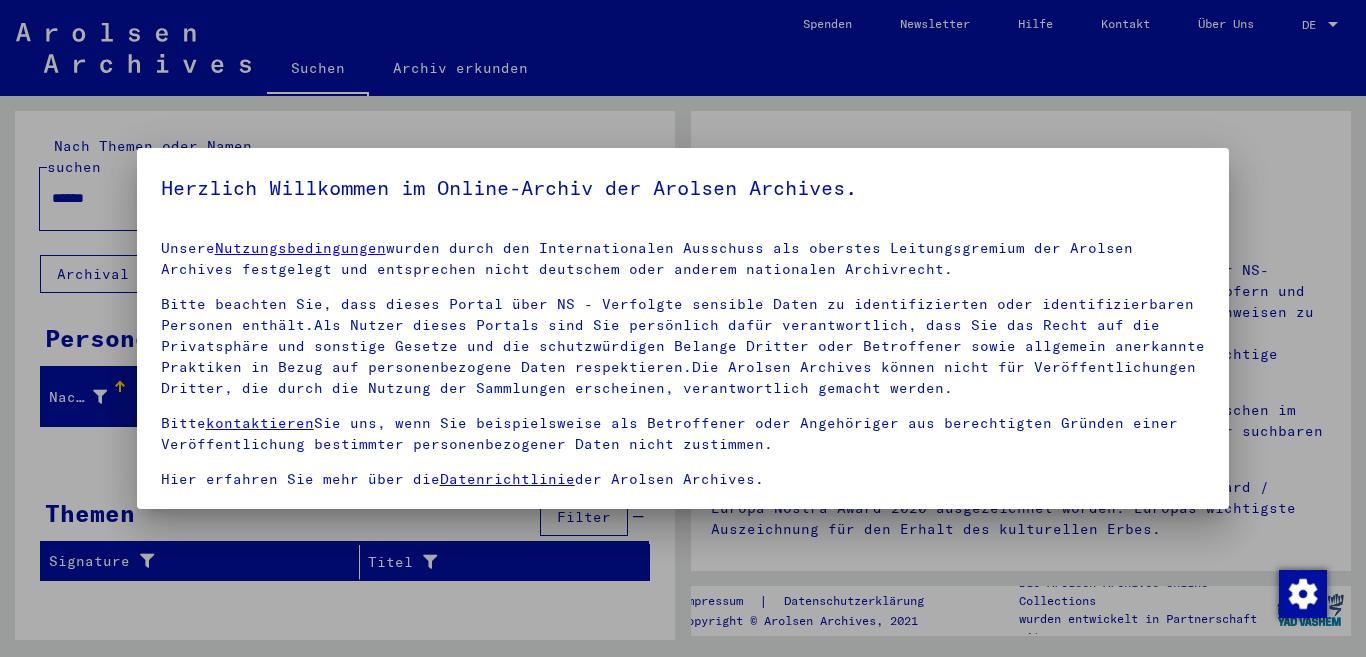 drag, startPoint x: 164, startPoint y: 187, endPoint x: 914, endPoint y: 479, distance: 804.8379 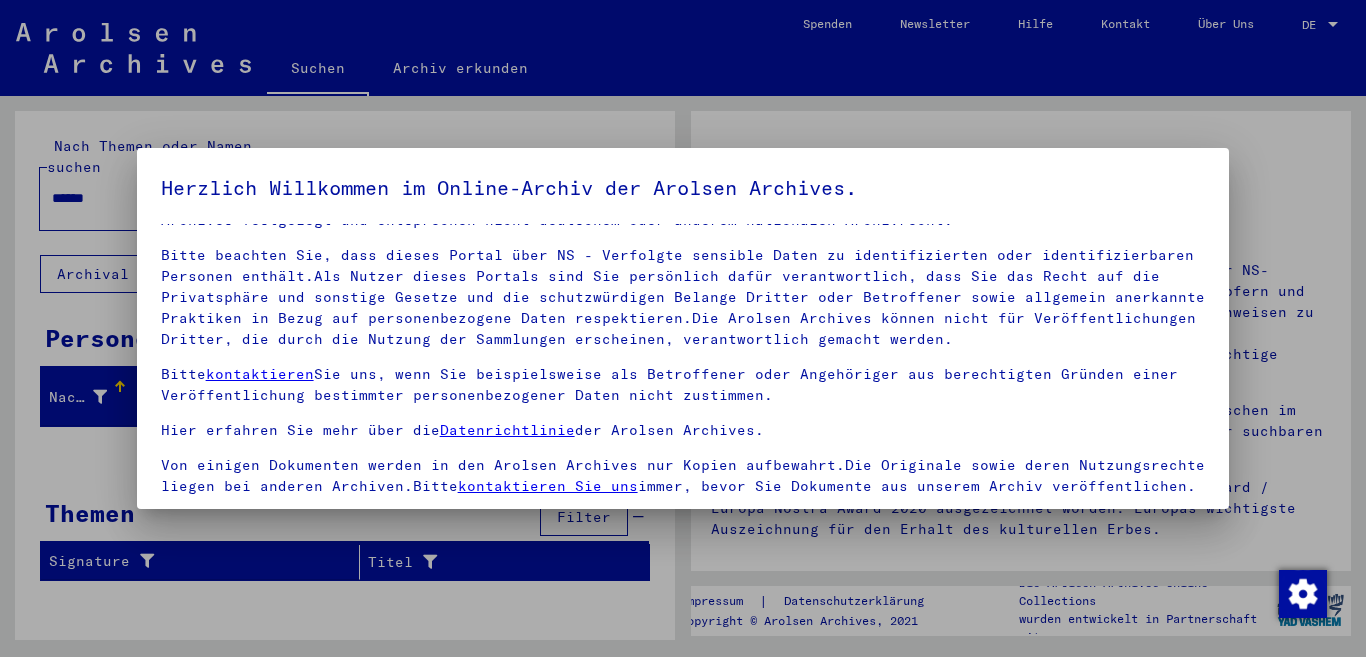 scroll, scrollTop: 74, scrollLeft: 0, axis: vertical 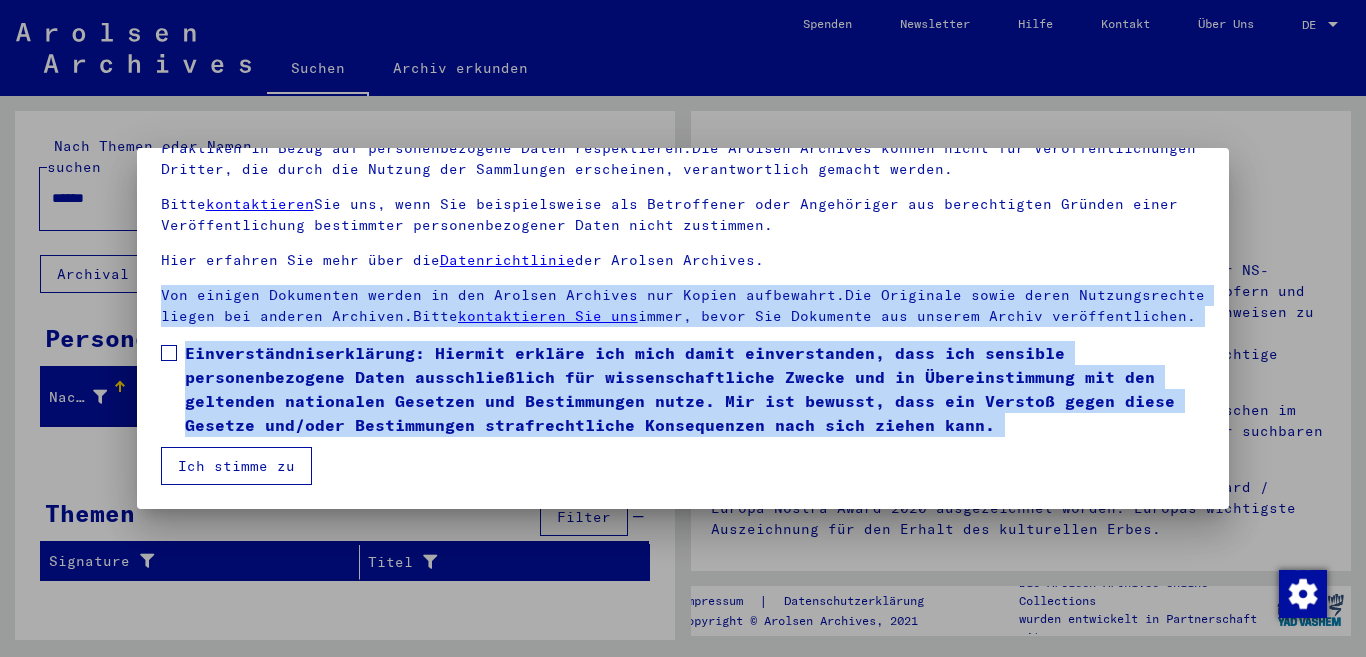 drag, startPoint x: 155, startPoint y: 271, endPoint x: 488, endPoint y: 493, distance: 400.2162 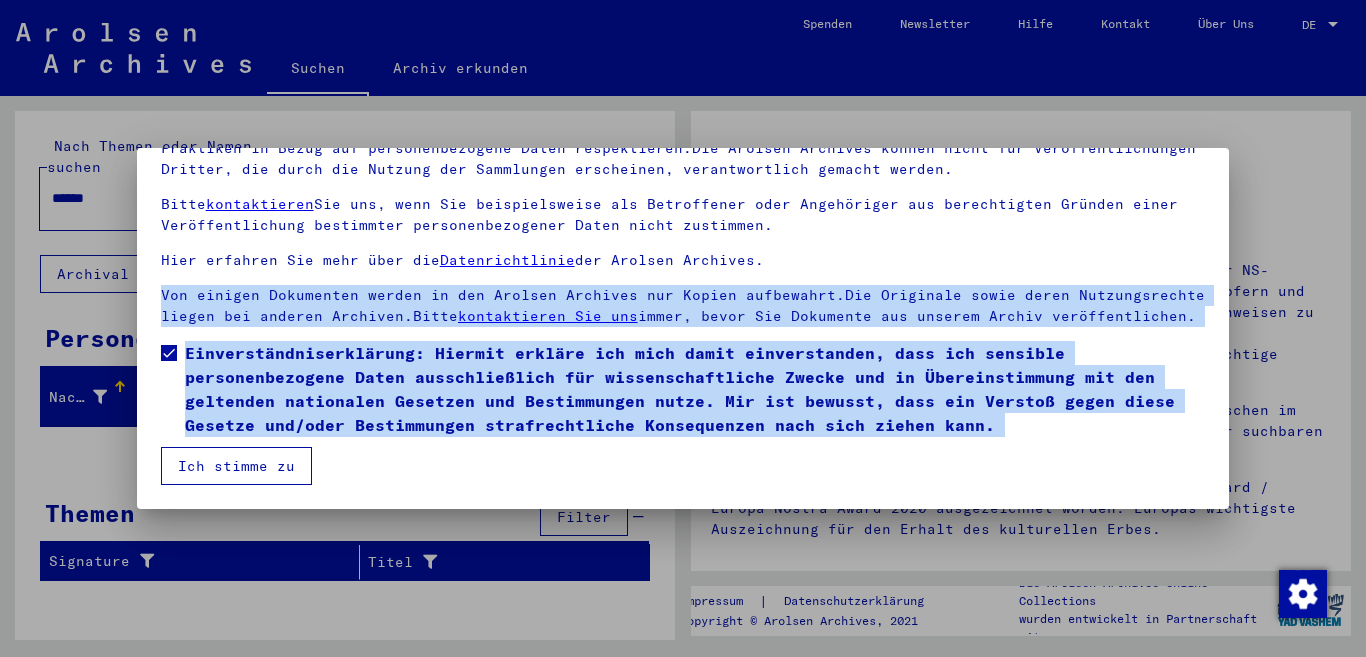 click on "Ich stimme zu" at bounding box center (236, 466) 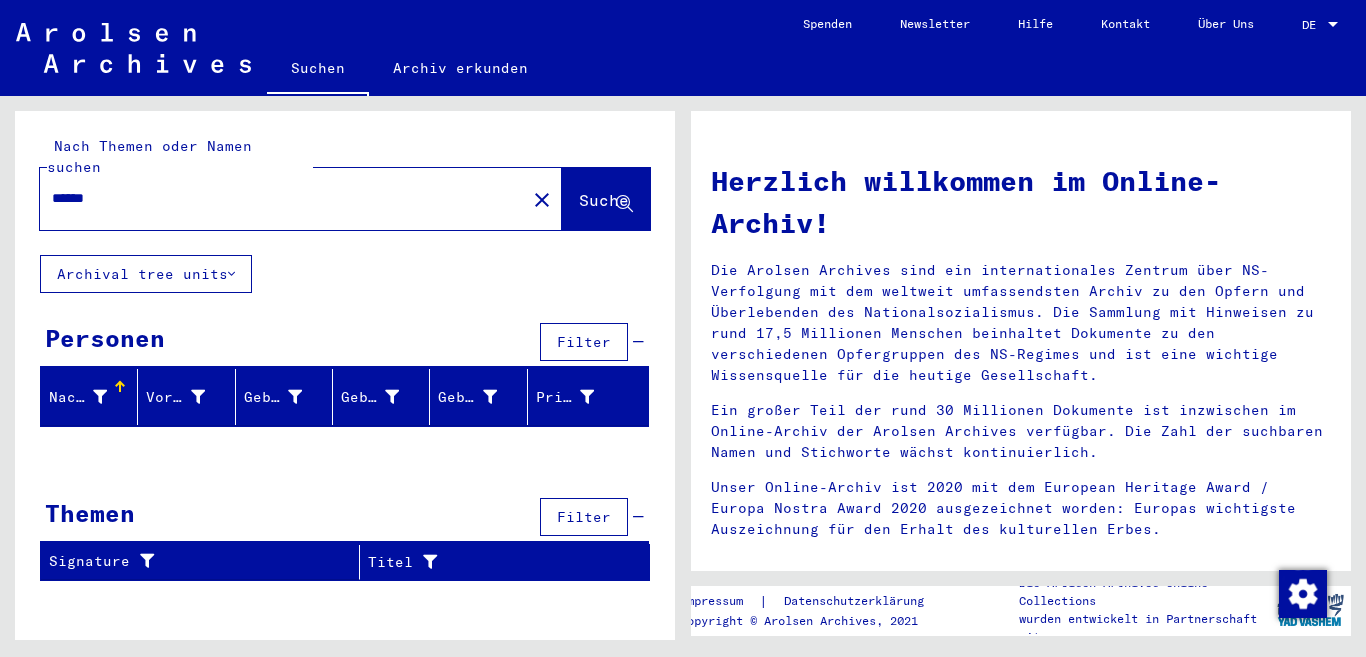 click on "Archival tree units" 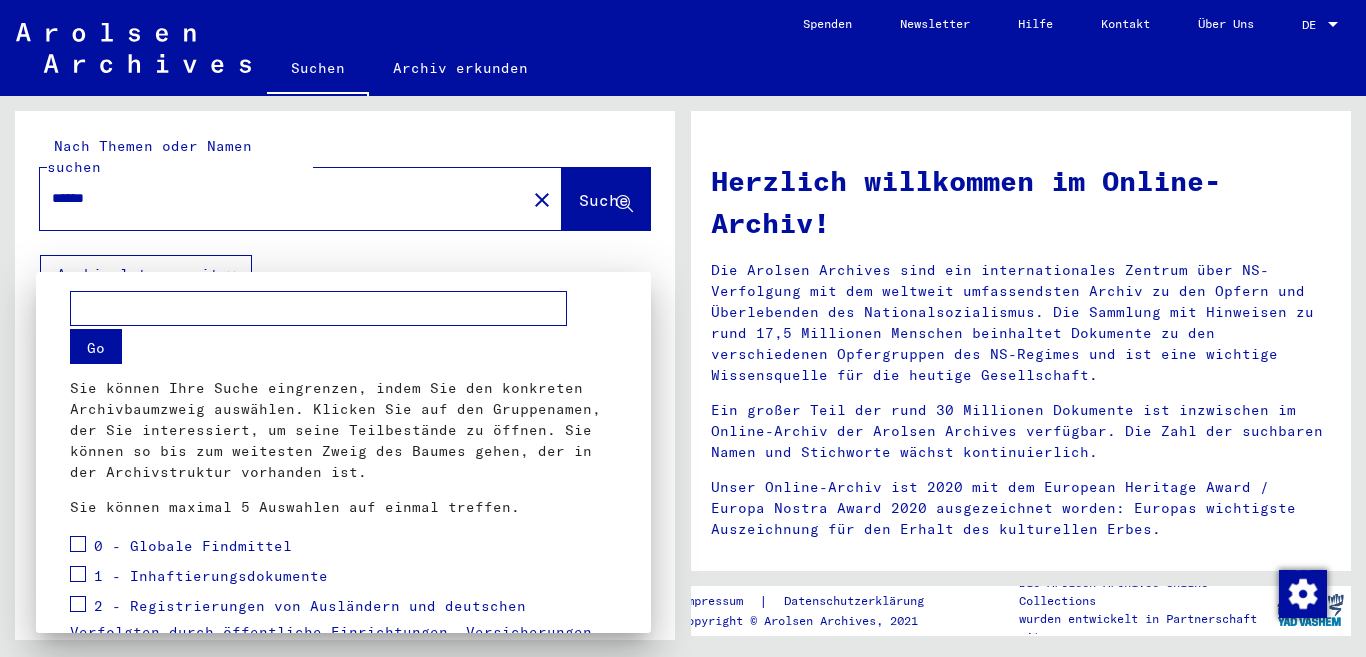 scroll, scrollTop: 0, scrollLeft: 0, axis: both 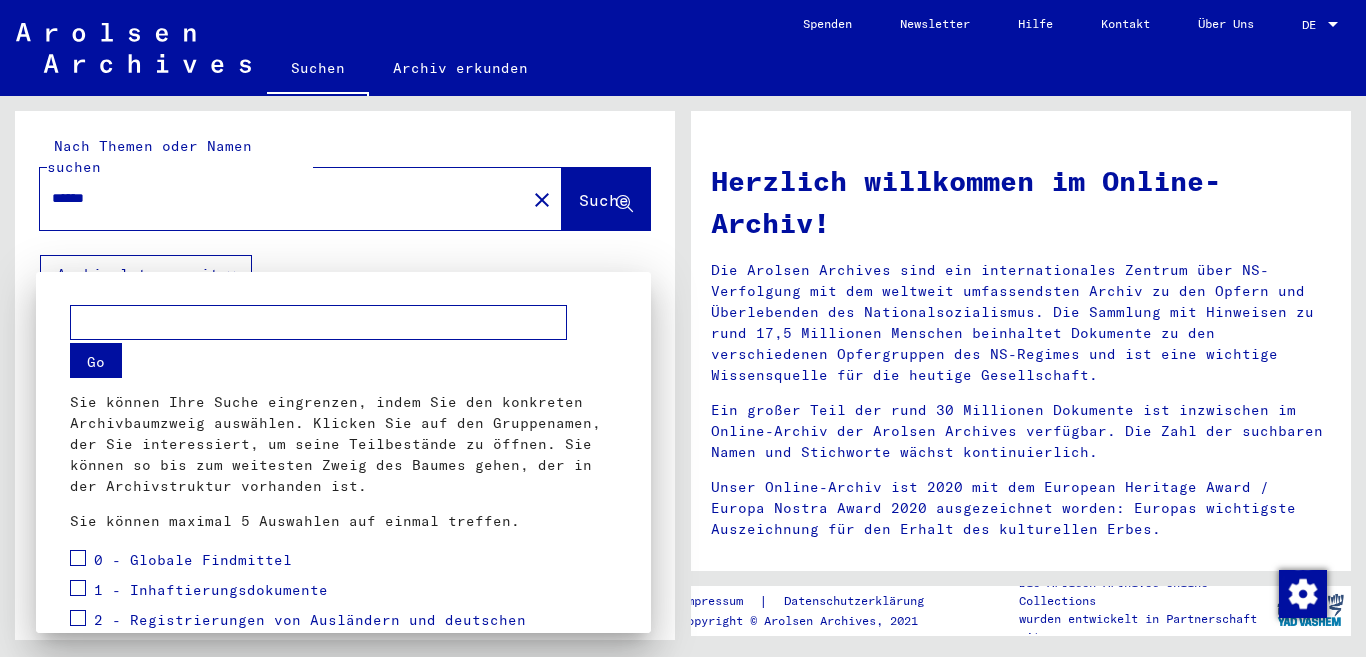click on "Go  Sie können Ihre Suche eingrenzen, indem Sie den konkreten Archivbaumzweig auswählen. Klicken Sie auf den Gruppenamen, der Sie interessiert, um seine Teilbestände zu öffnen. Sie können so bis zum weitesten Zweig des Baumes gehen, der in der Archivstruktur vorhanden ist.
Sie können maximal 5 Auswahlen auf einmal treffen.
0 - Globale Findmittel      1 - Inhaftierungsdokumente      2 - Registrierungen von Ausländern und deutschen Verfolgten durch öffentliche Einrichtungen, Versicherungen und Firmen (1939 - 1947)      3 - Registrierungen und Akten von Displaced Persons, Kindern und Vermissten      4 - Sondereinrichtungen und -maßnahmen der NSDAP      5 - Todesmärsche, Identifikation unbekannter Toter und NS-Prozesse      6 - Schriftgut des ITS und seiner Vorgänger      7 - Archivalien aus Dokumentenerwerb<br>      8 - Sammlungen von Privatpersonen und kleinen Archiven    Reset Apply" at bounding box center (343, 452) 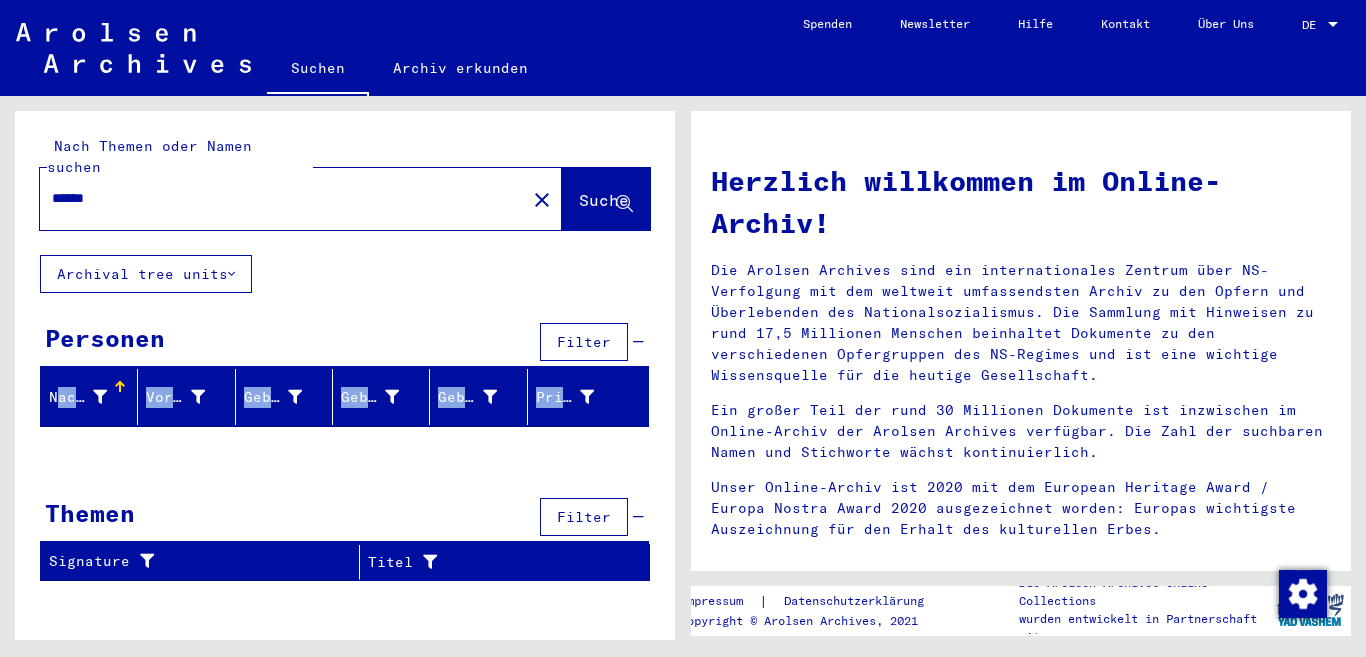 drag, startPoint x: 634, startPoint y: 424, endPoint x: 46, endPoint y: 361, distance: 591.36536 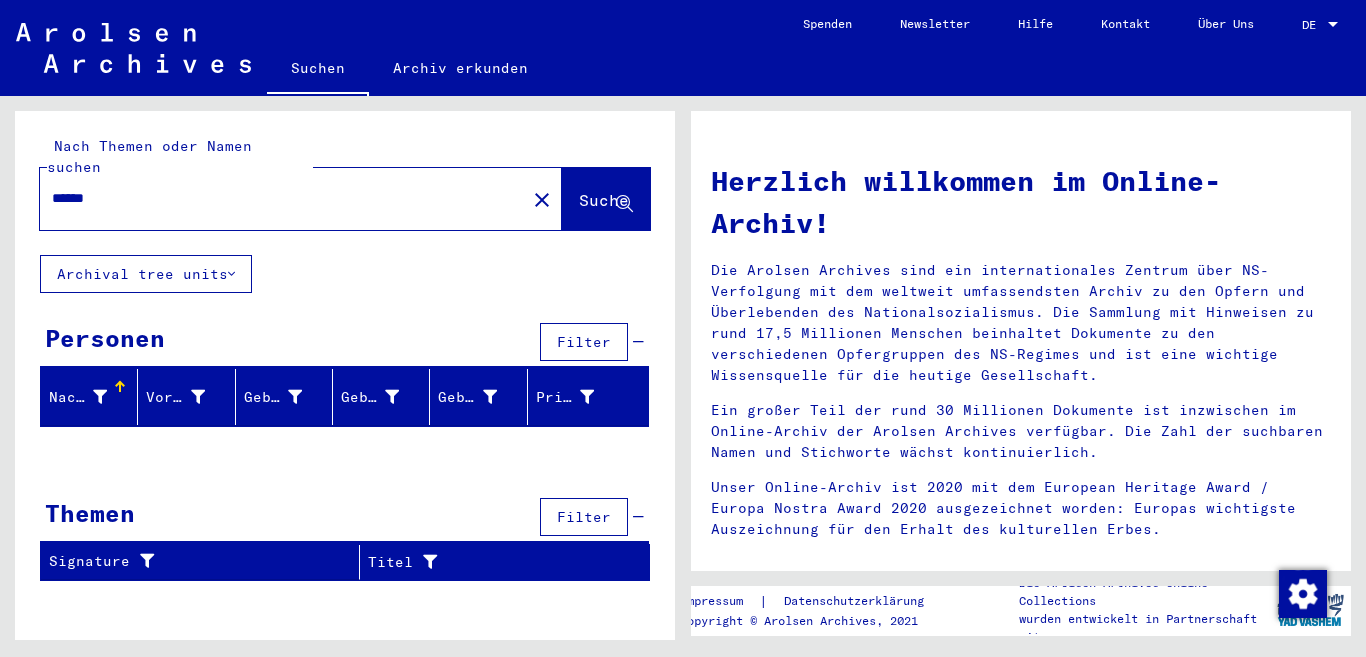 click at bounding box center (100, 397) 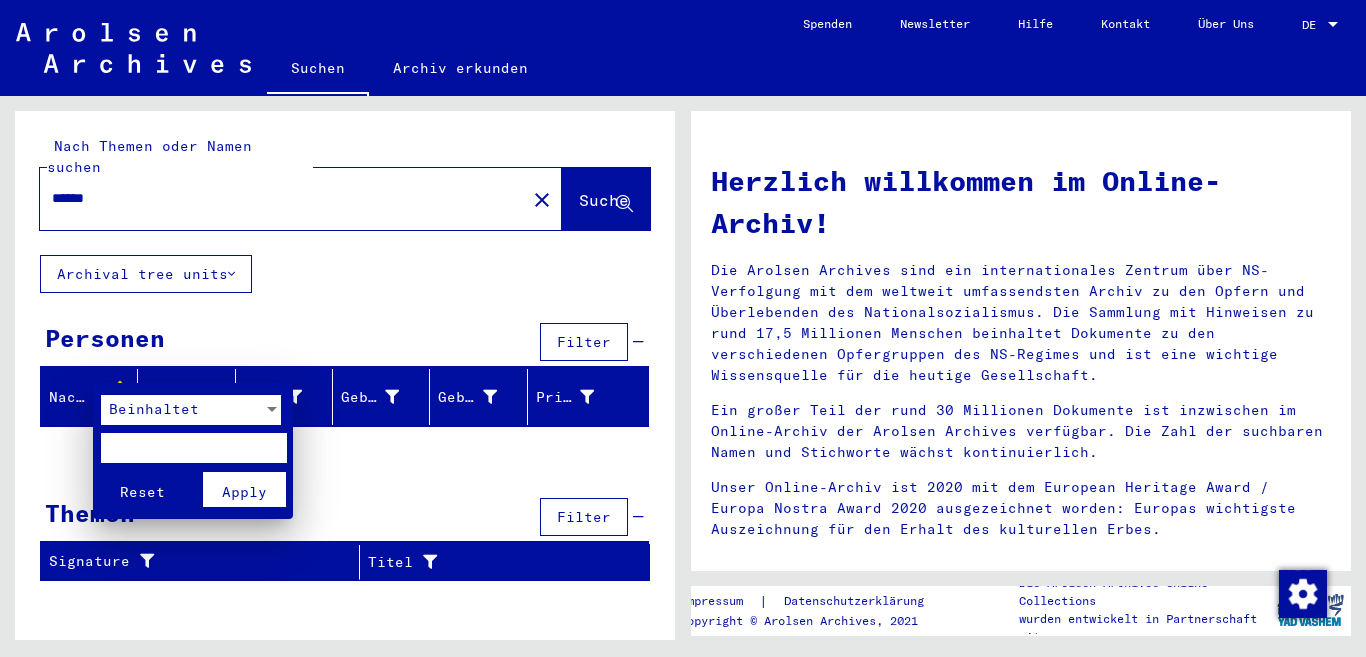 click at bounding box center [193, 448] 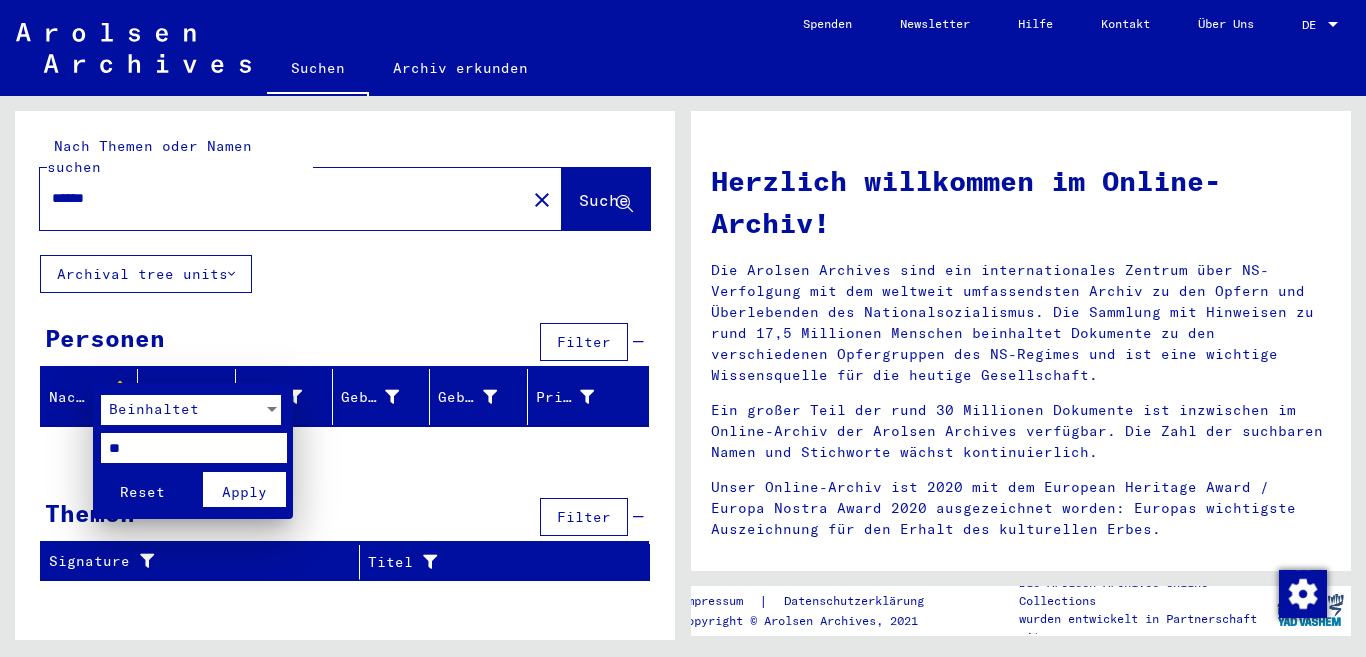 type on "*" 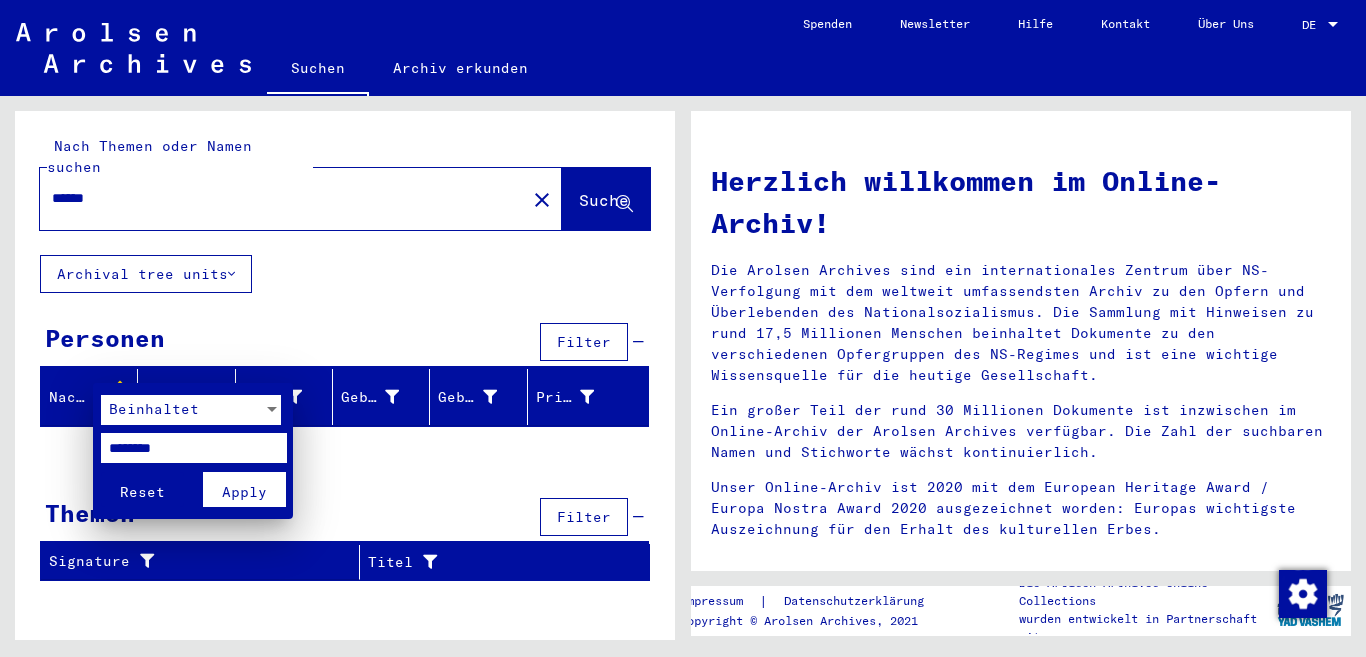 type on "********" 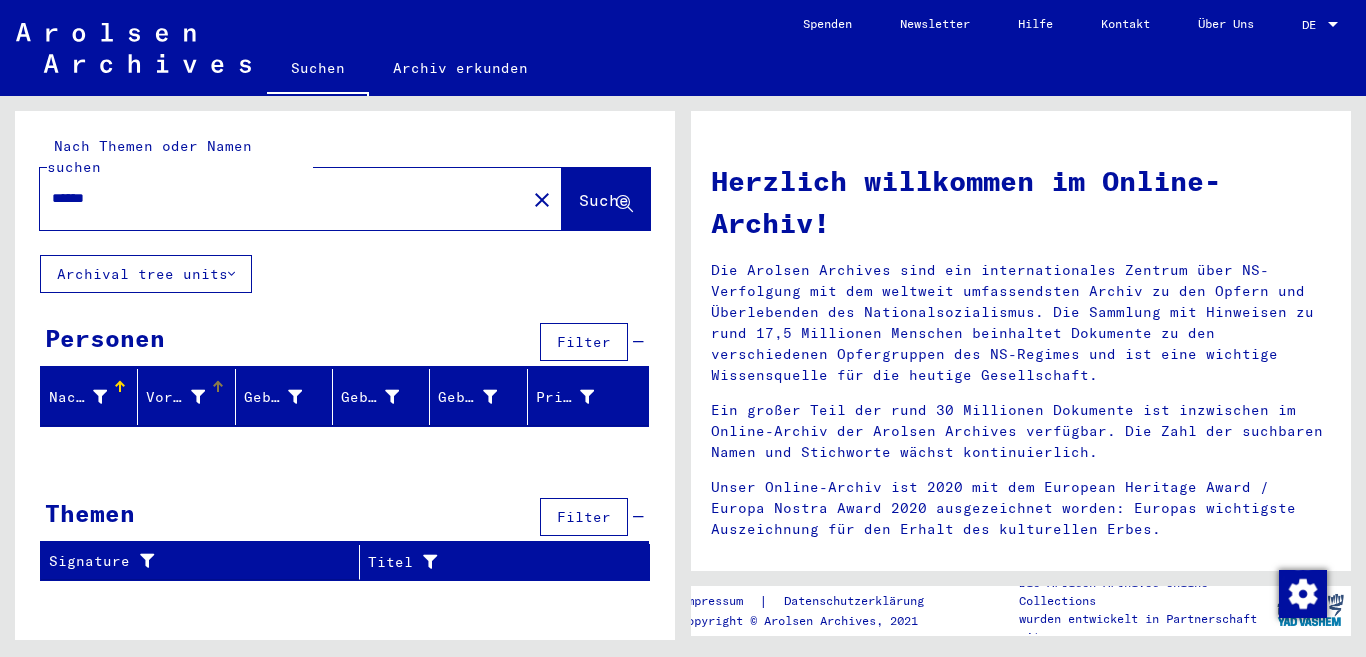 click at bounding box center (198, 397) 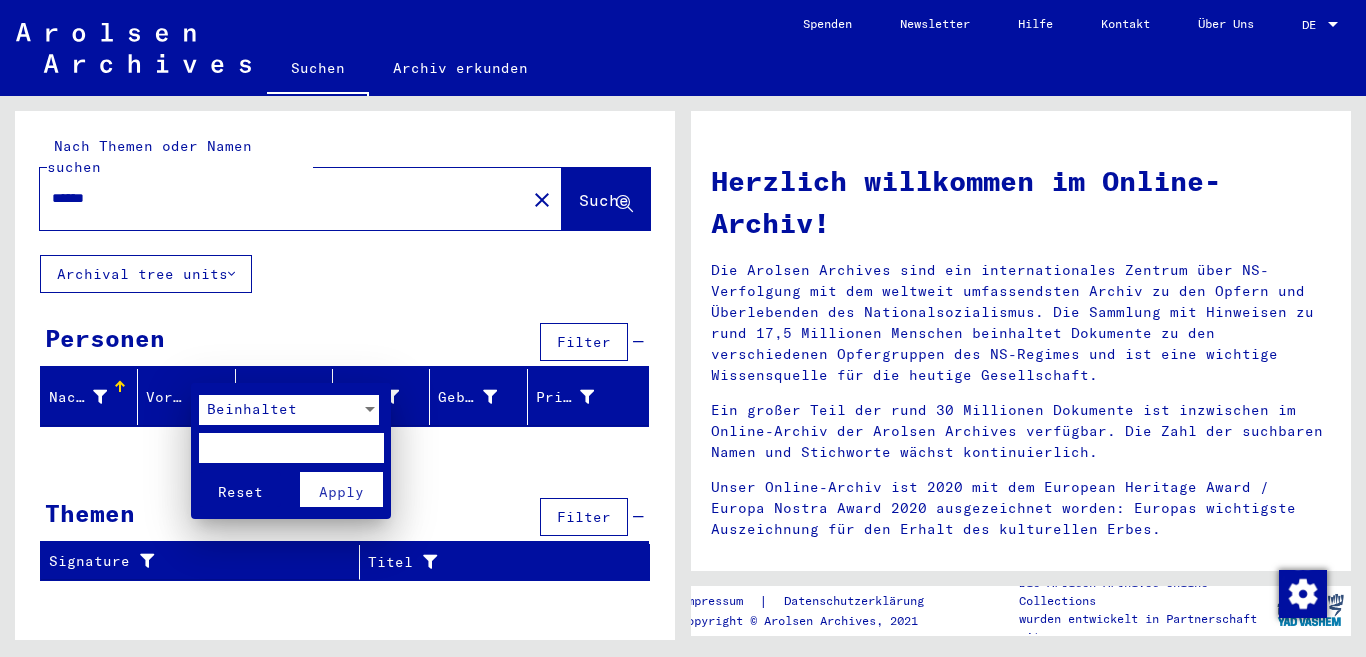 click at bounding box center [291, 448] 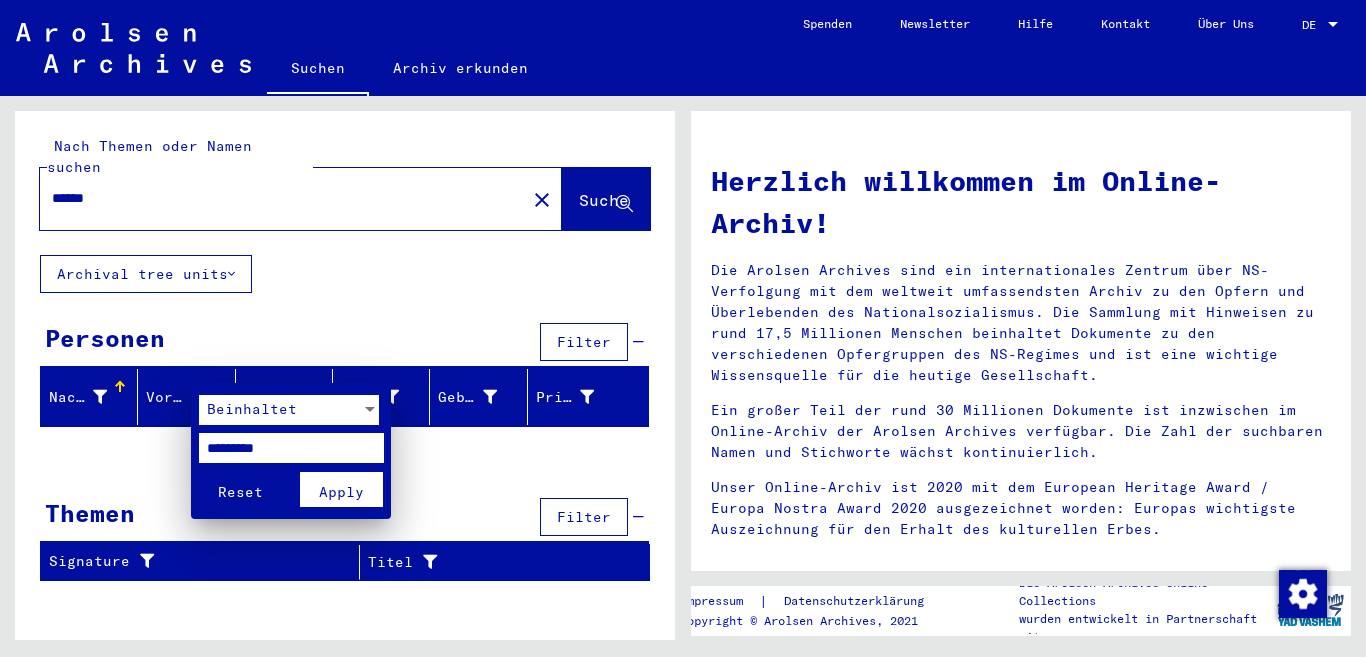 type on "*********" 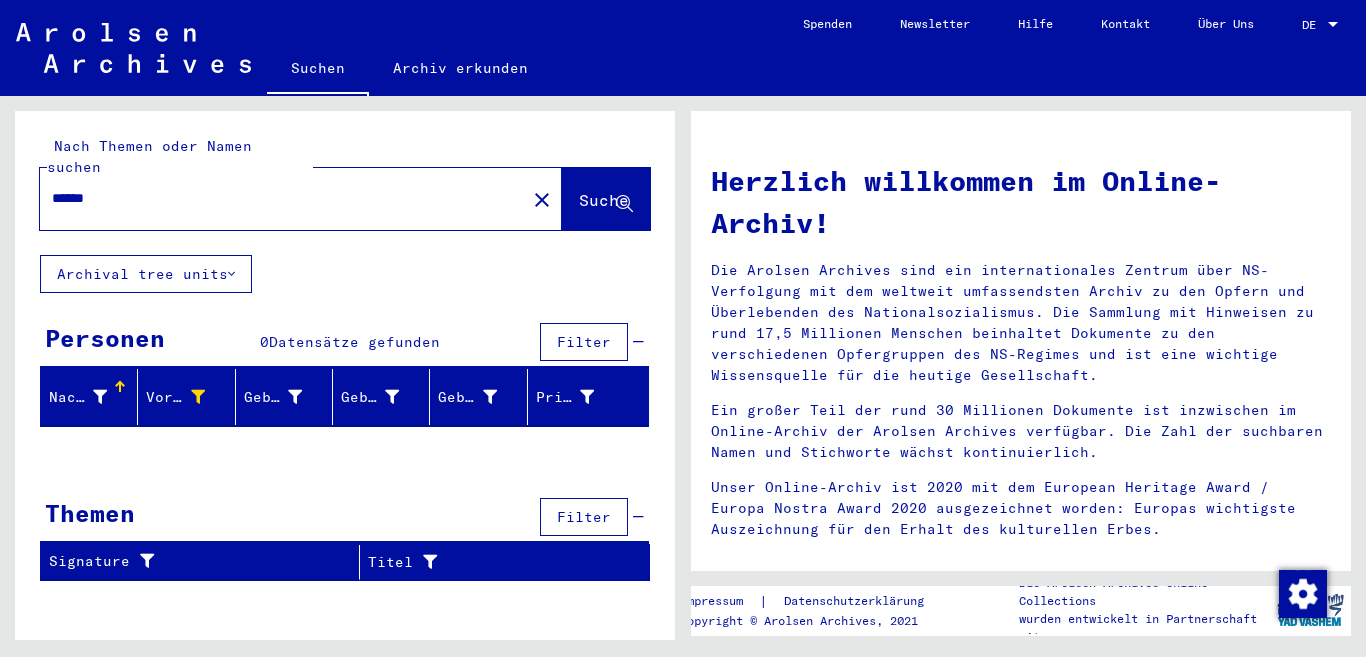 click on "Nachname" at bounding box center (93, 397) 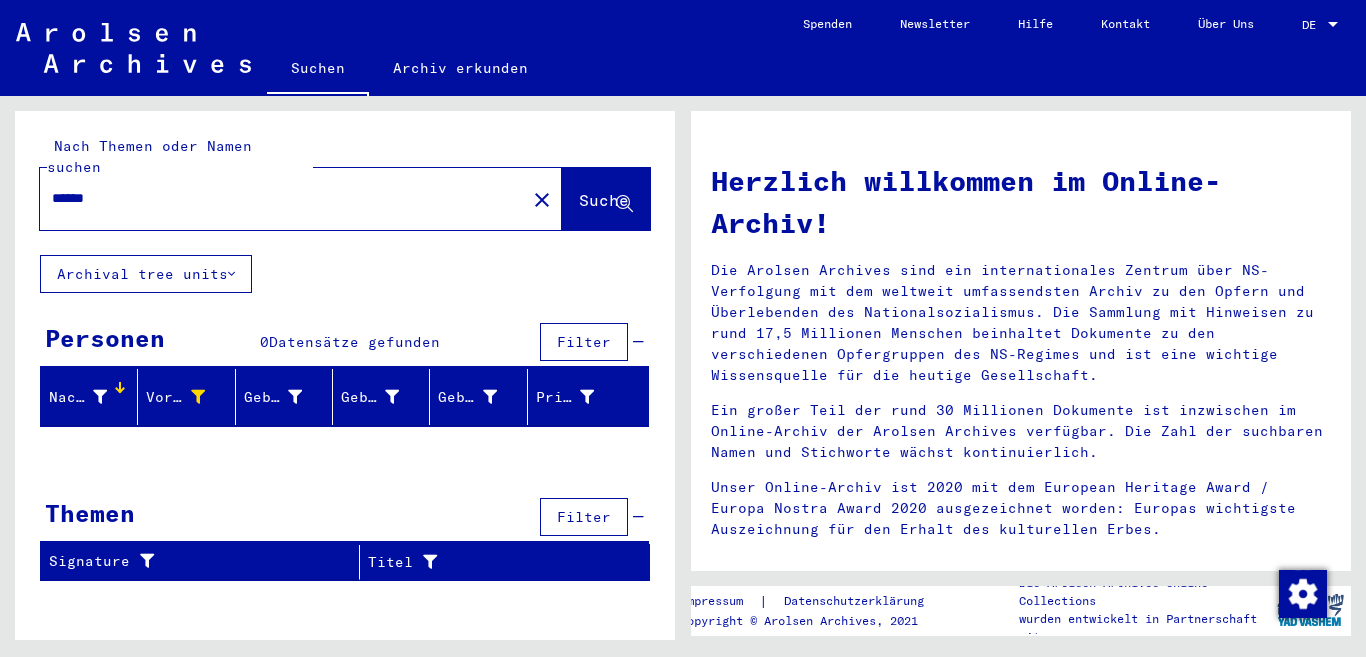 click on "Nachname" at bounding box center (78, 397) 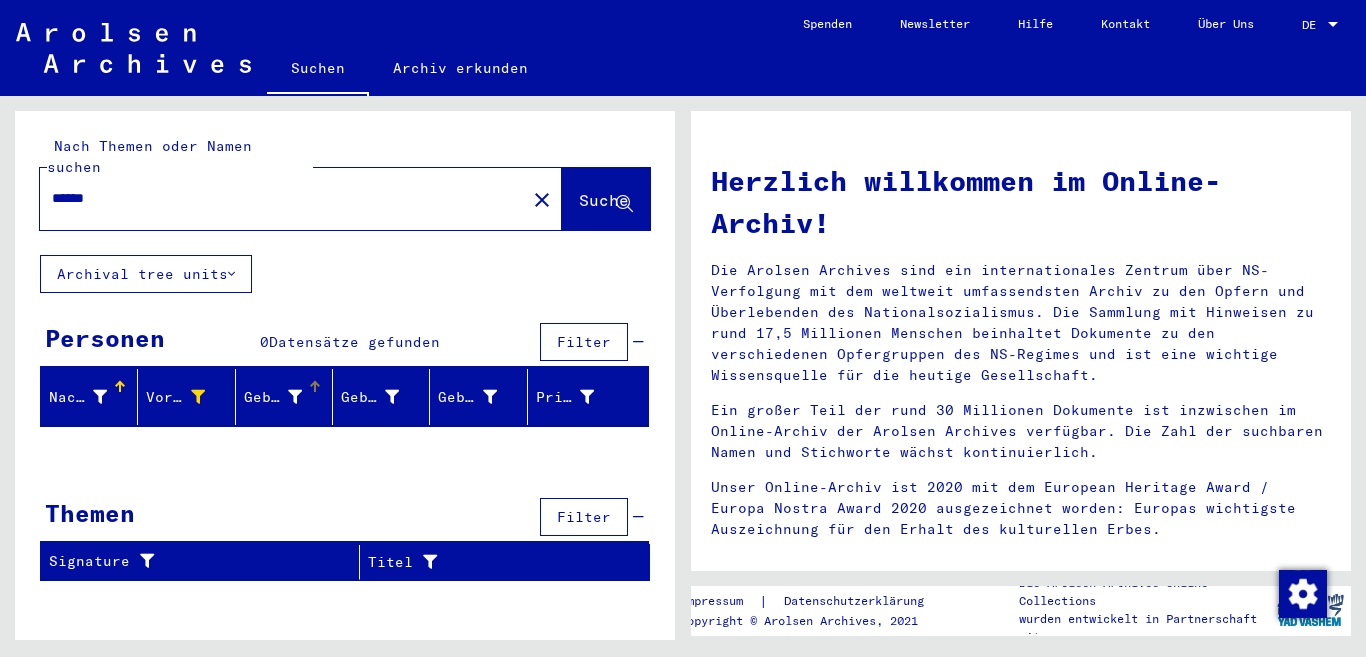 click on "Geburtsname" at bounding box center [273, 397] 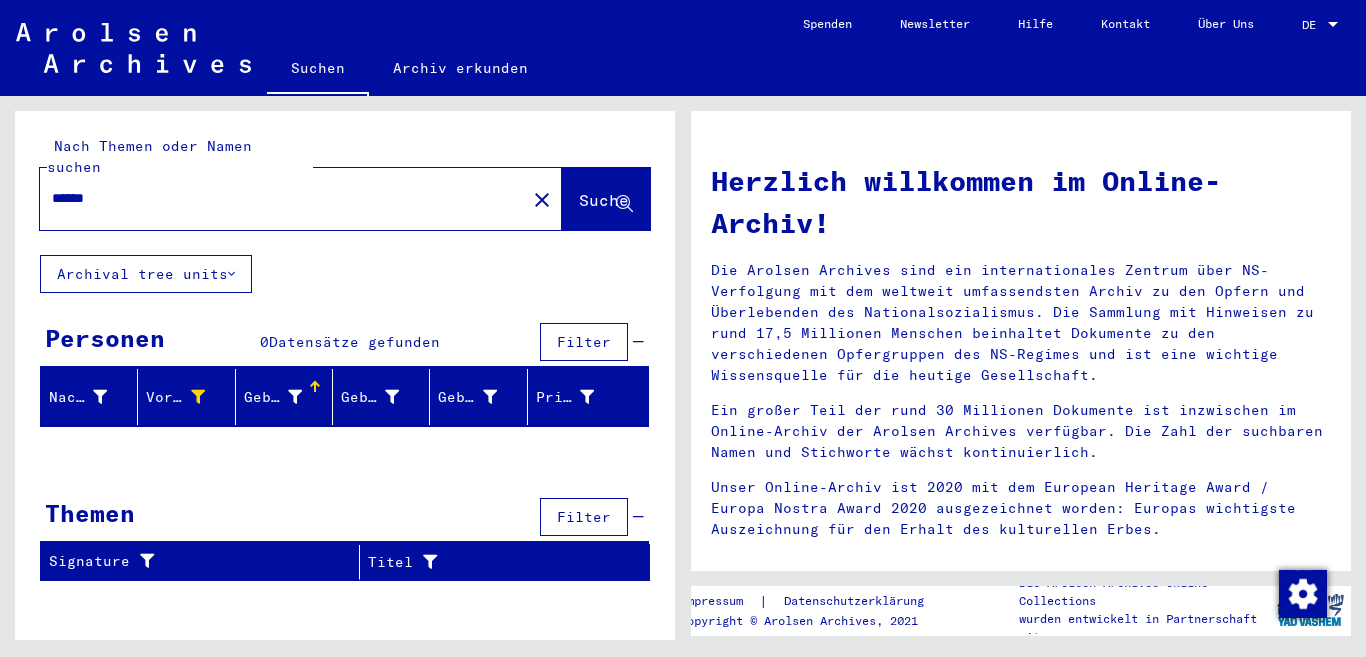 click on "Geburtsname" at bounding box center (284, 397) 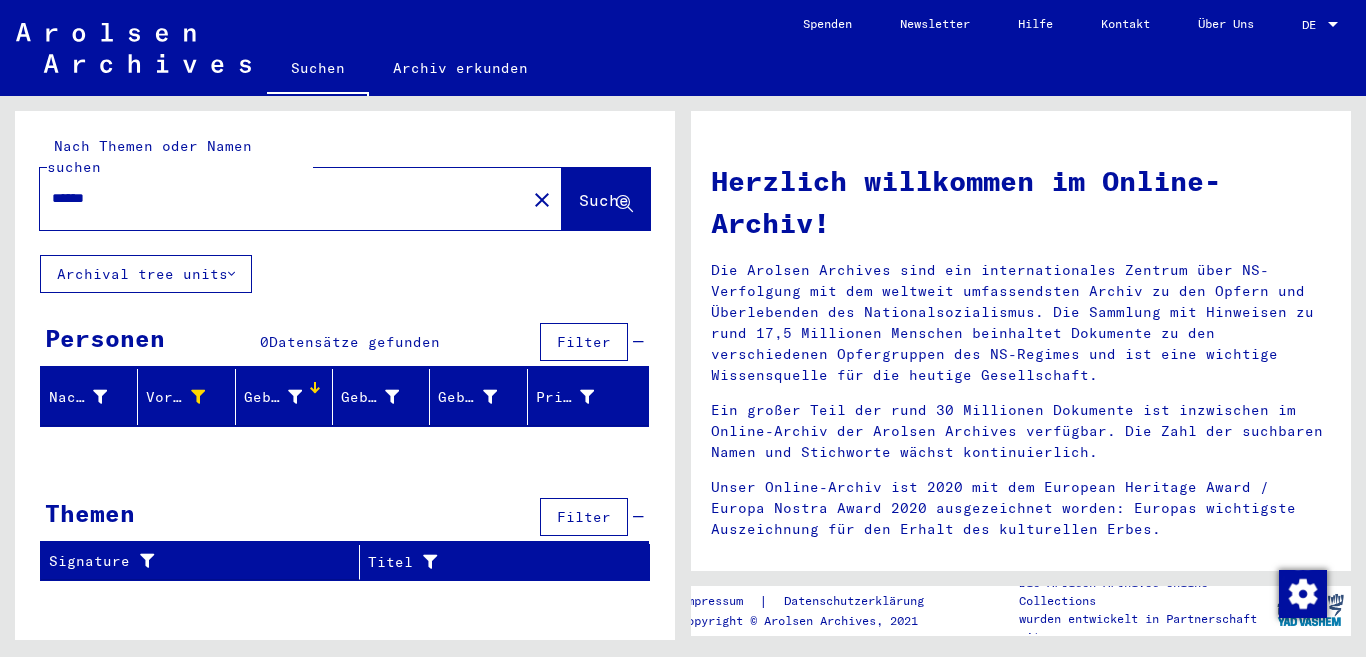 click at bounding box center [315, 387] 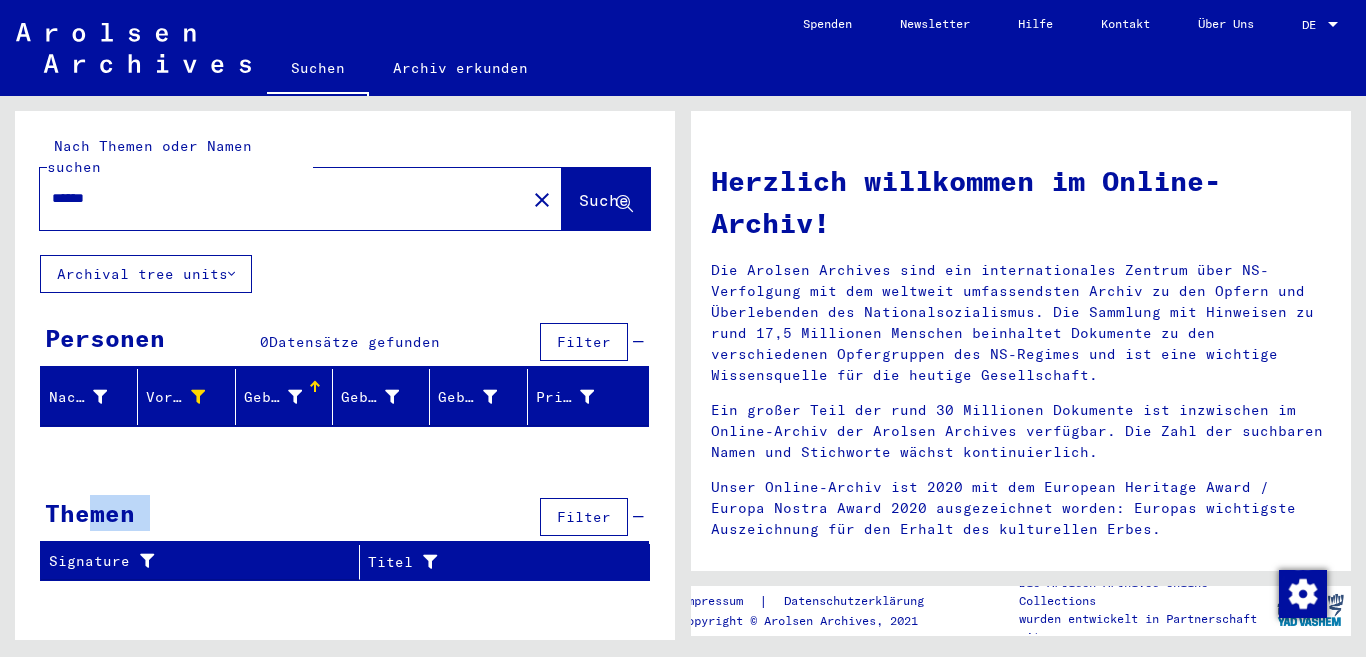 drag, startPoint x: 446, startPoint y: 585, endPoint x: 94, endPoint y: 520, distance: 357.9511 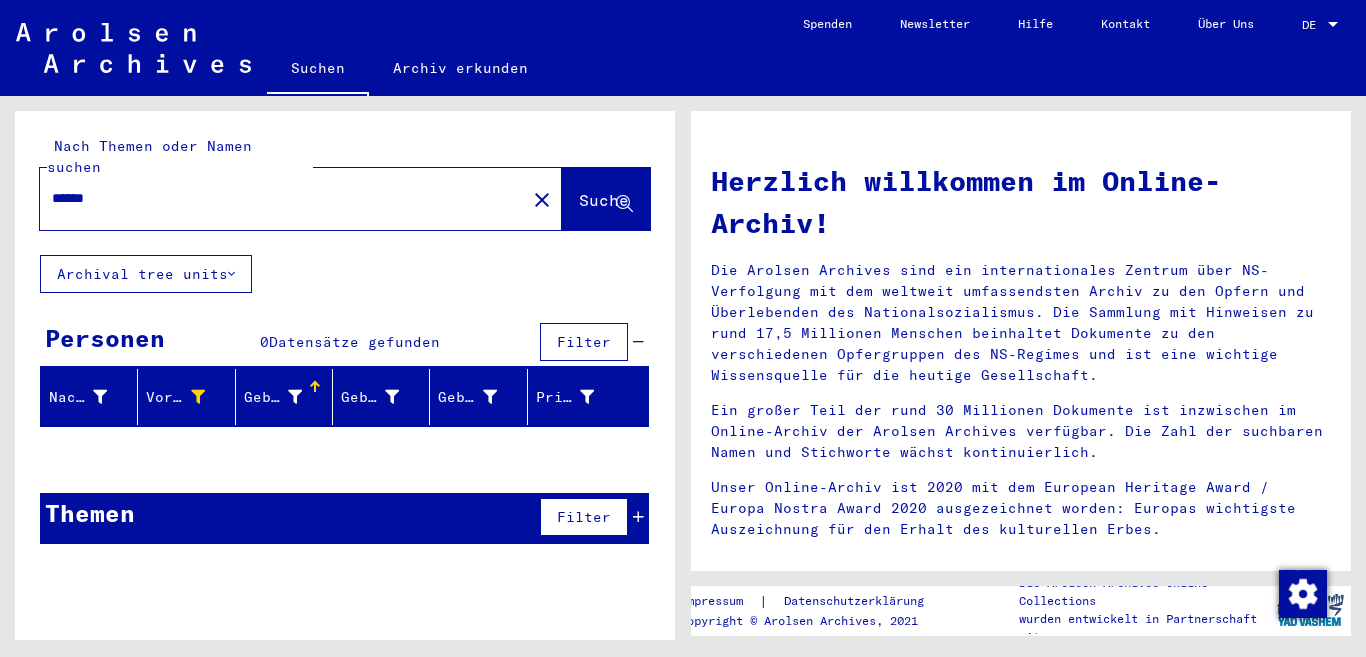 click at bounding box center (638, 517) 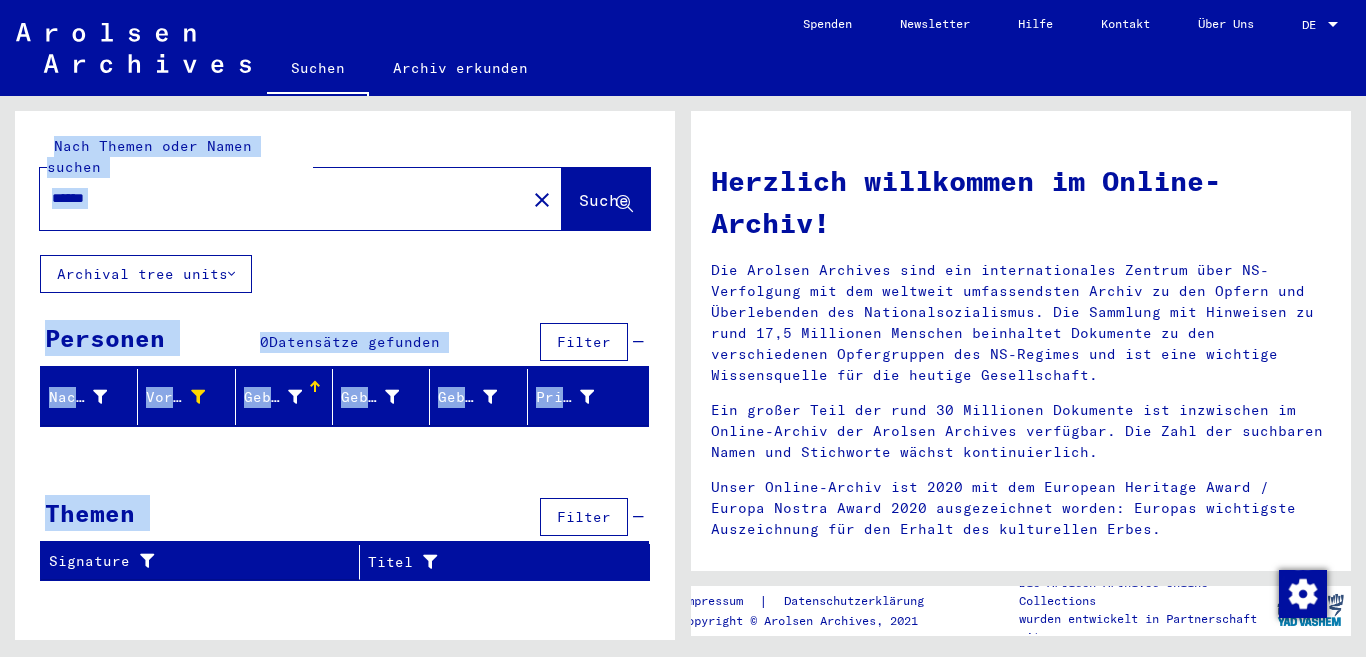 drag, startPoint x: 453, startPoint y: 576, endPoint x: 34, endPoint y: 479, distance: 430.0814 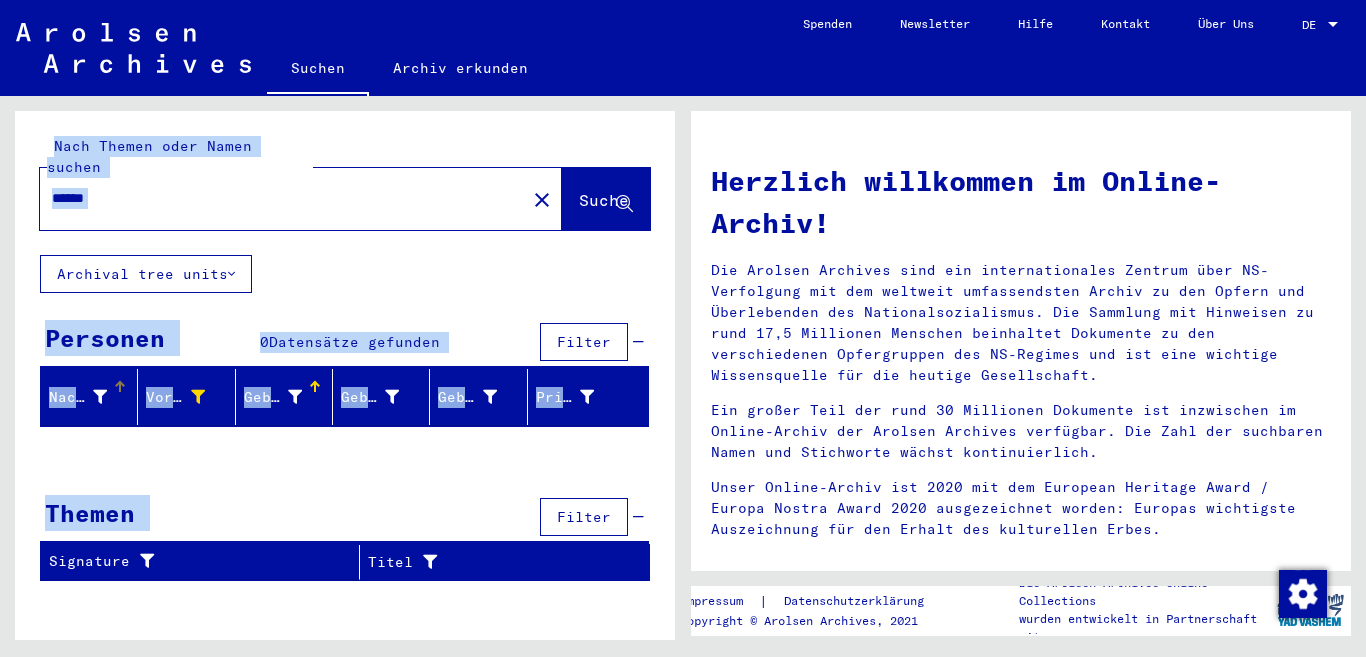 click on "Nachname" at bounding box center [80, 397] 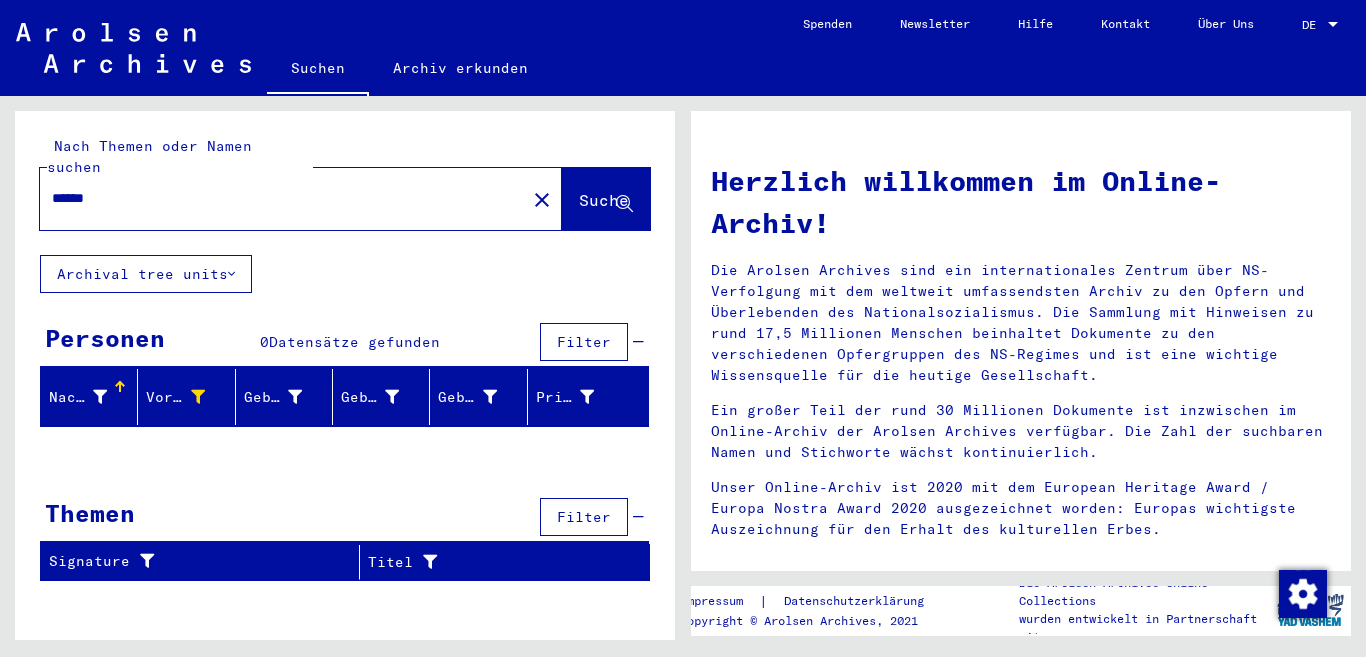 click on "Nachname" at bounding box center (78, 397) 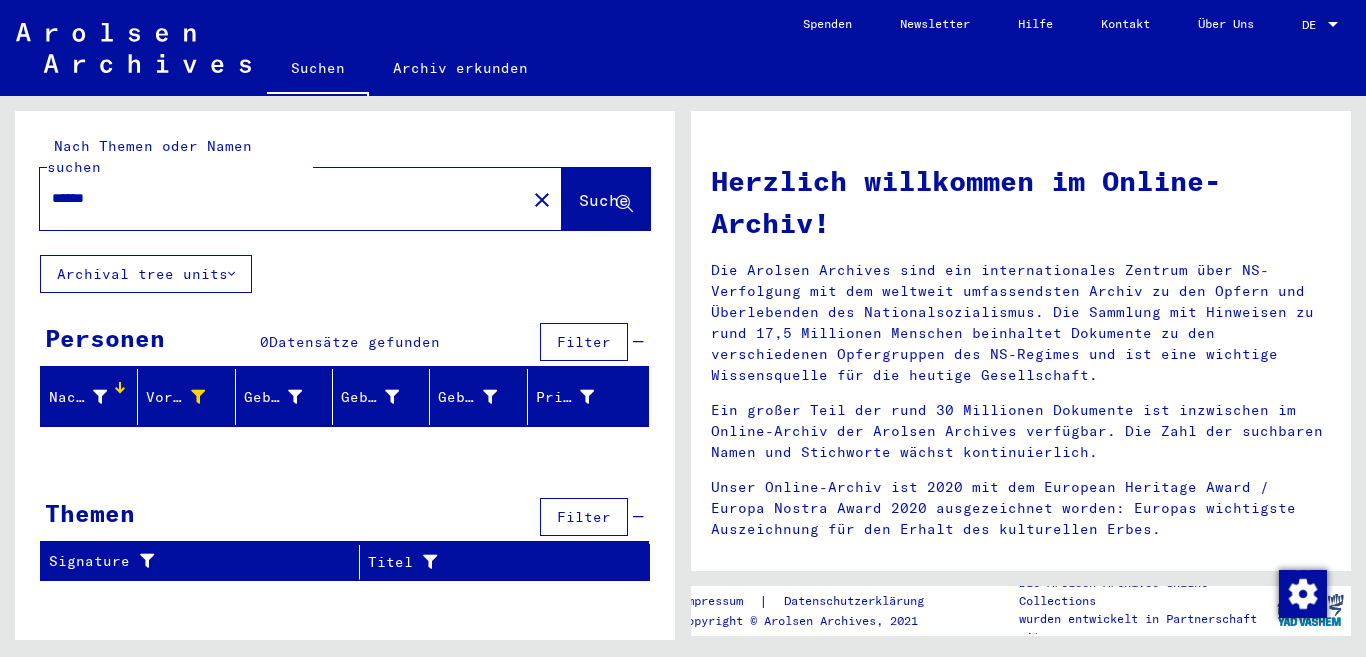 click on "Archival tree units" 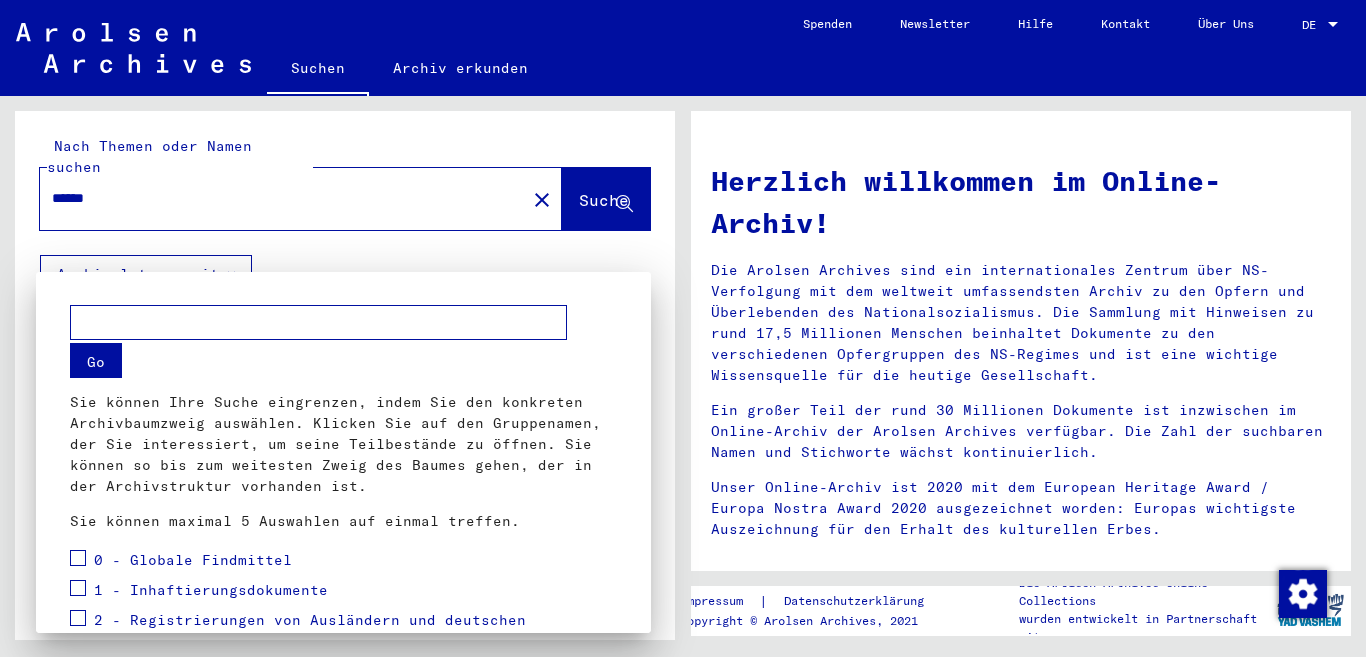 click at bounding box center (683, 328) 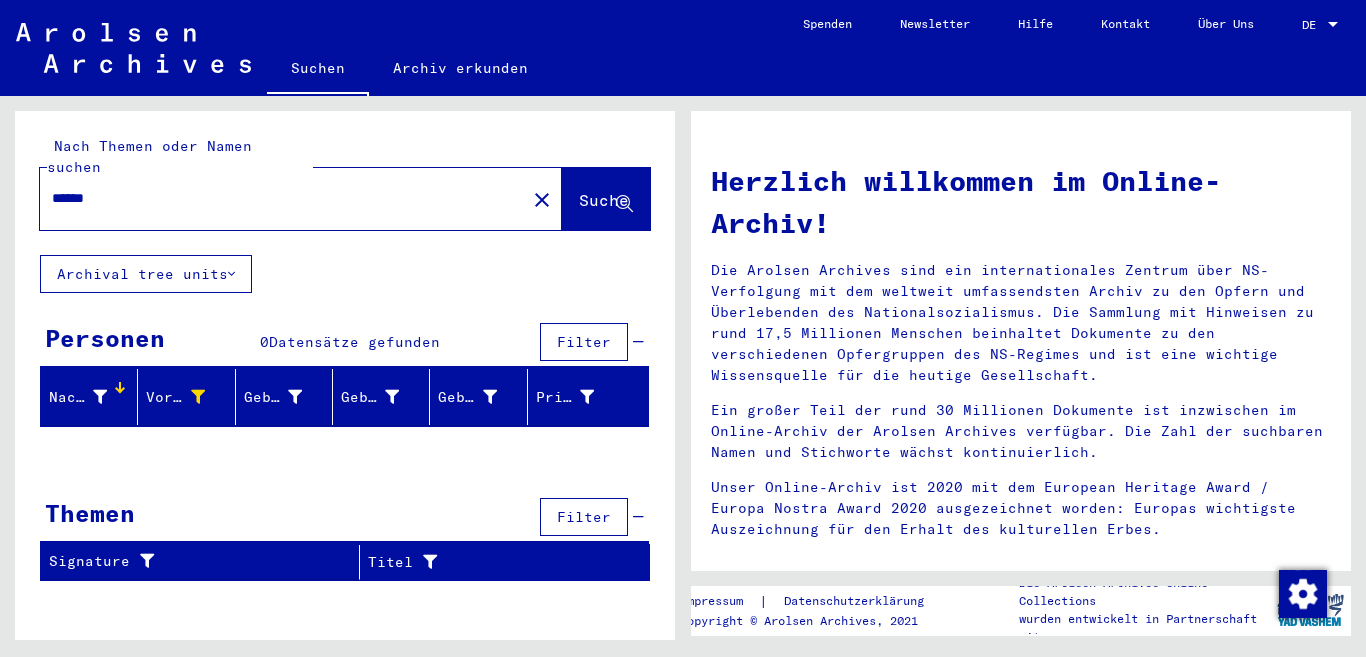 click at bounding box center (100, 397) 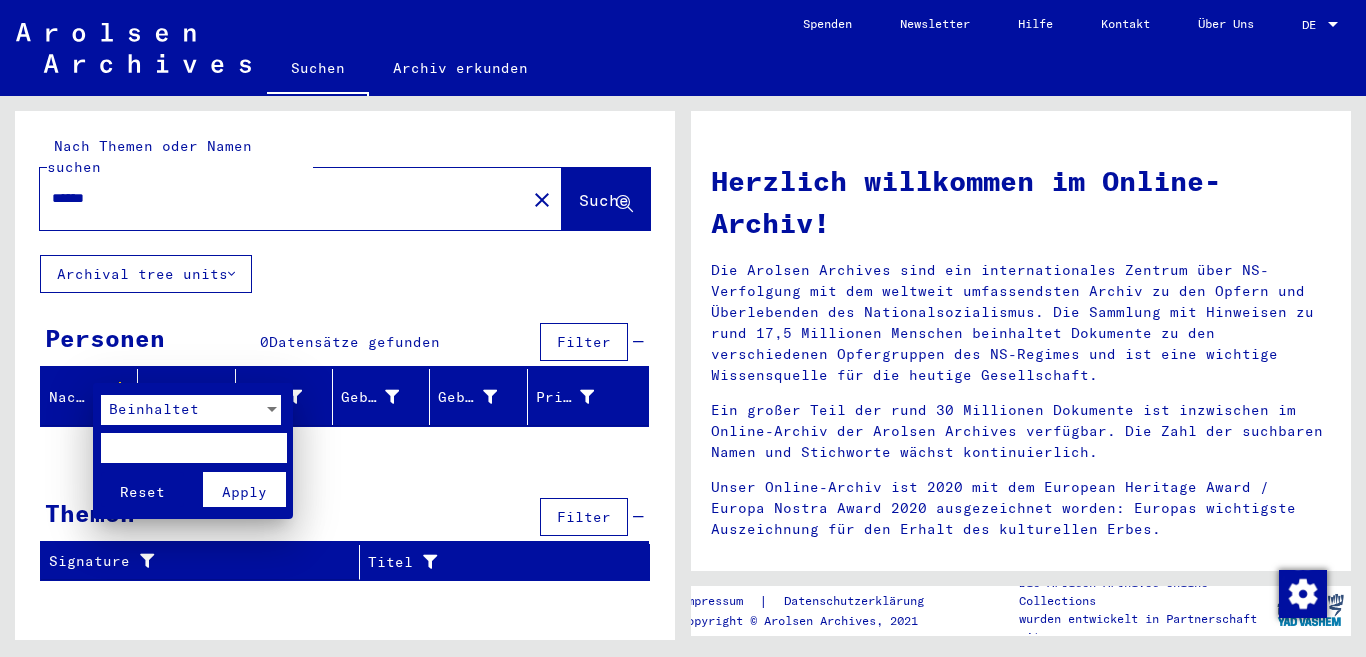click at bounding box center [193, 448] 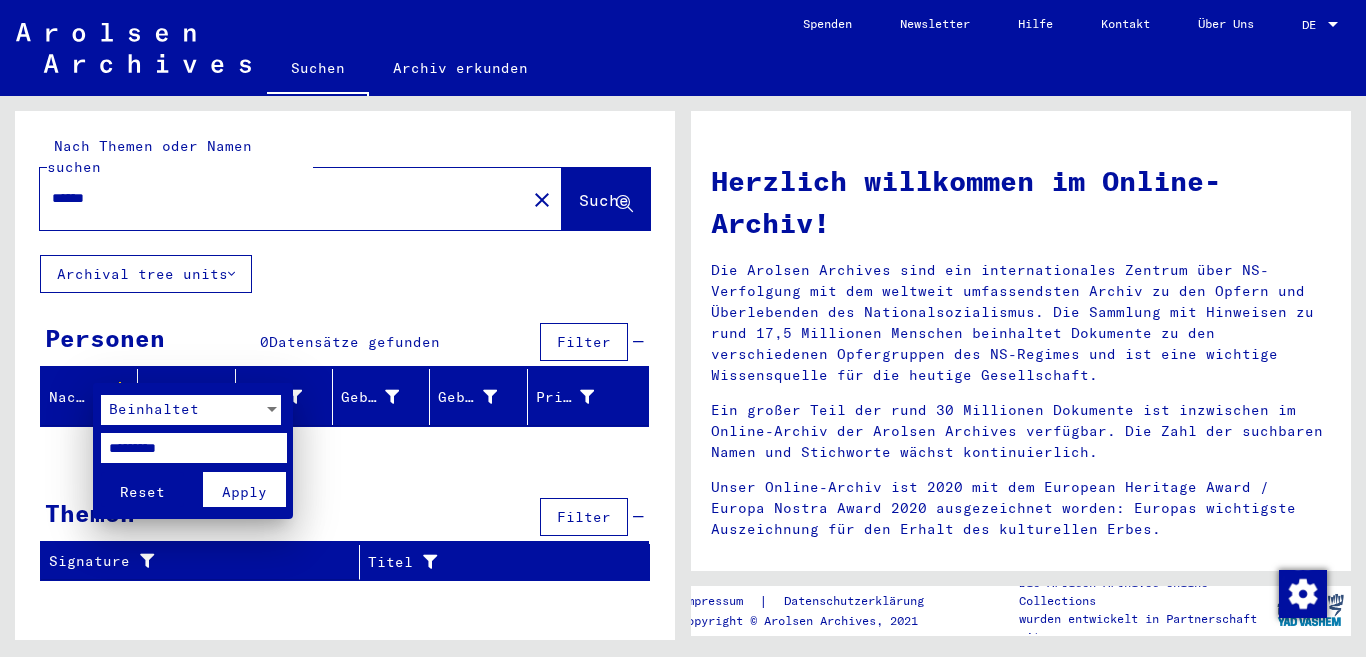 type on "********" 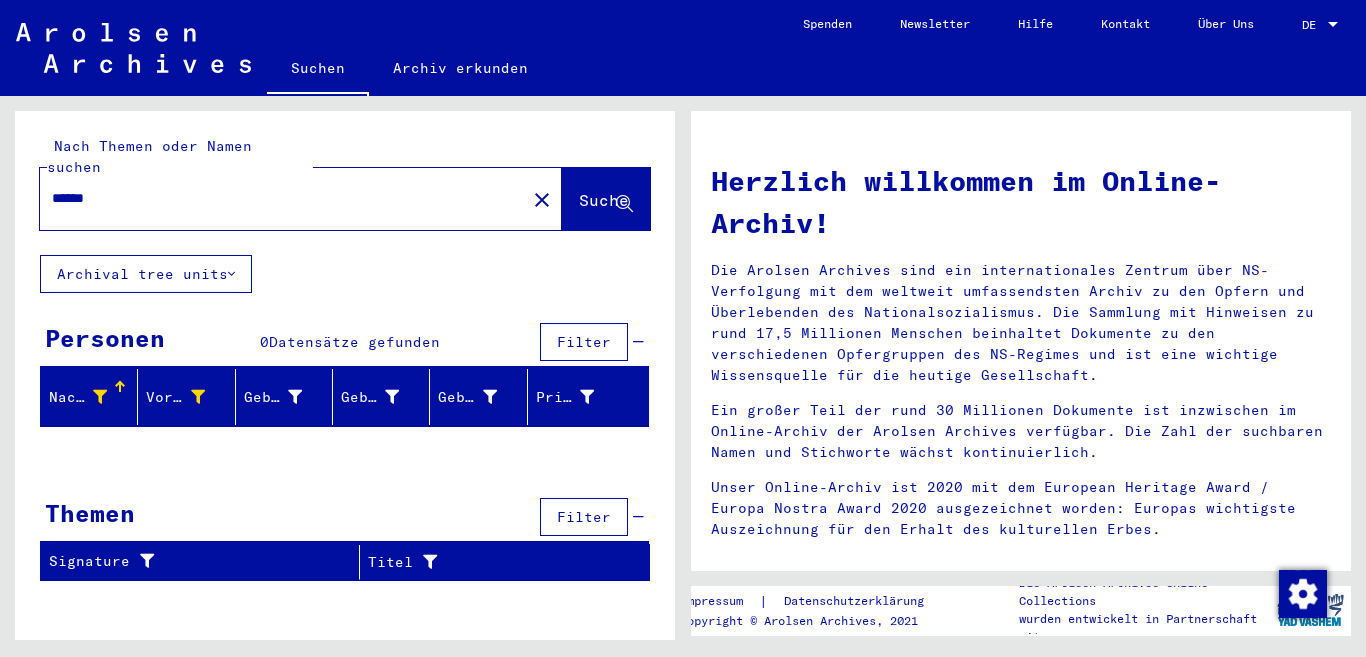 click on "Nachname" at bounding box center [78, 397] 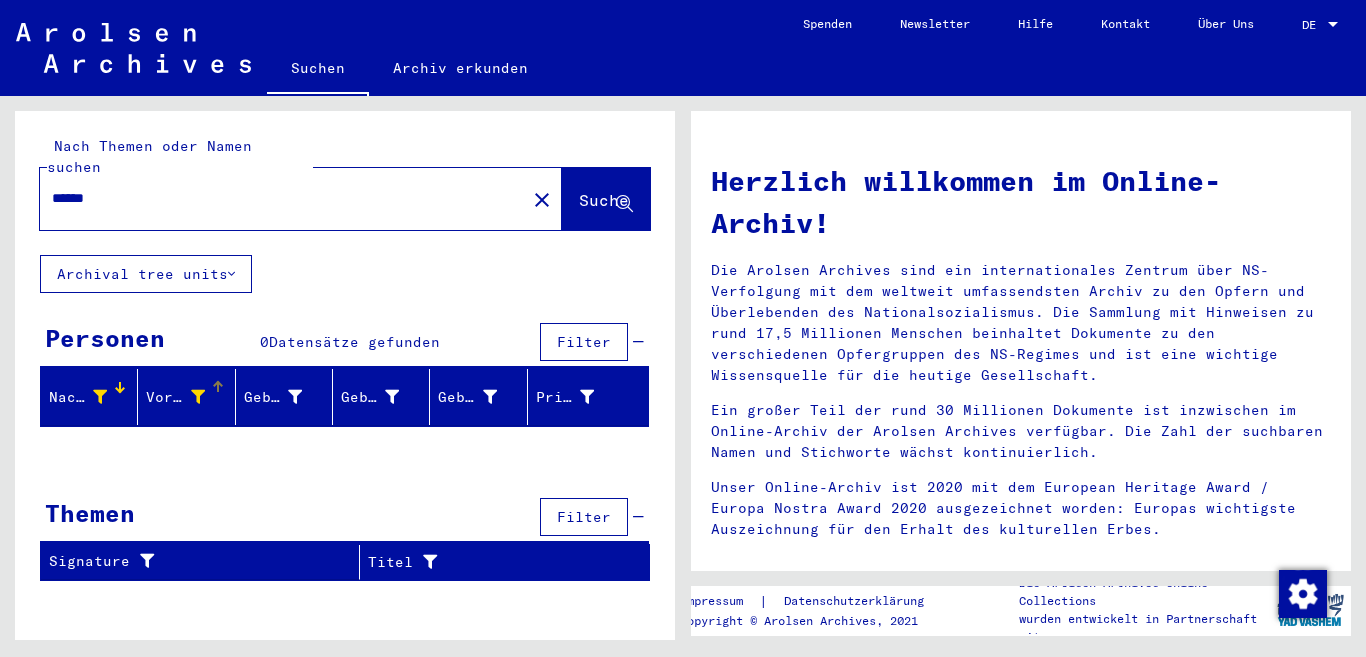 click on "Vorname" at bounding box center [190, 397] 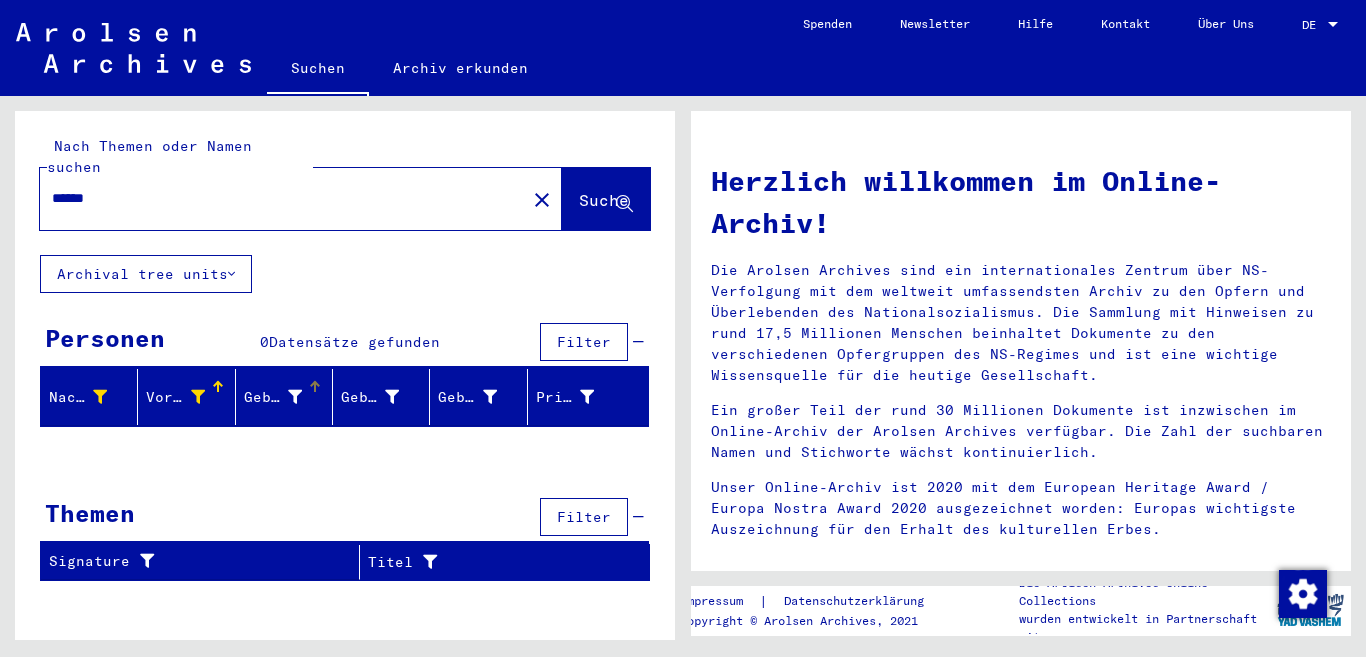 click on "Geburtsname" at bounding box center (273, 397) 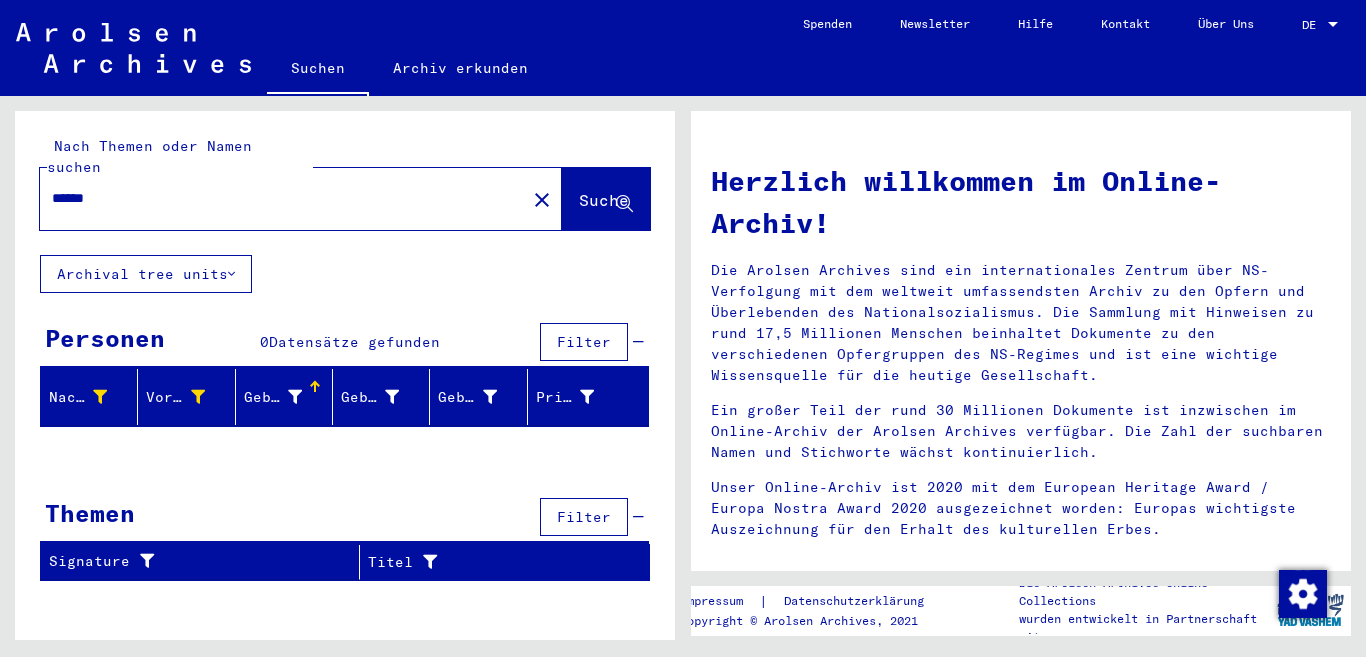click at bounding box center [295, 397] 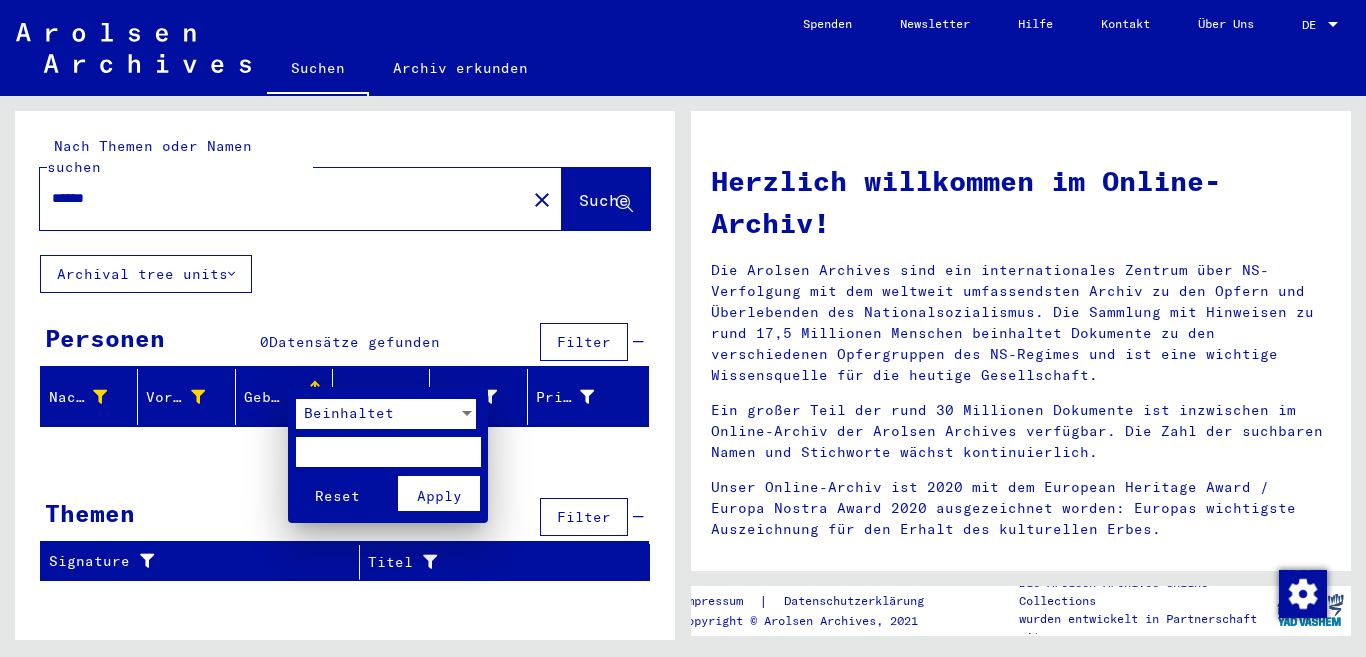 click at bounding box center [388, 452] 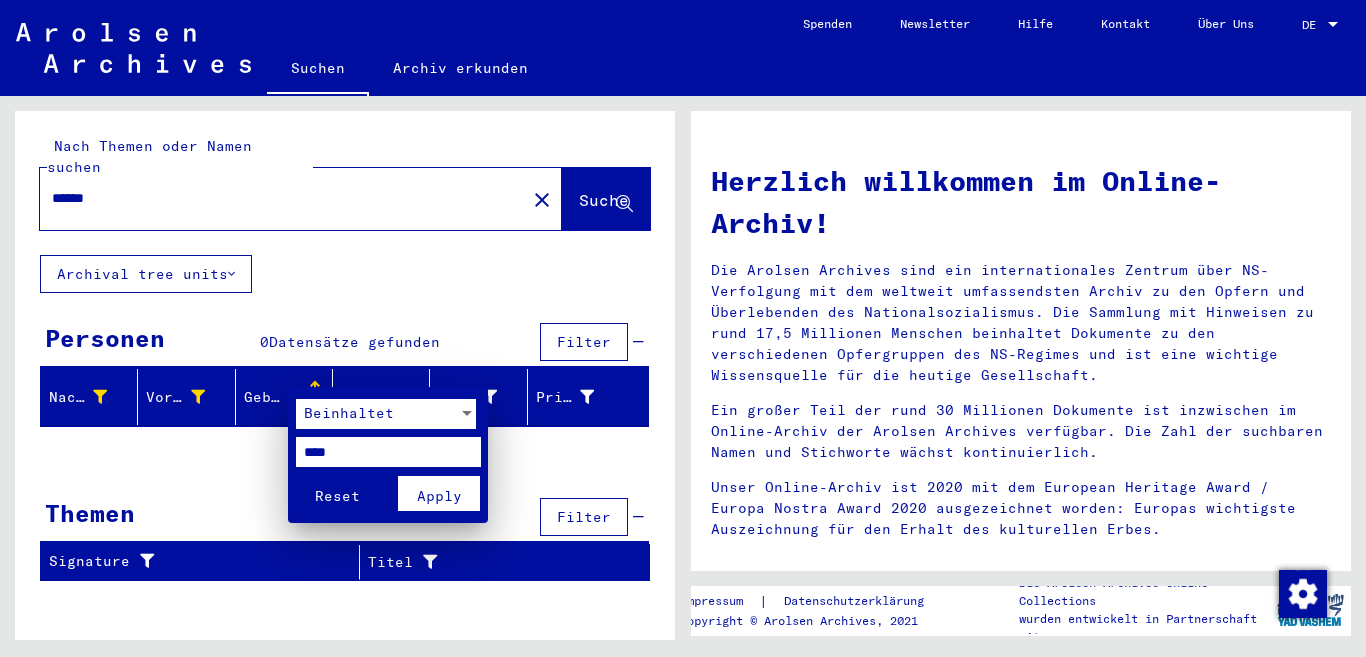 type on "****" 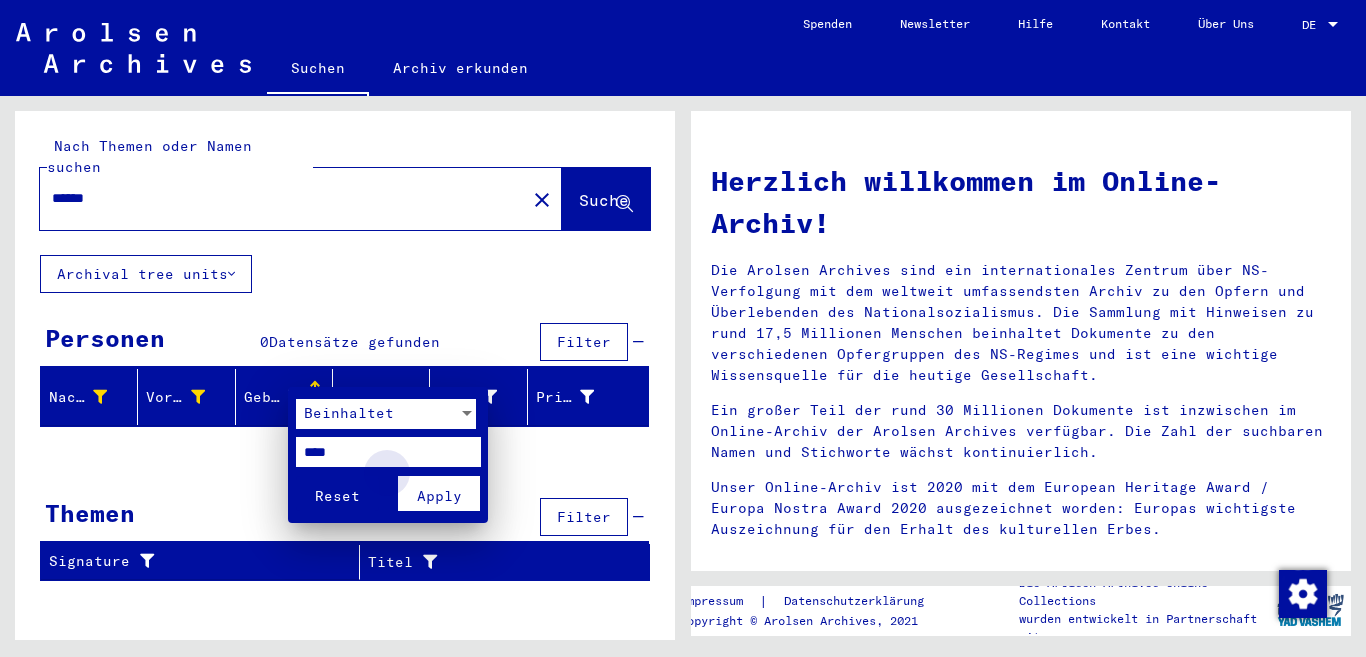 click on "Apply" at bounding box center (439, 493) 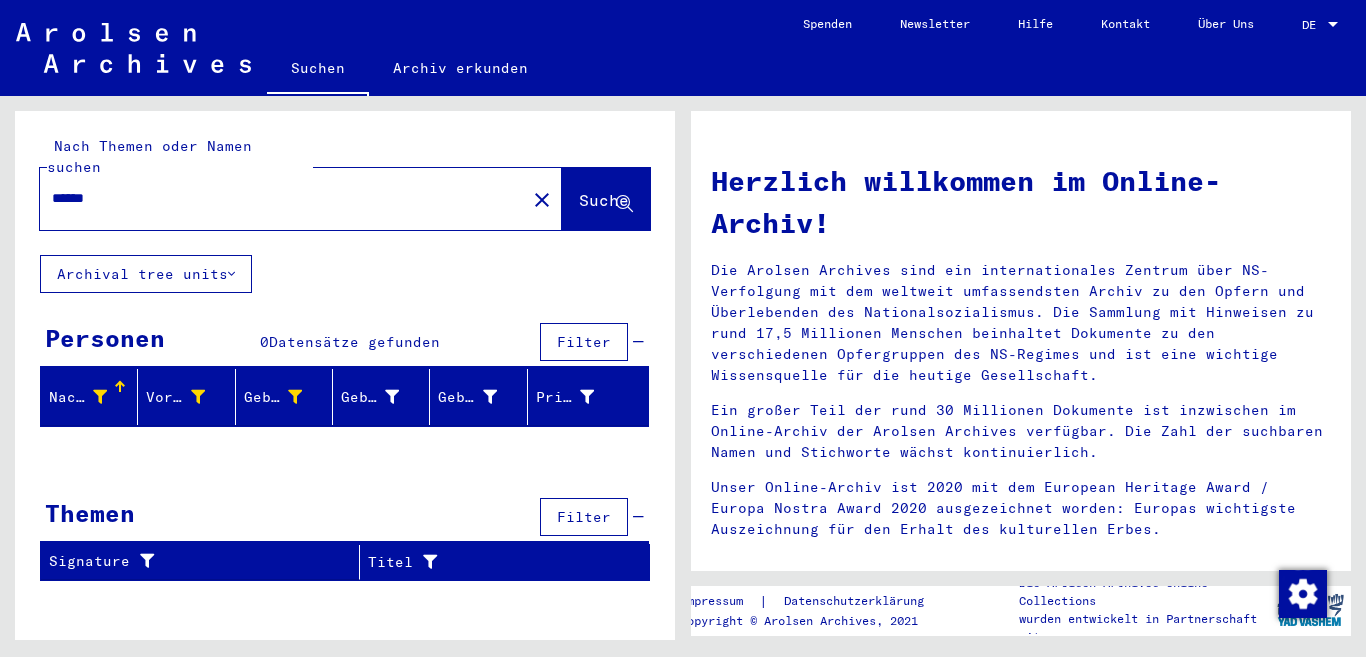 drag, startPoint x: 310, startPoint y: 265, endPoint x: 38, endPoint y: 241, distance: 273.05676 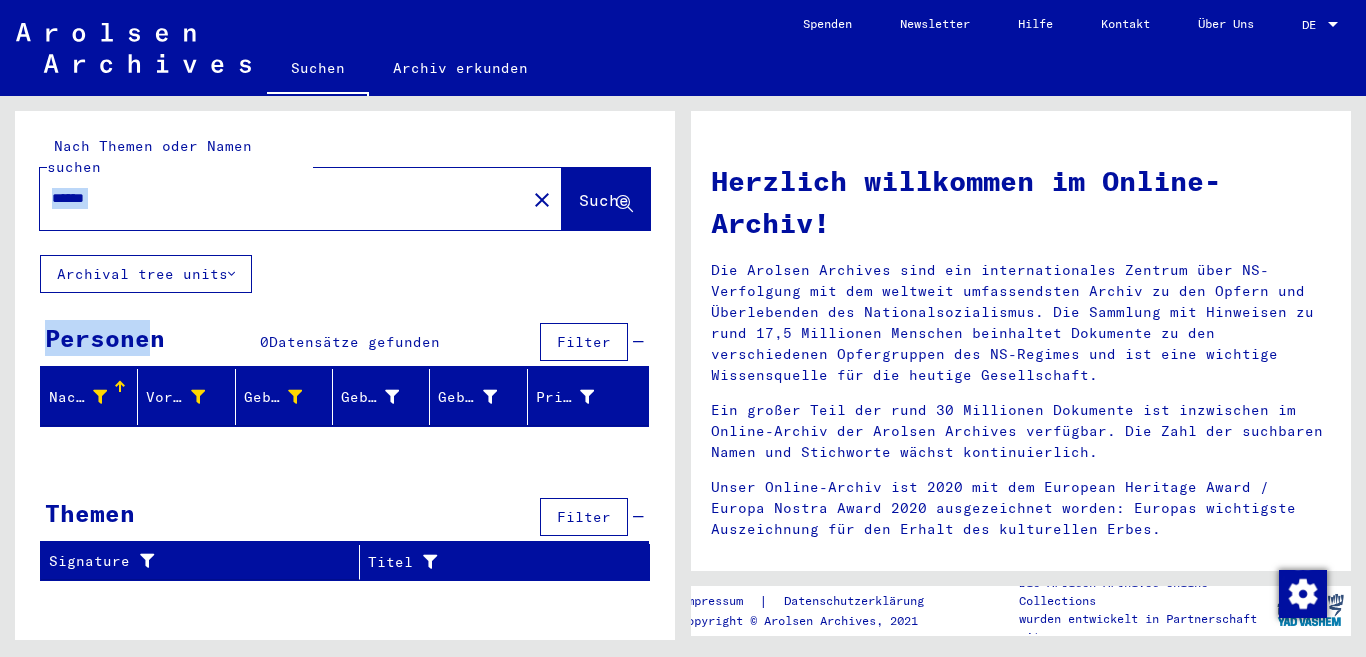 drag, startPoint x: 152, startPoint y: 285, endPoint x: 17, endPoint y: 228, distance: 146.5401 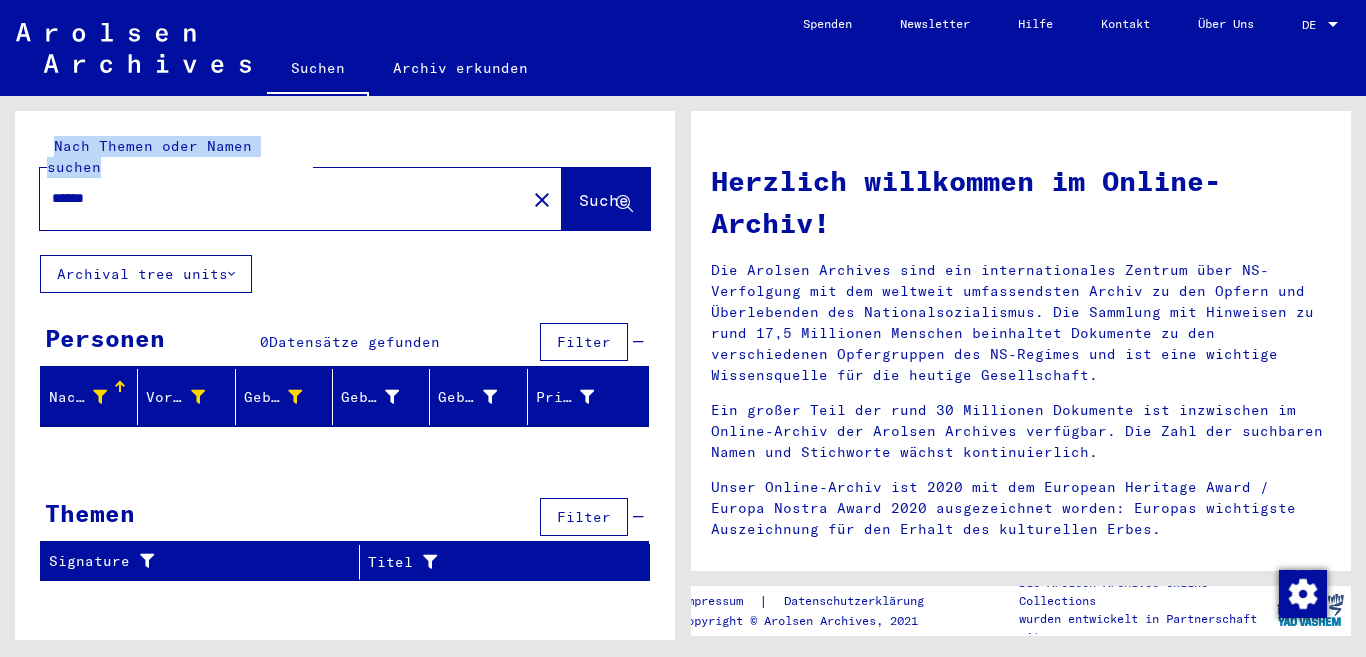 drag, startPoint x: 306, startPoint y: 145, endPoint x: 41, endPoint y: 125, distance: 265.75363 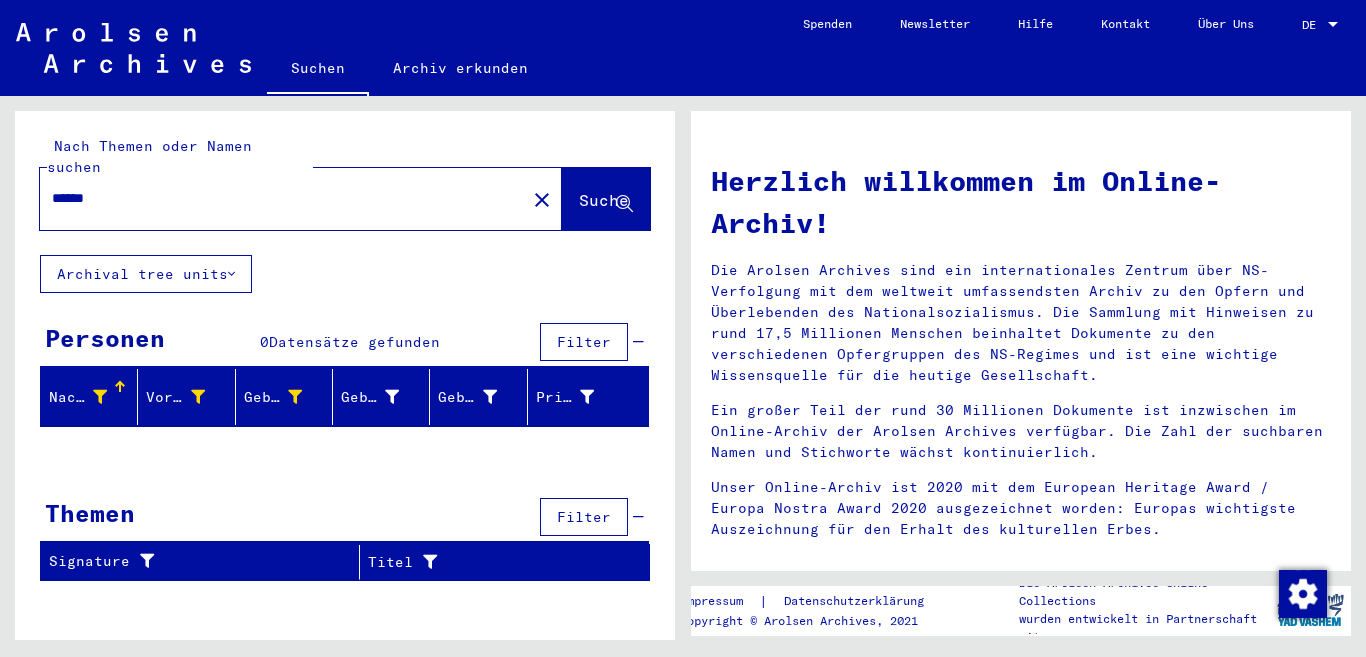 drag, startPoint x: 278, startPoint y: 178, endPoint x: 24, endPoint y: 176, distance: 254.00787 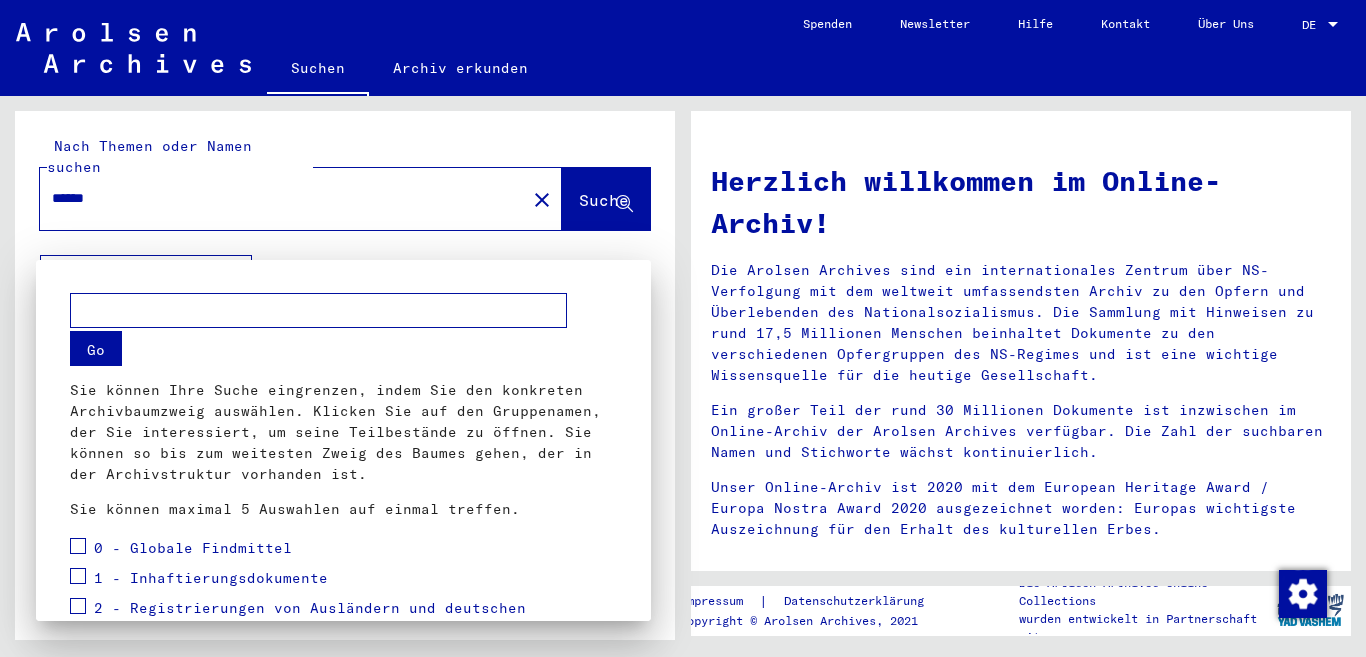 drag, startPoint x: 74, startPoint y: 395, endPoint x: 528, endPoint y: 514, distance: 469.33676 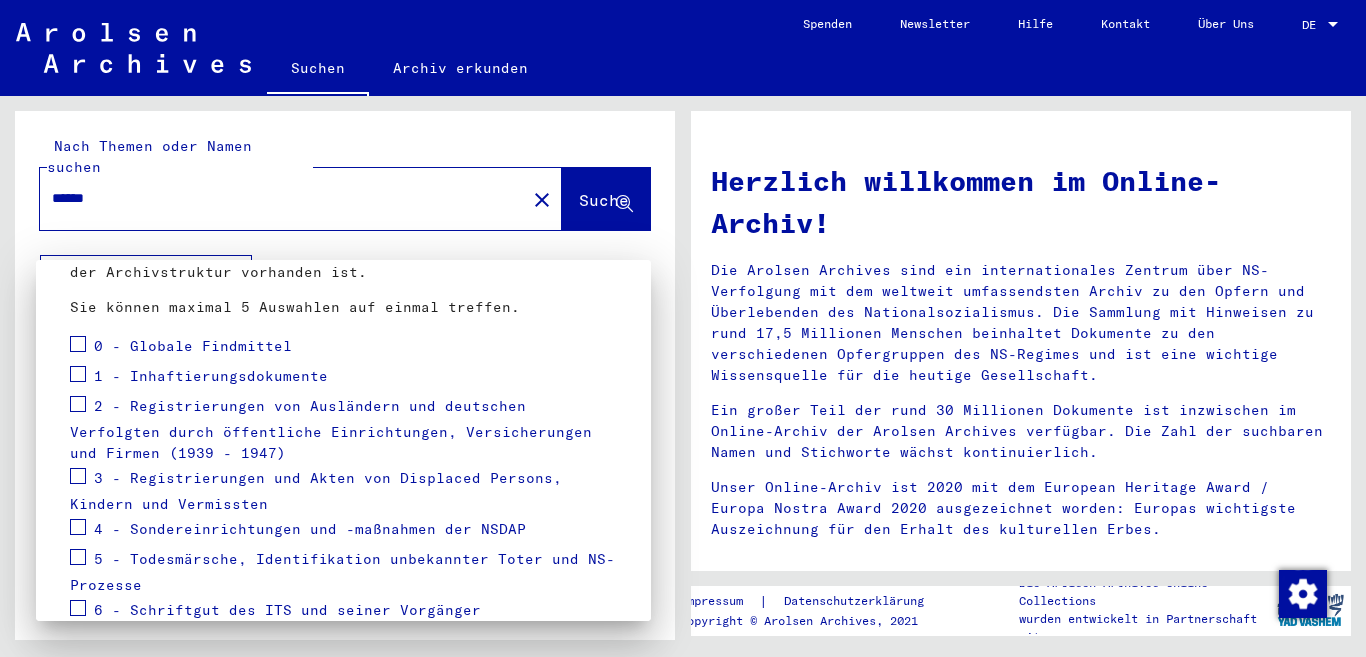 scroll, scrollTop: 153, scrollLeft: 0, axis: vertical 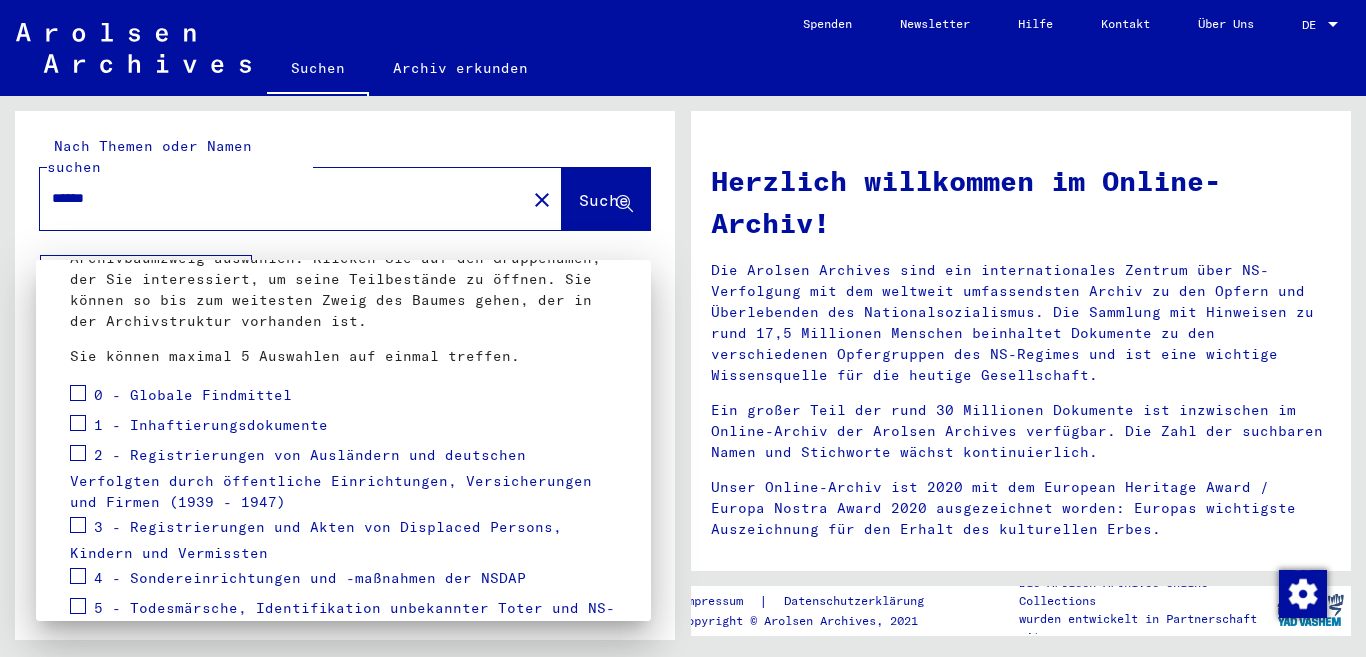 click on "0 - Globale Findmittel" at bounding box center [343, 396] 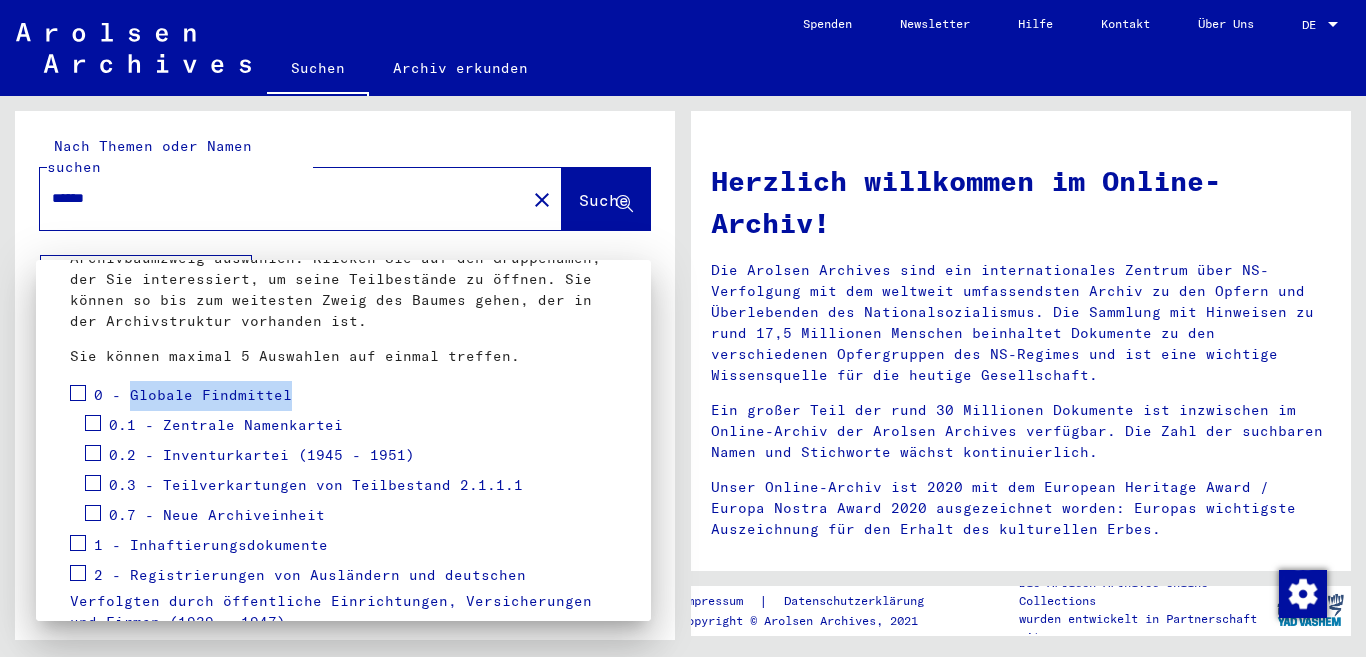 drag, startPoint x: 384, startPoint y: 397, endPoint x: 129, endPoint y: 387, distance: 255.196 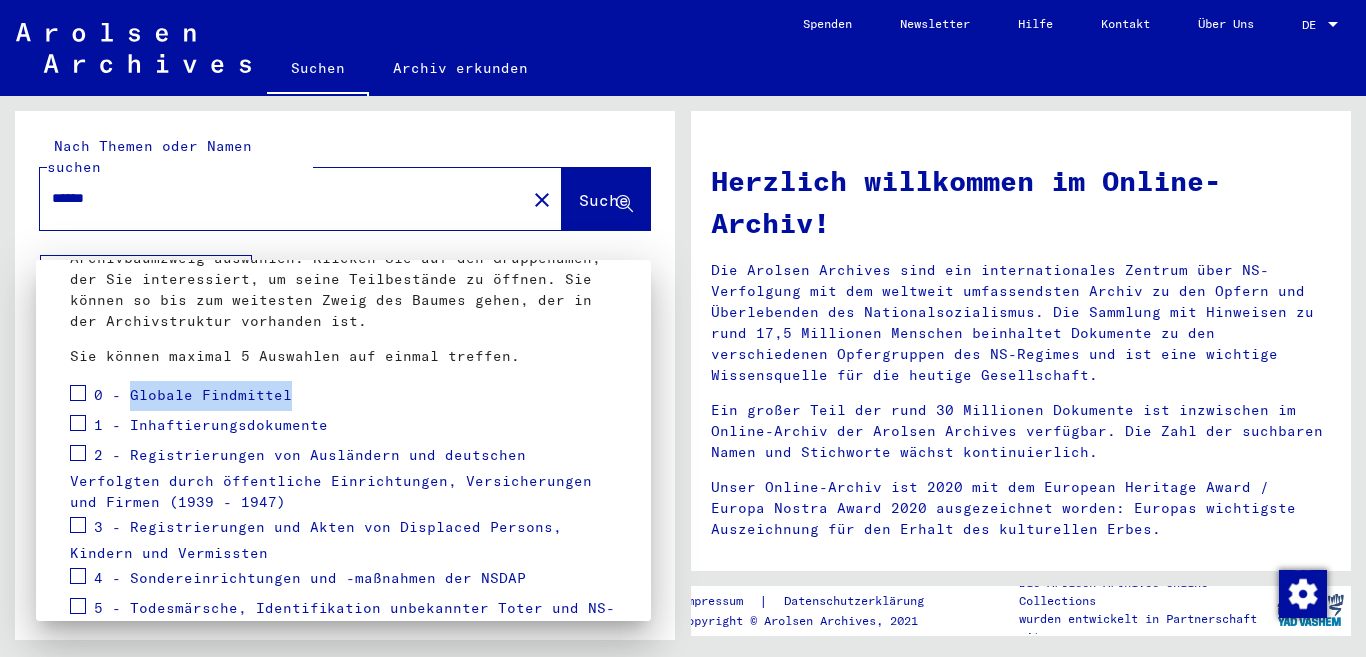 copy on "Globale Findmittel" 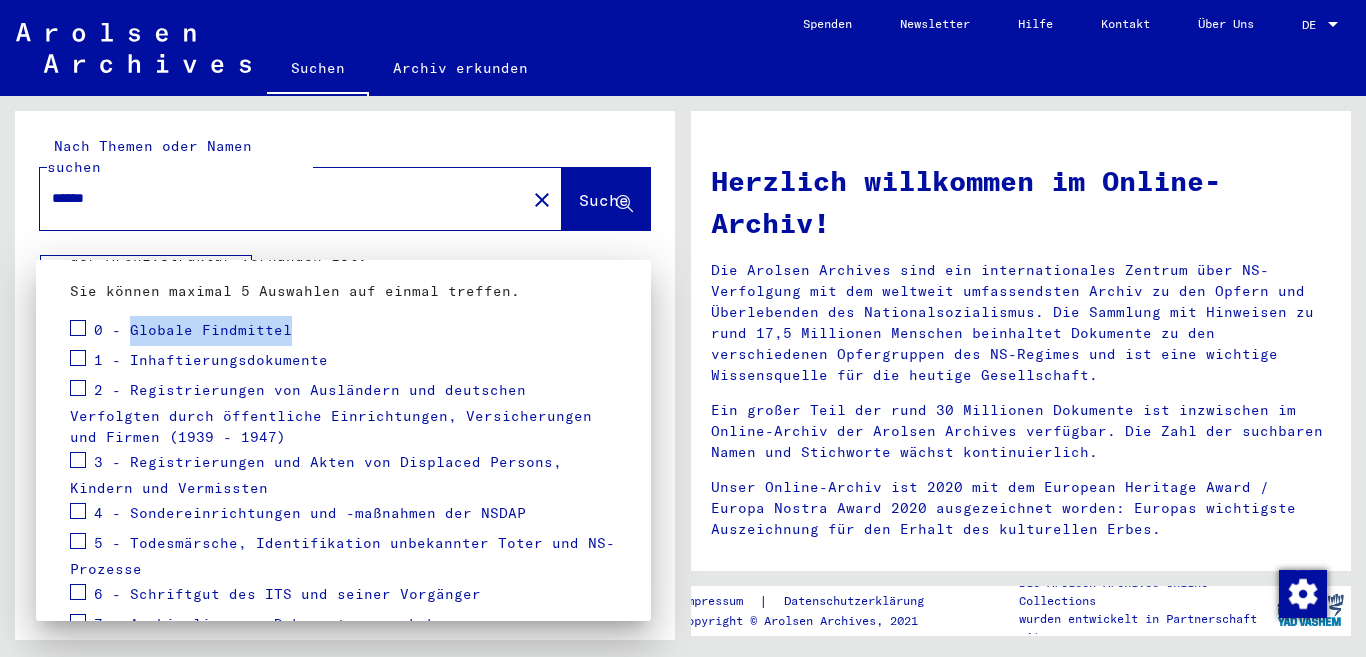 scroll, scrollTop: 253, scrollLeft: 0, axis: vertical 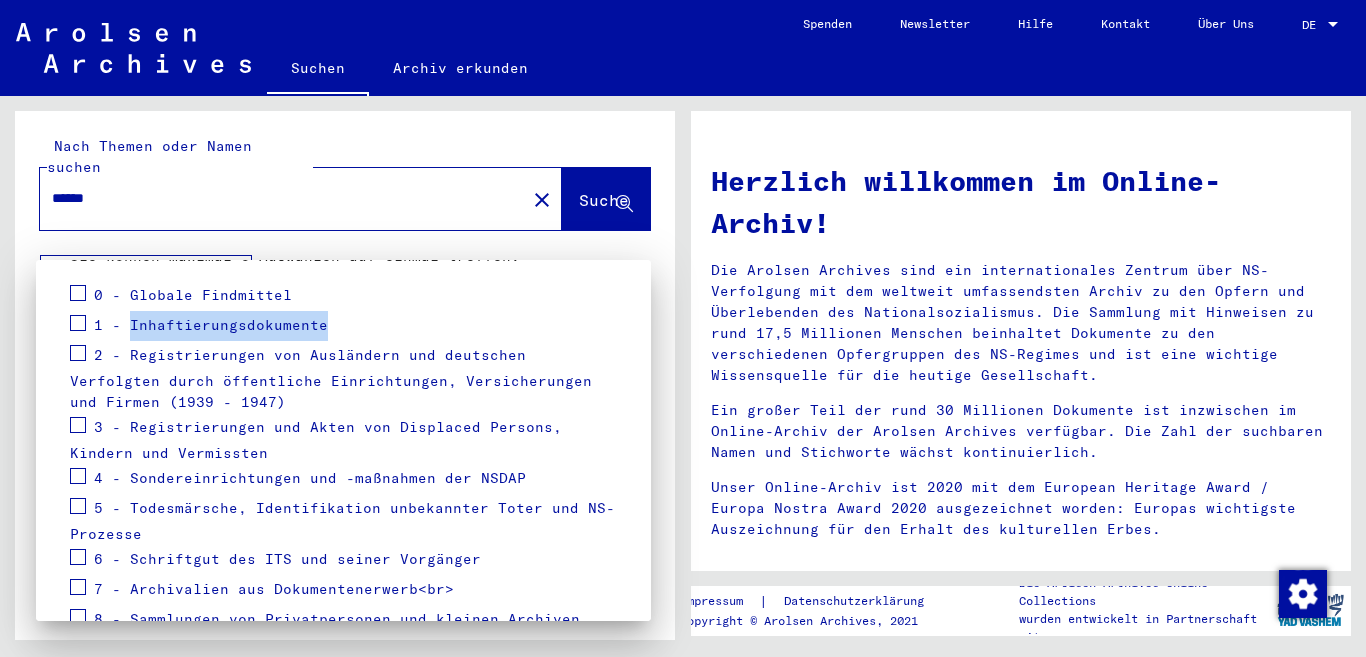drag, startPoint x: 354, startPoint y: 326, endPoint x: 125, endPoint y: 323, distance: 229.01965 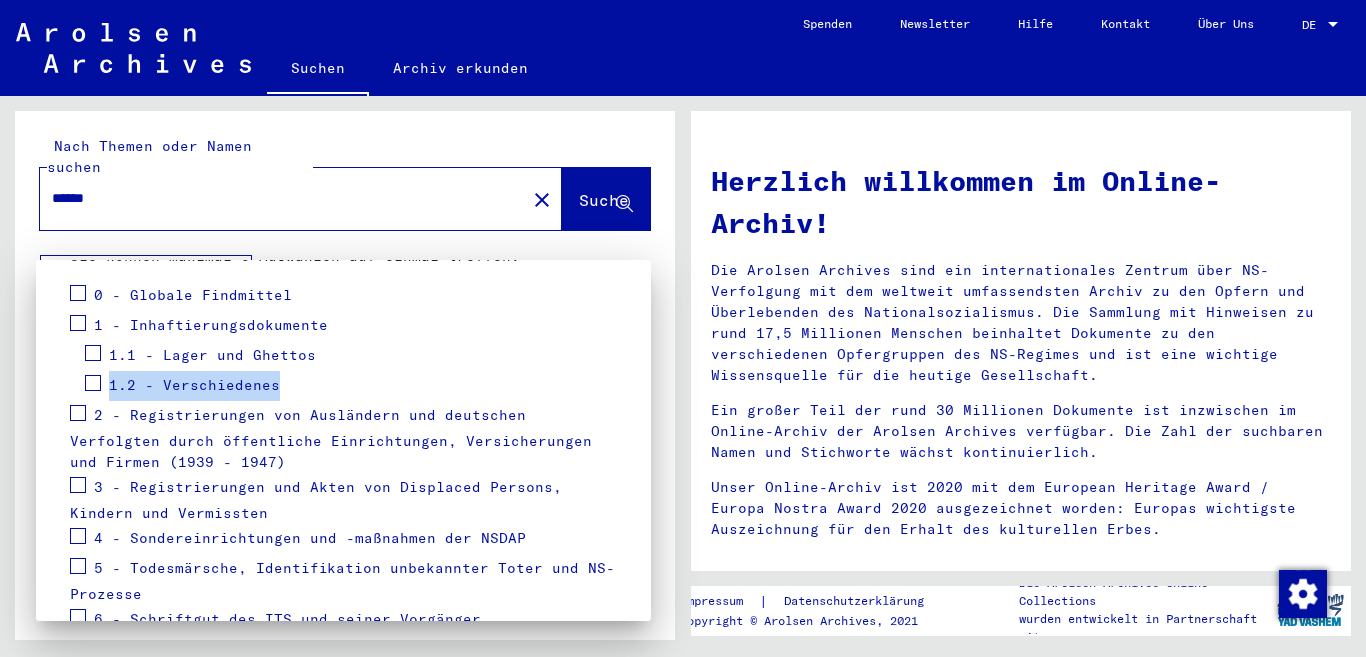 drag, startPoint x: 350, startPoint y: 353, endPoint x: 298, endPoint y: 378, distance: 57.697487 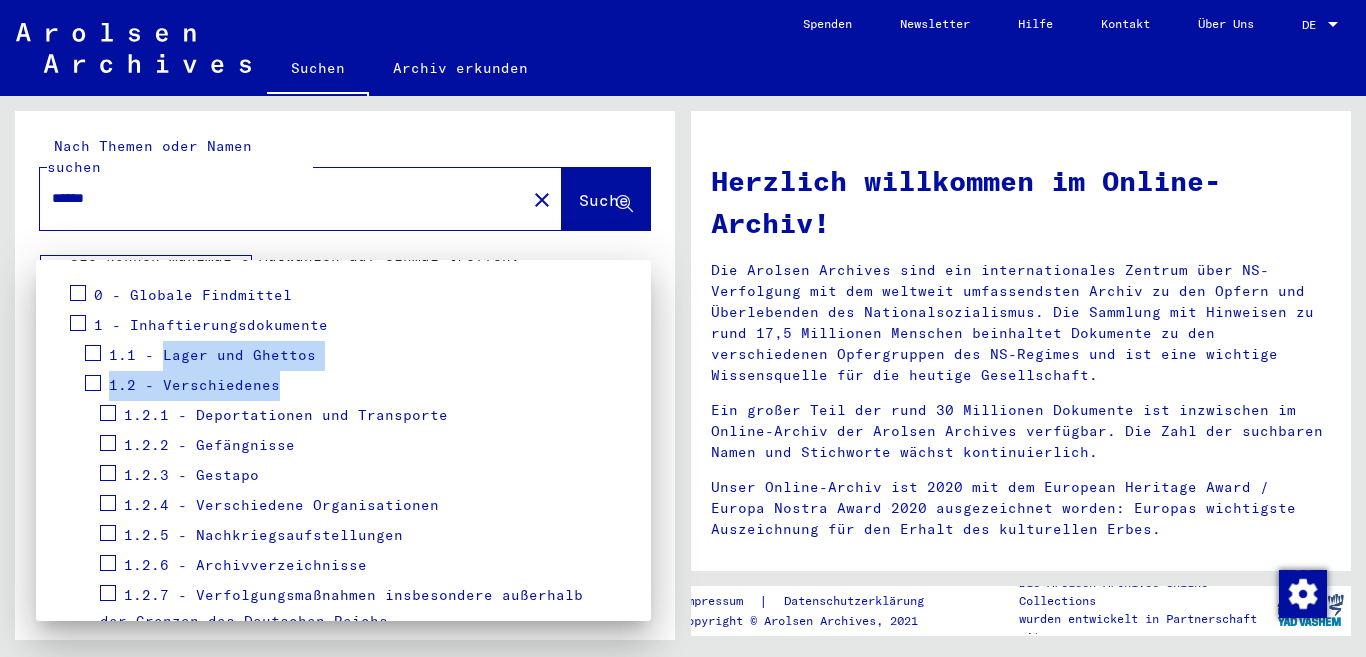 drag, startPoint x: 299, startPoint y: 389, endPoint x: 160, endPoint y: 351, distance: 144.10066 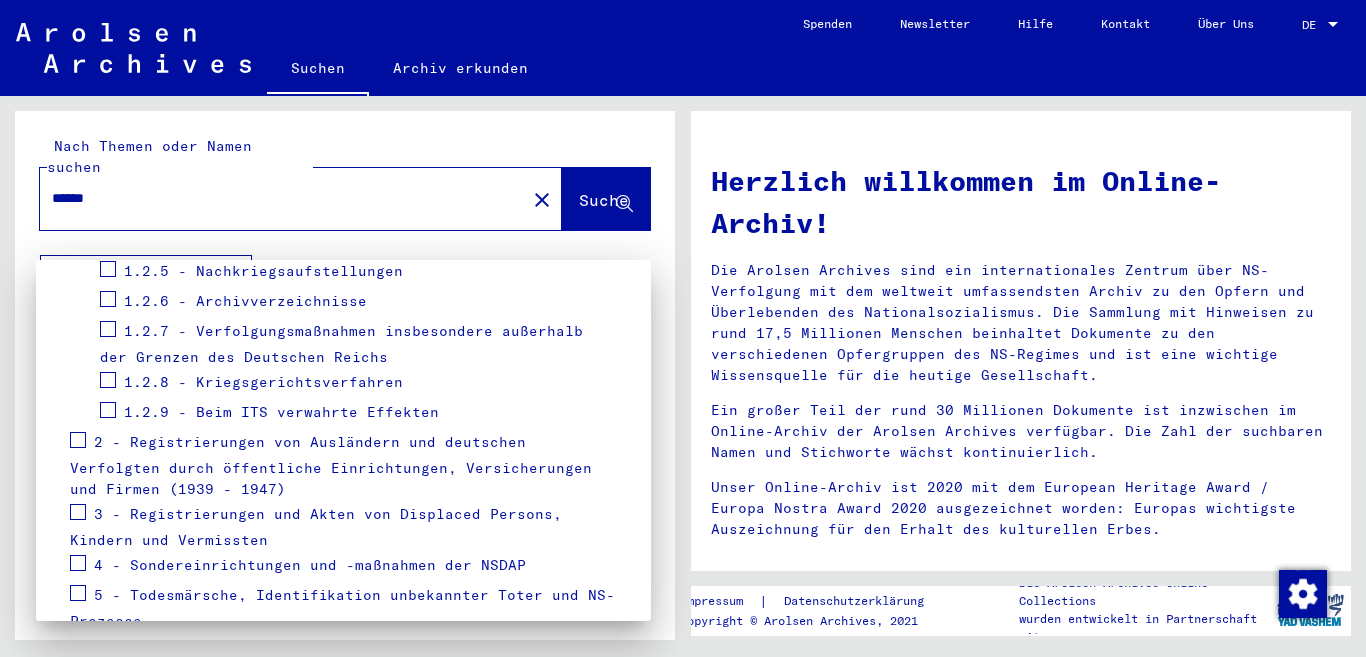 scroll, scrollTop: 553, scrollLeft: 0, axis: vertical 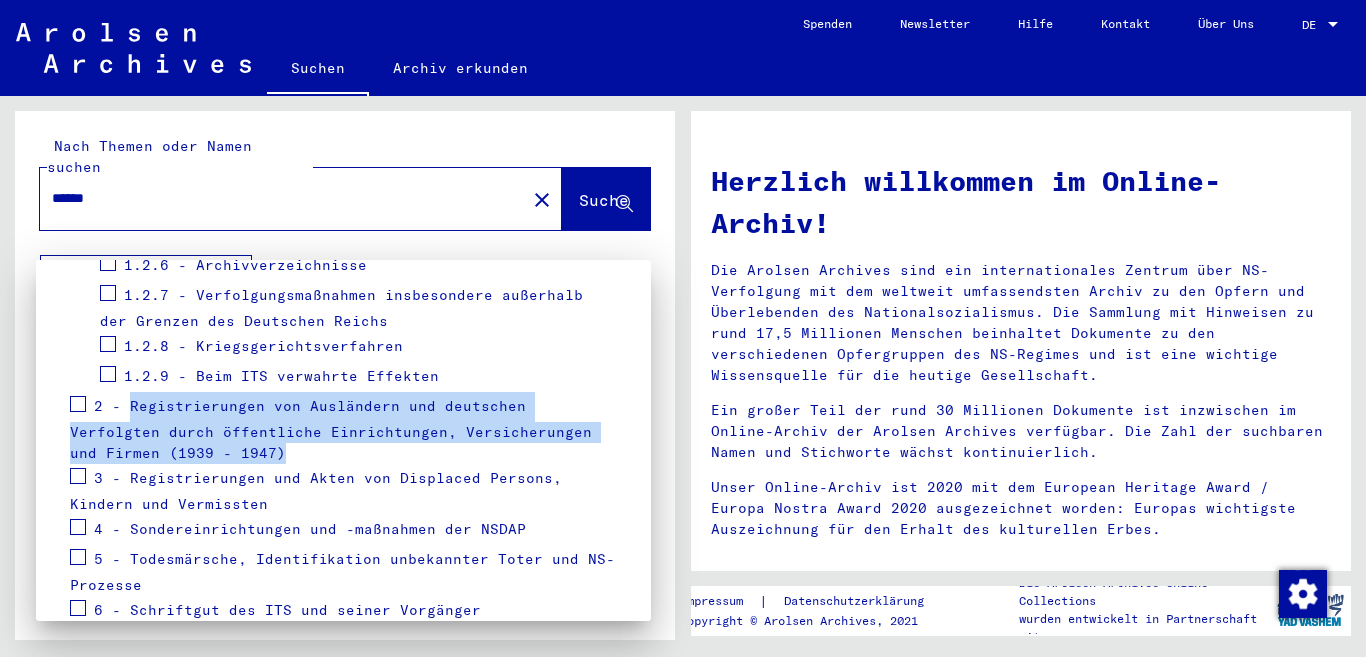 drag, startPoint x: 389, startPoint y: 453, endPoint x: 129, endPoint y: 407, distance: 264.03787 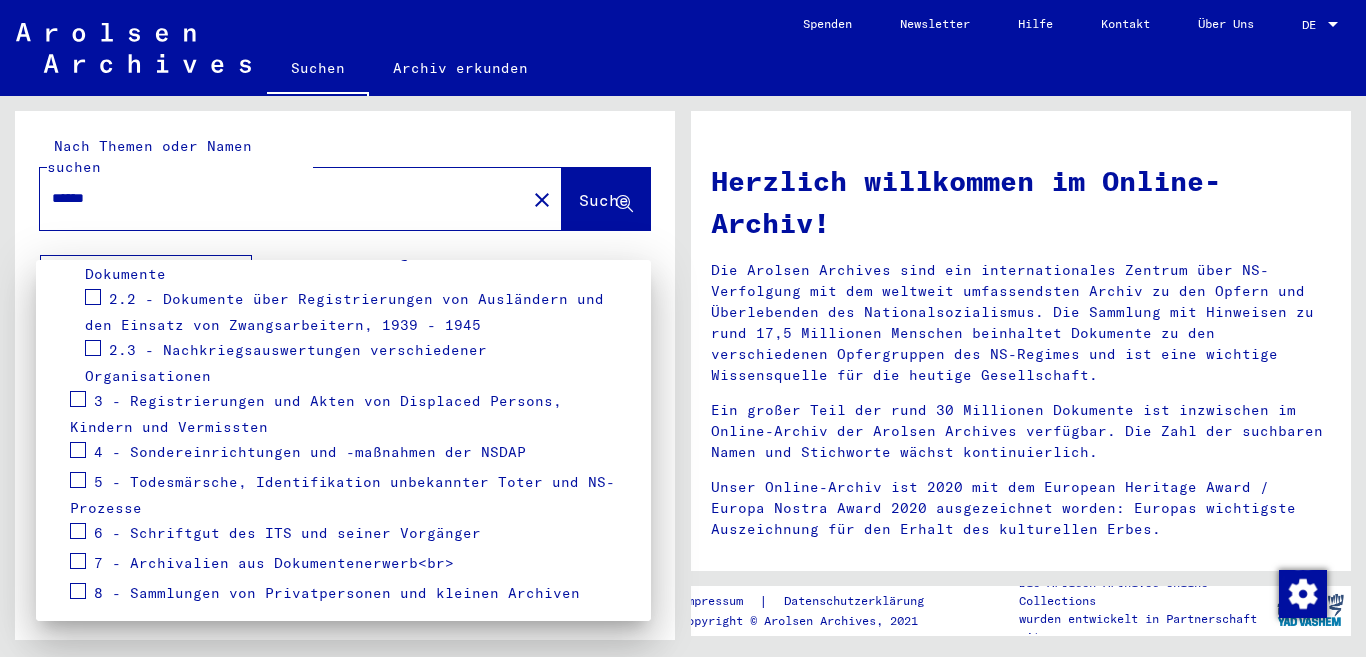 scroll, scrollTop: 853, scrollLeft: 0, axis: vertical 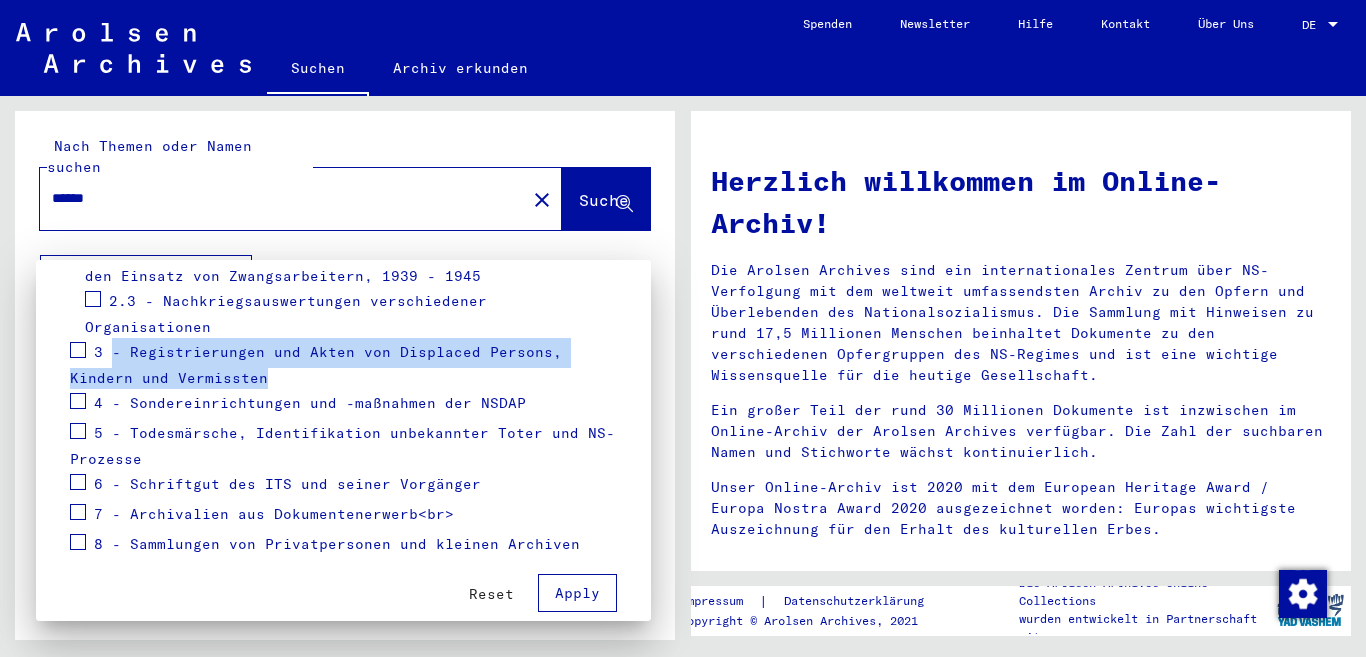 drag, startPoint x: 372, startPoint y: 377, endPoint x: 110, endPoint y: 353, distance: 263.09695 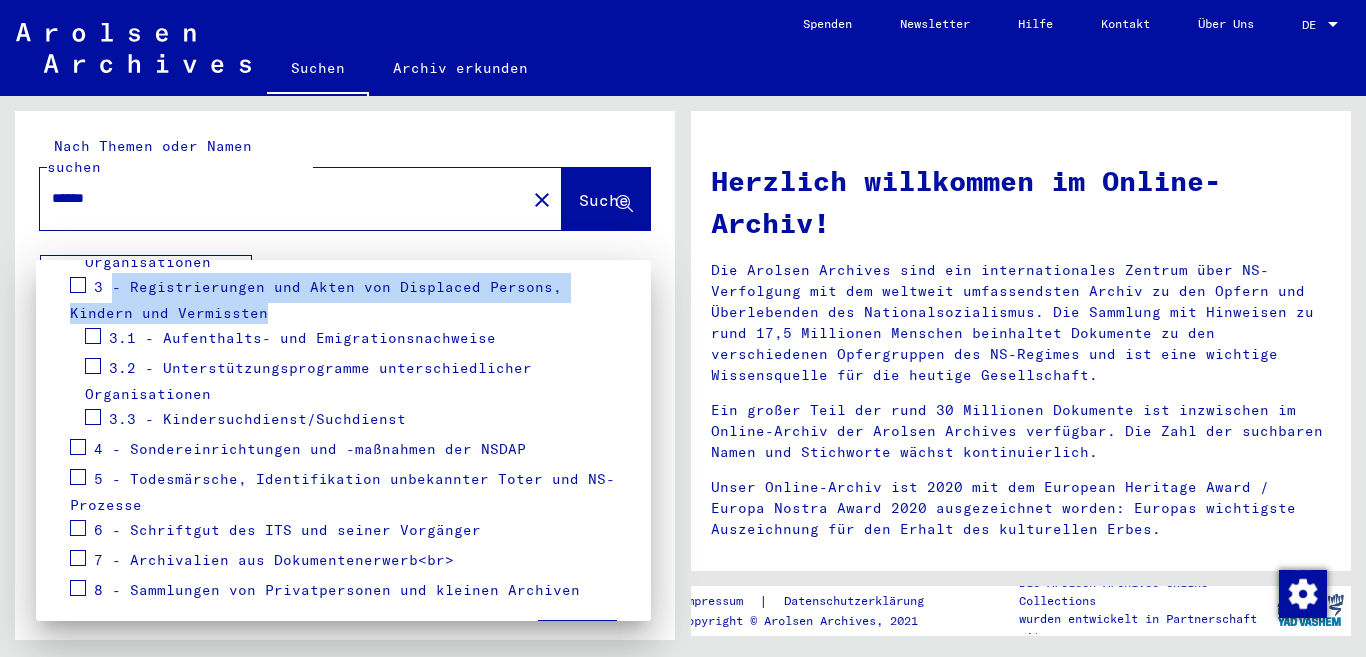scroll, scrollTop: 953, scrollLeft: 0, axis: vertical 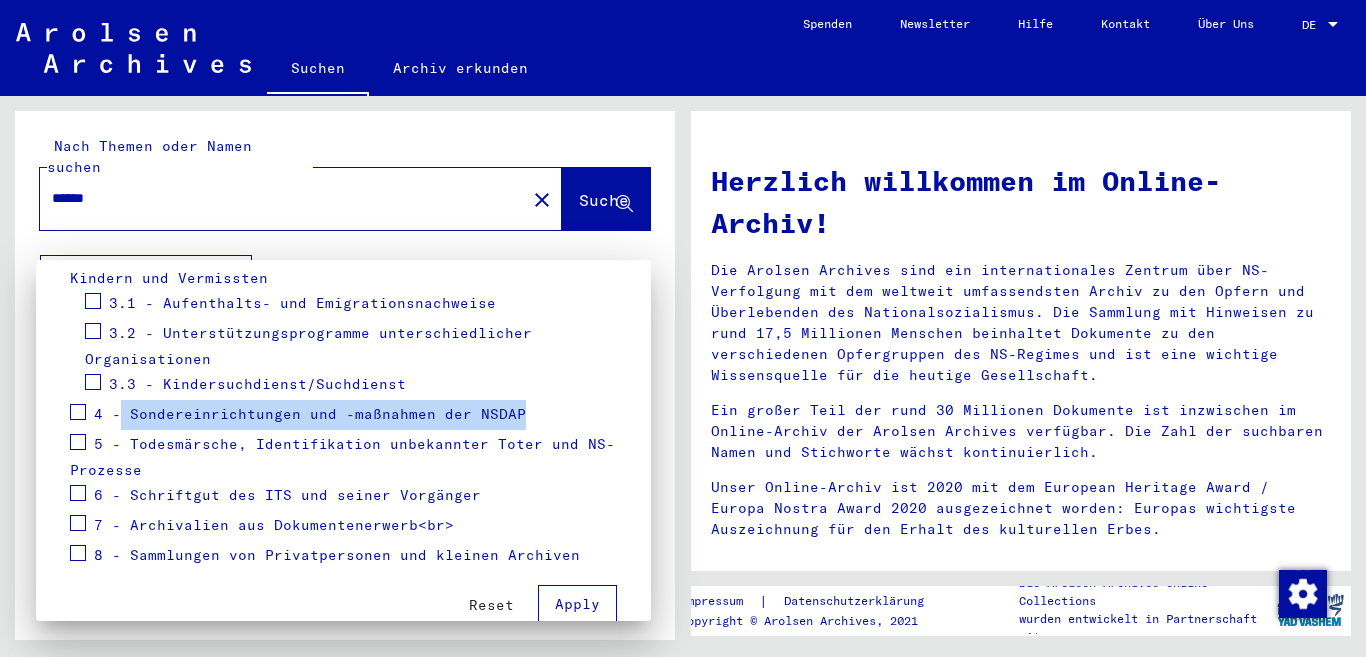 drag, startPoint x: 565, startPoint y: 415, endPoint x: 125, endPoint y: 419, distance: 440.0182 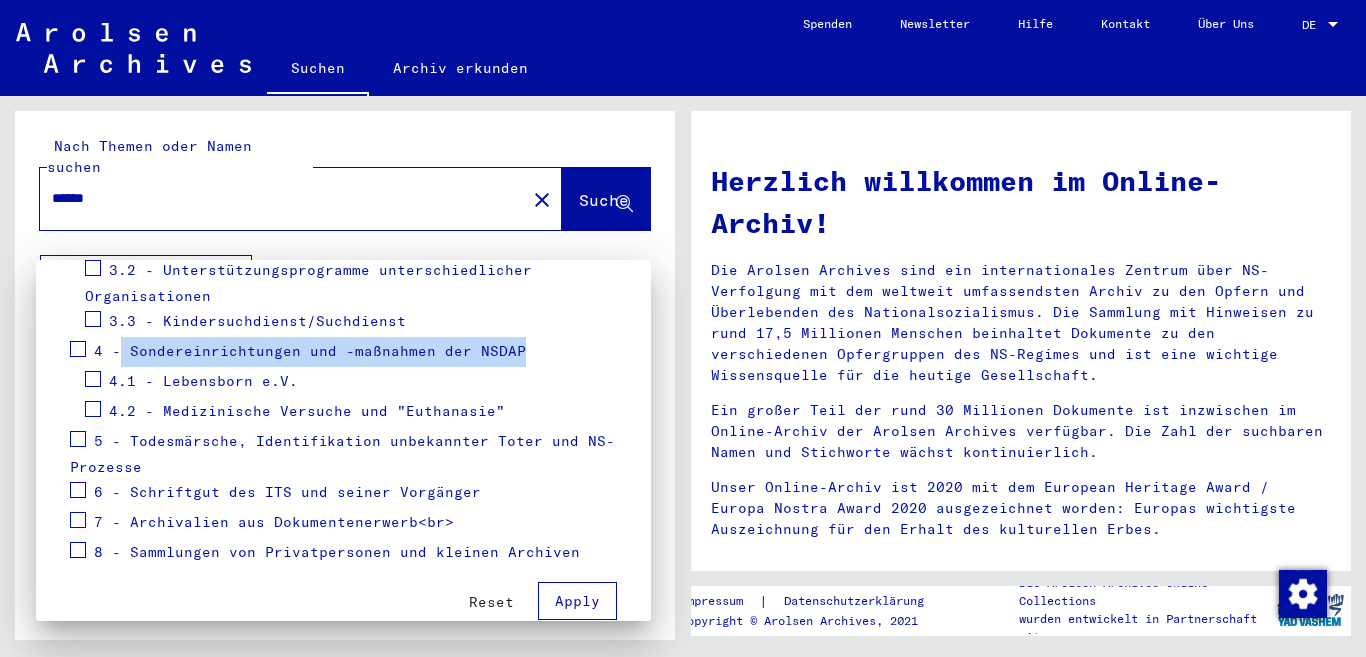 scroll, scrollTop: 1049, scrollLeft: 0, axis: vertical 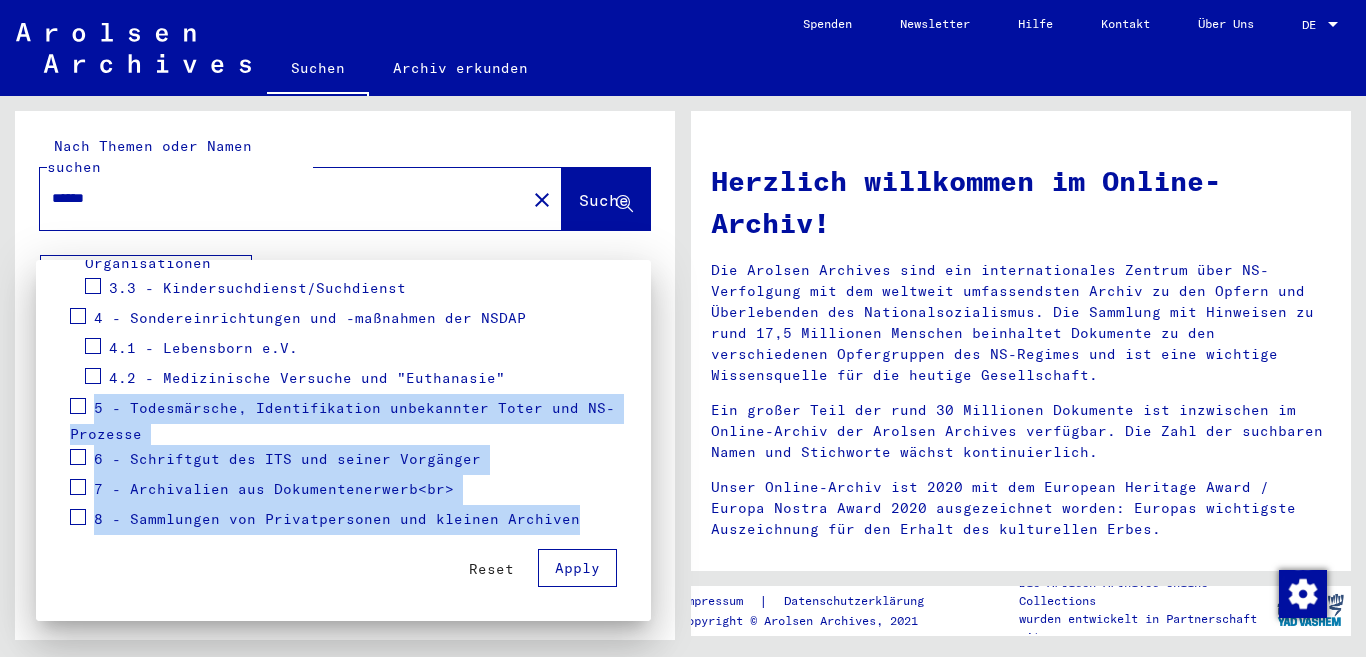 drag, startPoint x: 578, startPoint y: 534, endPoint x: 86, endPoint y: 415, distance: 506.18674 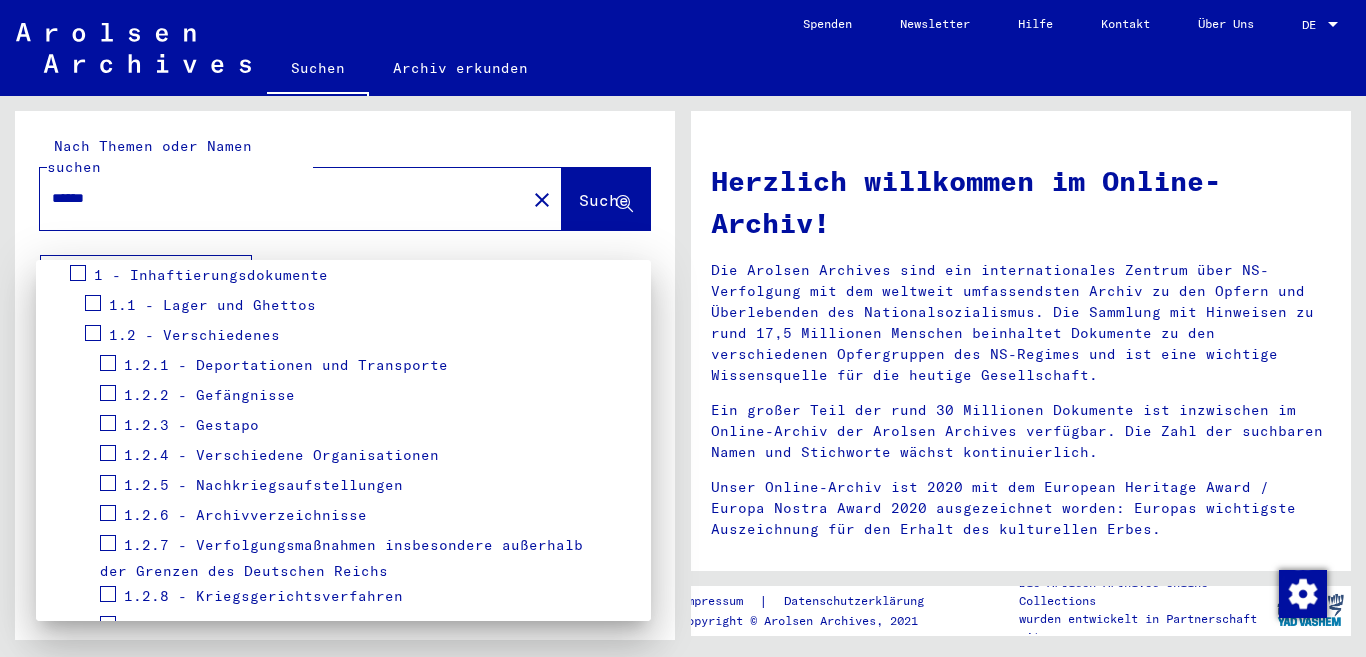 scroll, scrollTop: 349, scrollLeft: 0, axis: vertical 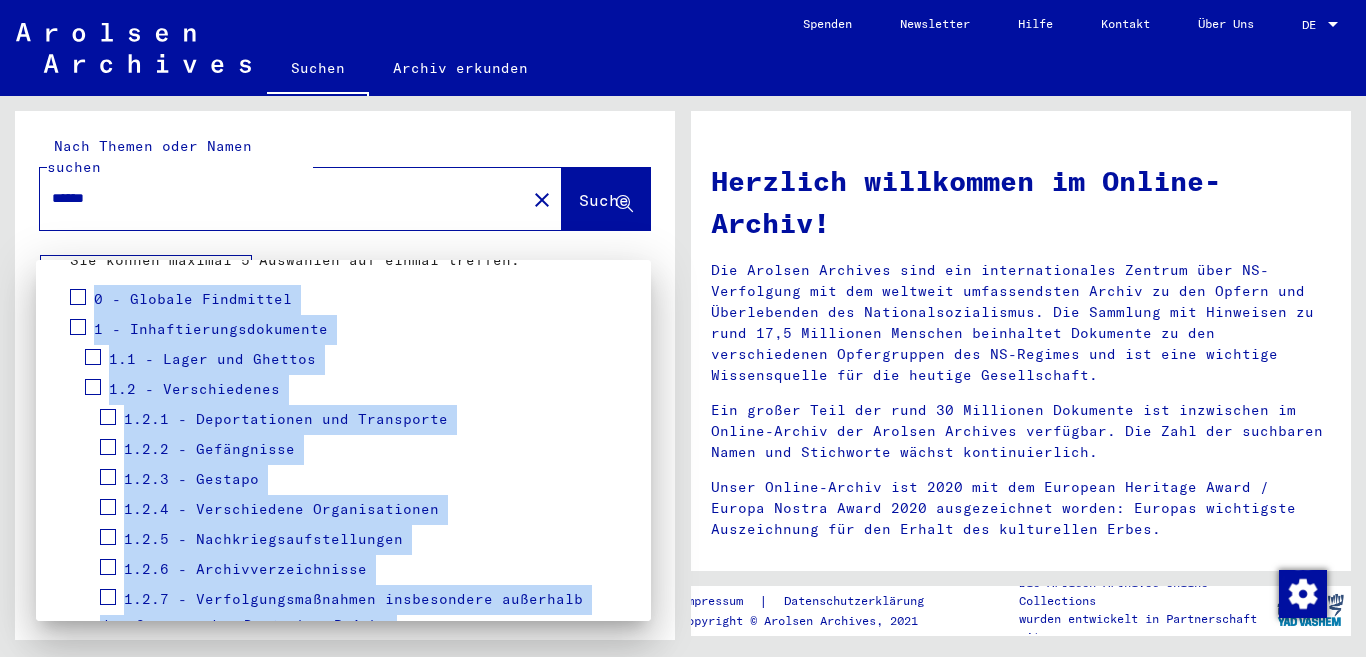 drag, startPoint x: 473, startPoint y: 586, endPoint x: 75, endPoint y: 307, distance: 486.0504 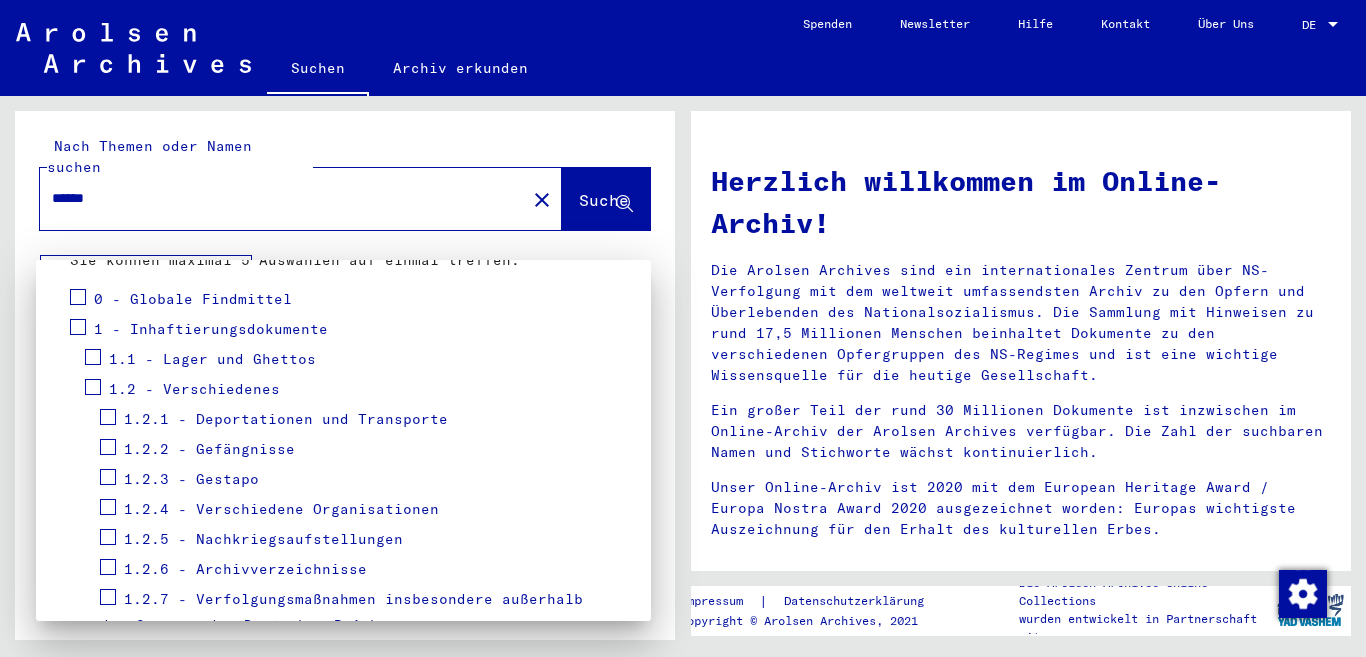 click at bounding box center (683, 328) 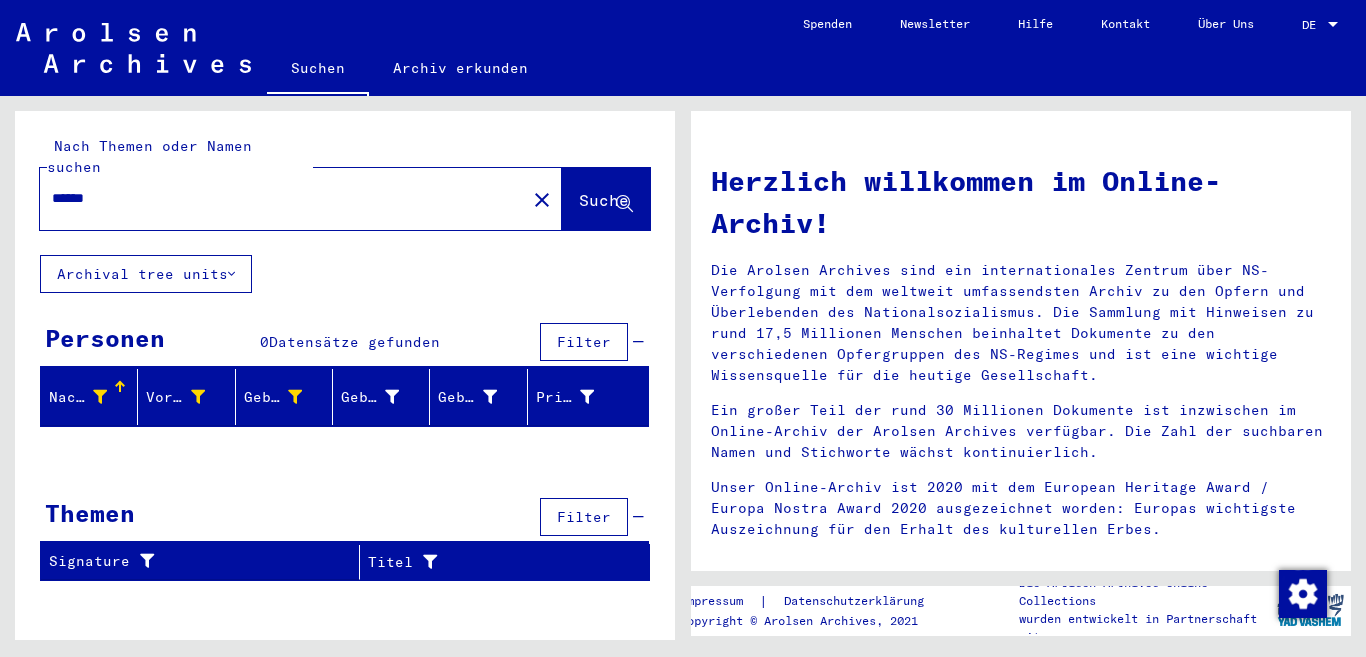 click on "******" at bounding box center [277, 198] 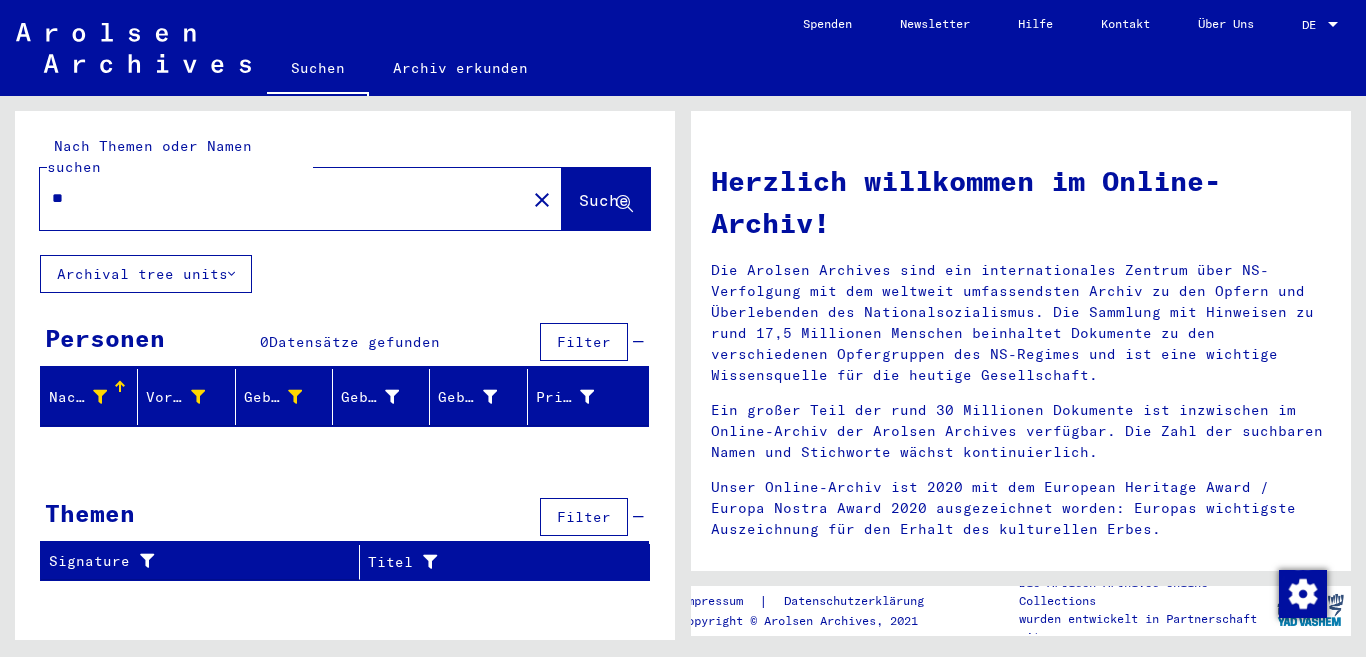 type on "*" 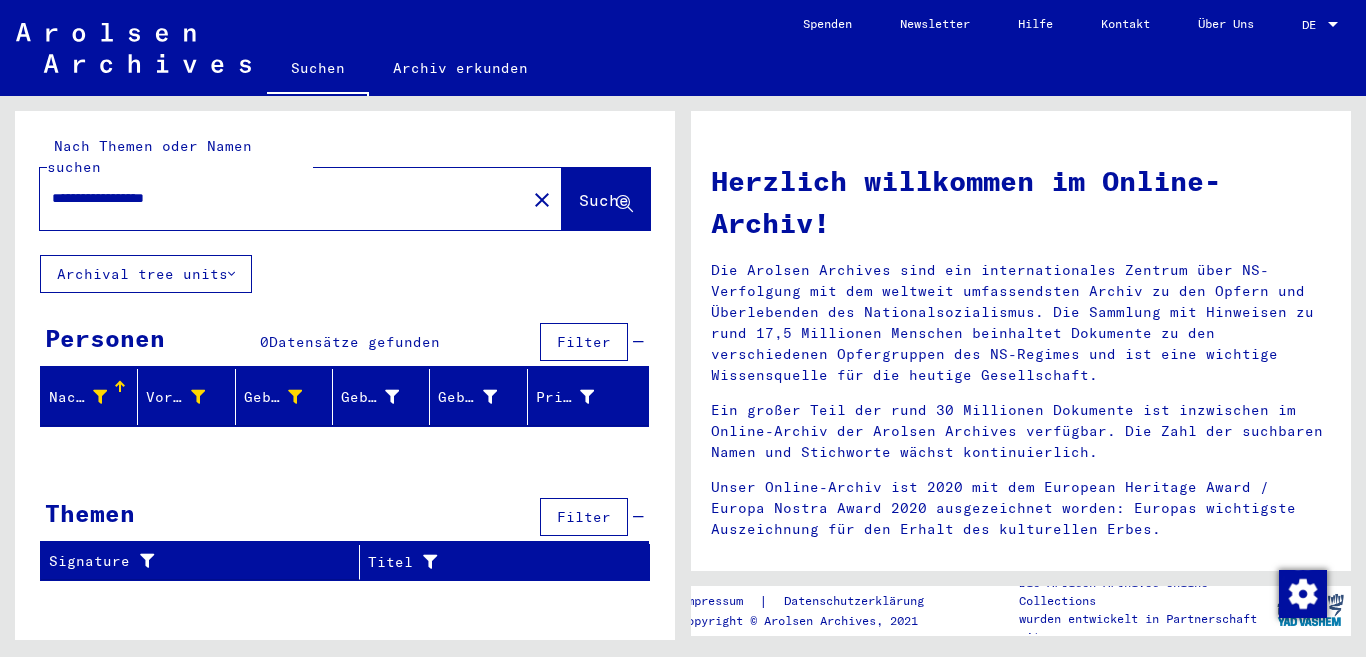 type on "**********" 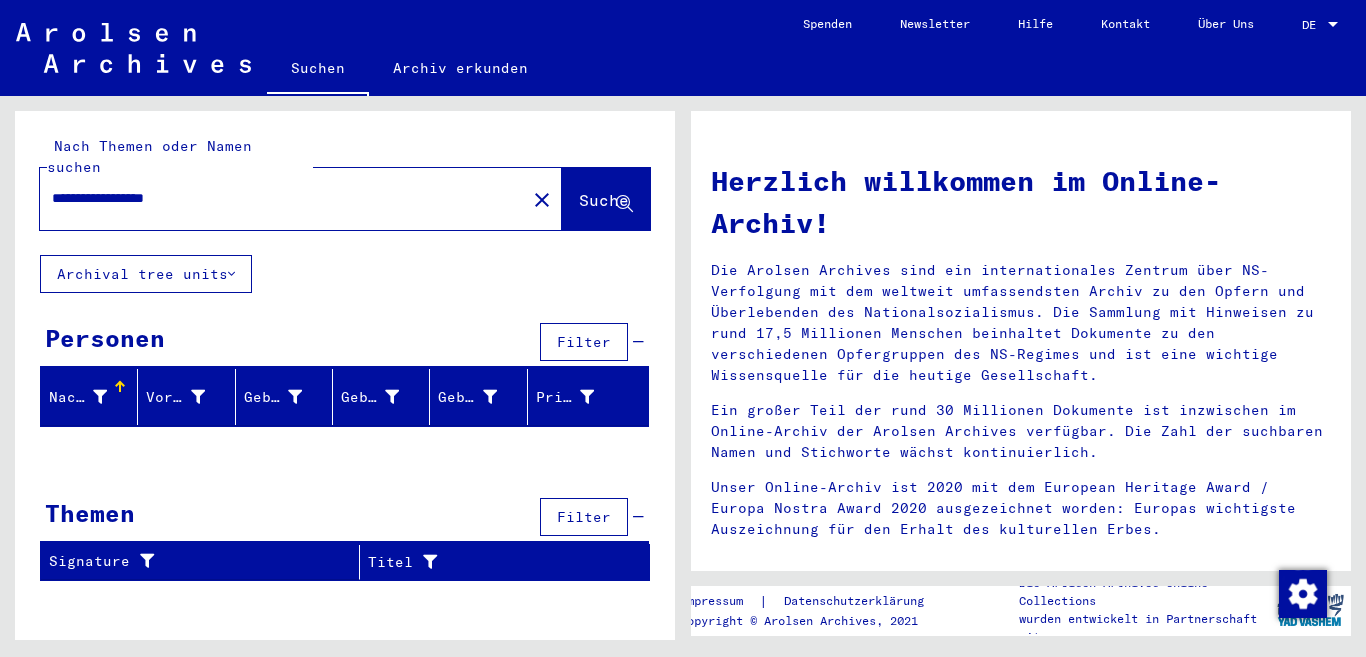 click at bounding box center [100, 397] 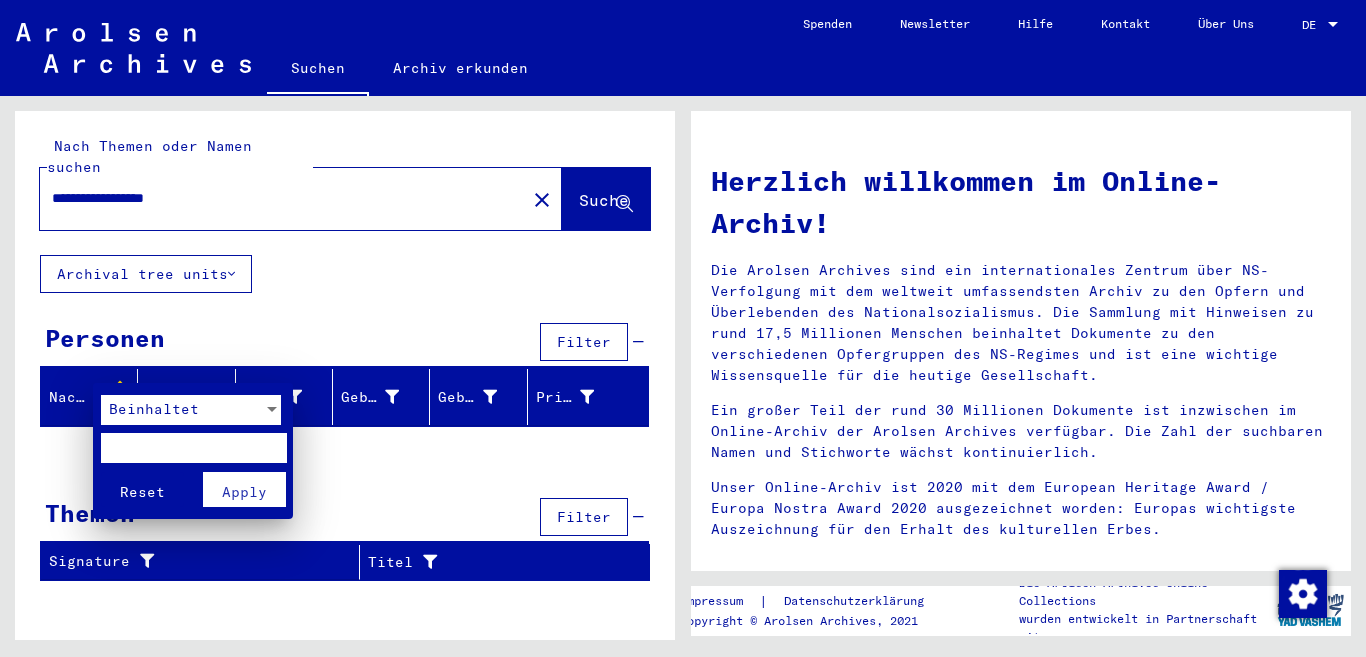 click at bounding box center (193, 448) 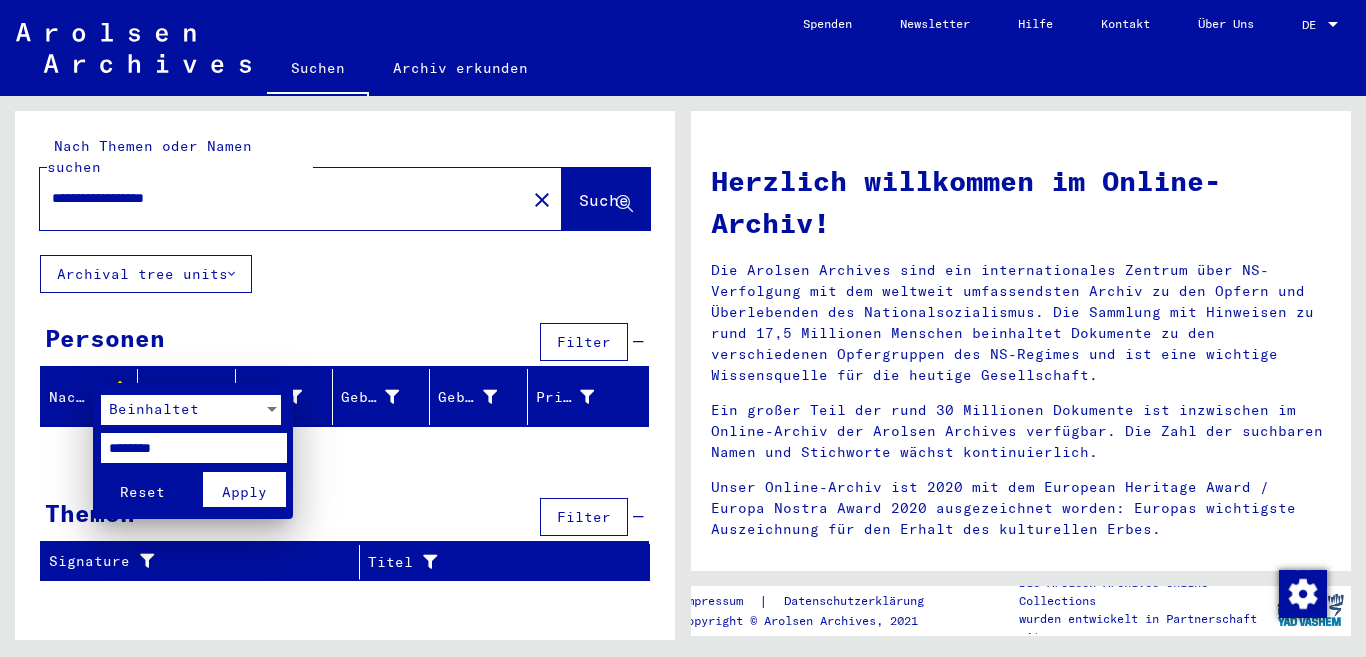 type on "********" 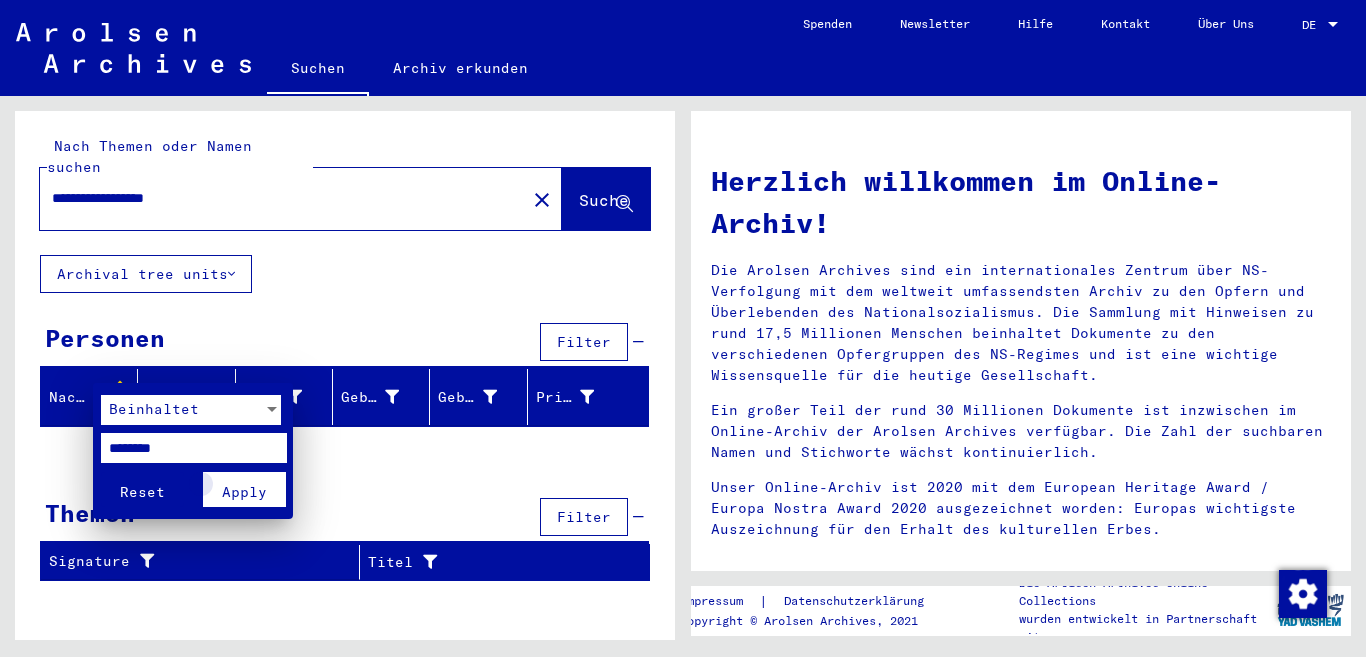 click on "Apply" at bounding box center [244, 492] 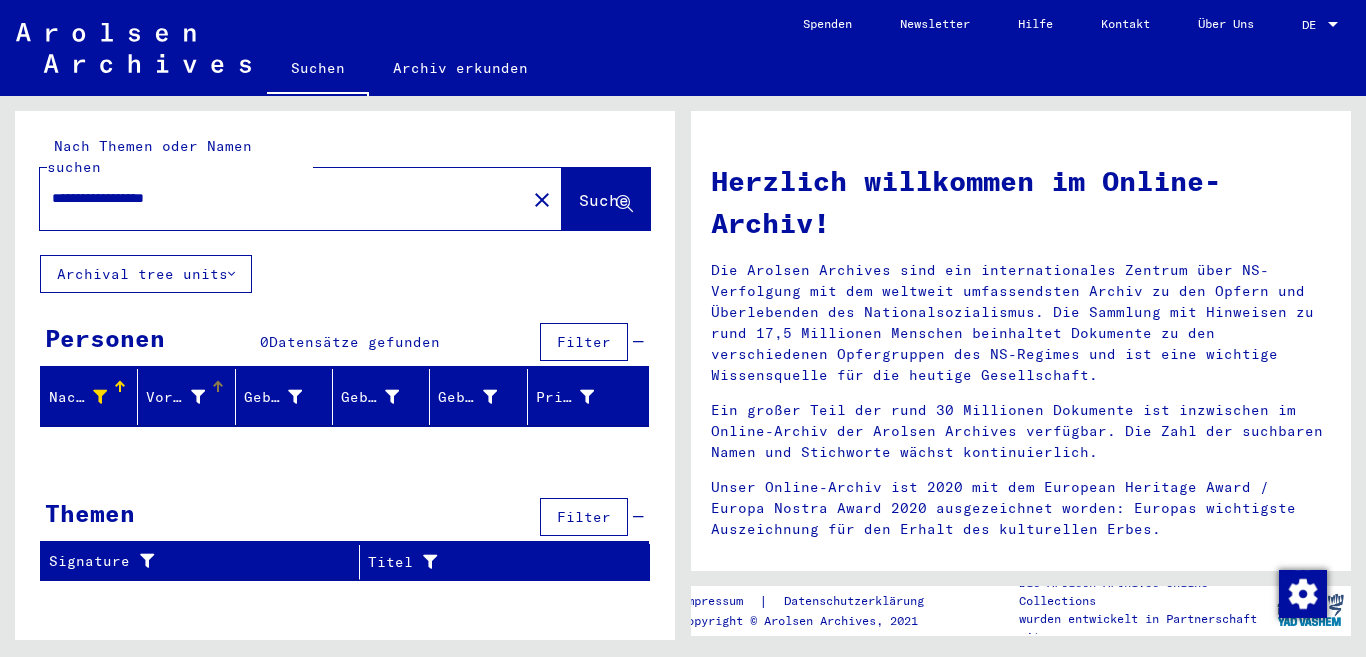 click at bounding box center [198, 397] 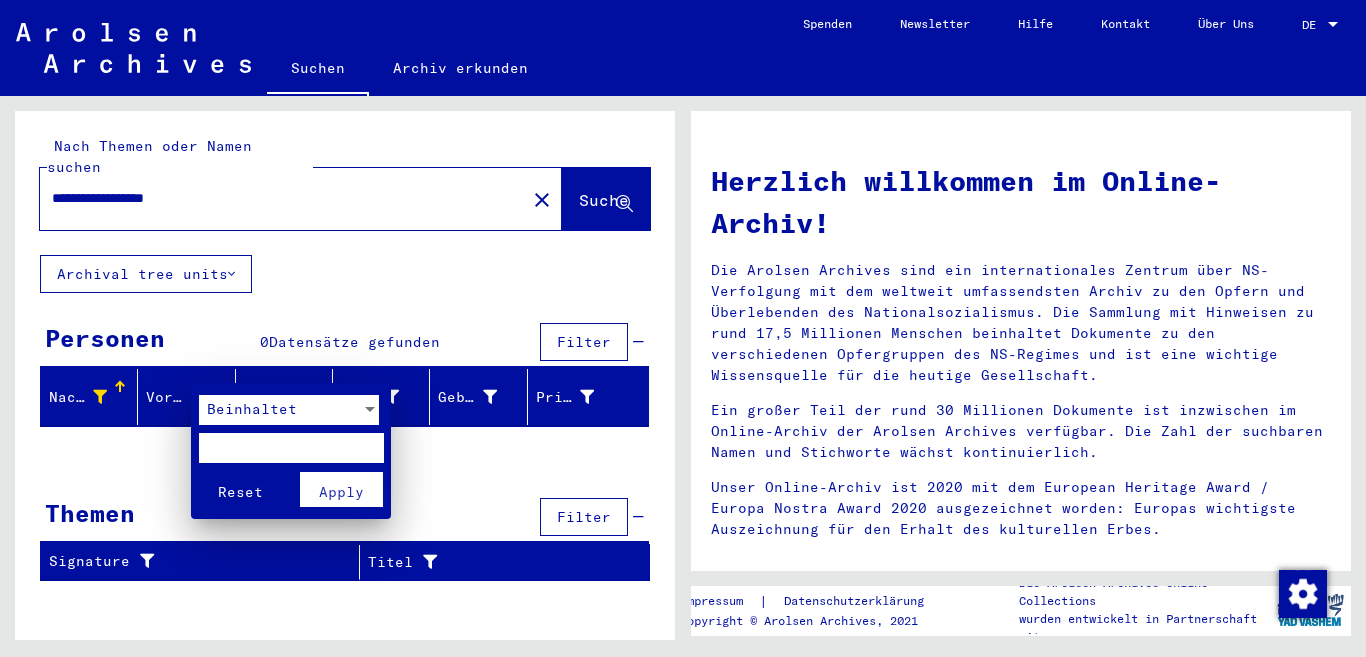 click at bounding box center (683, 328) 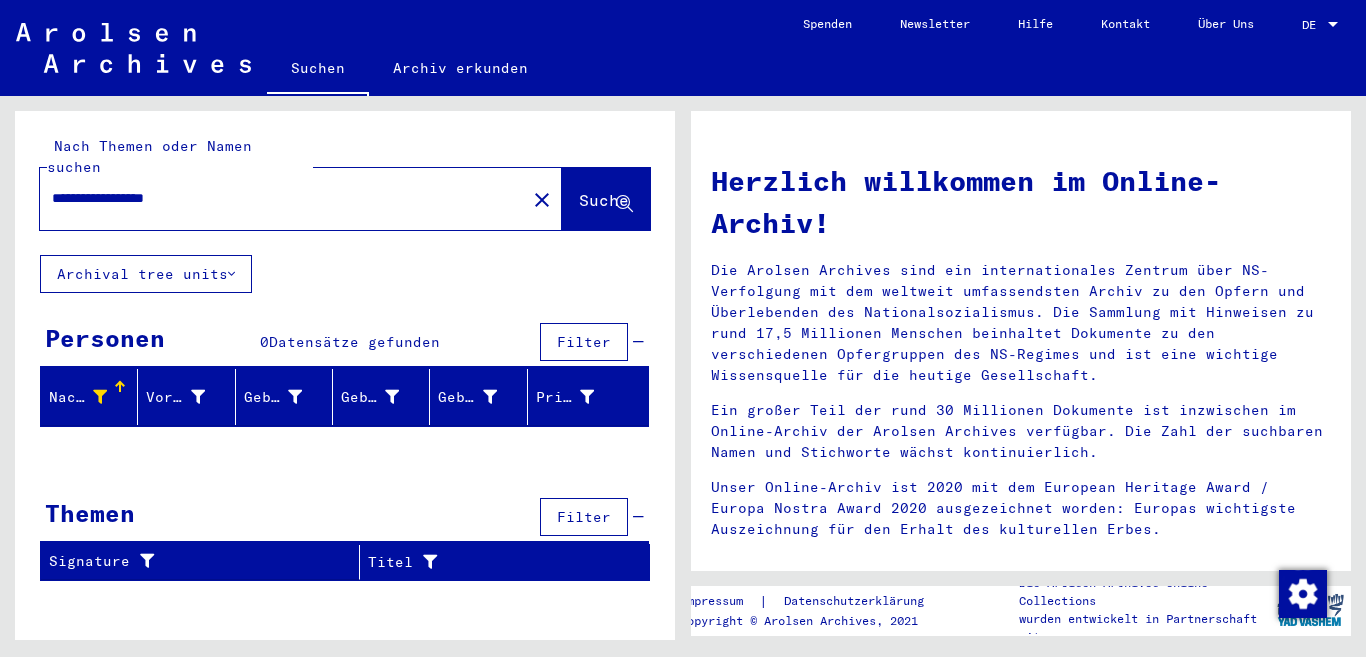 click on "Nachname" at bounding box center [93, 397] 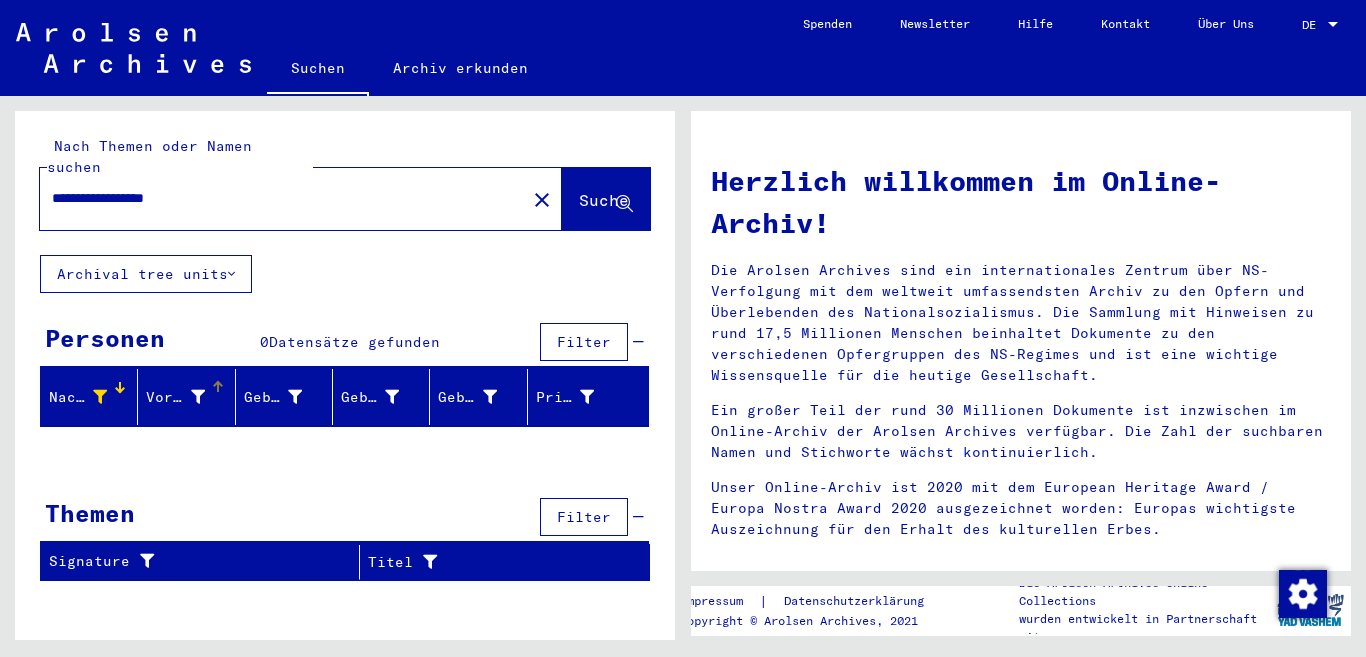 click on "Vorname" at bounding box center (175, 397) 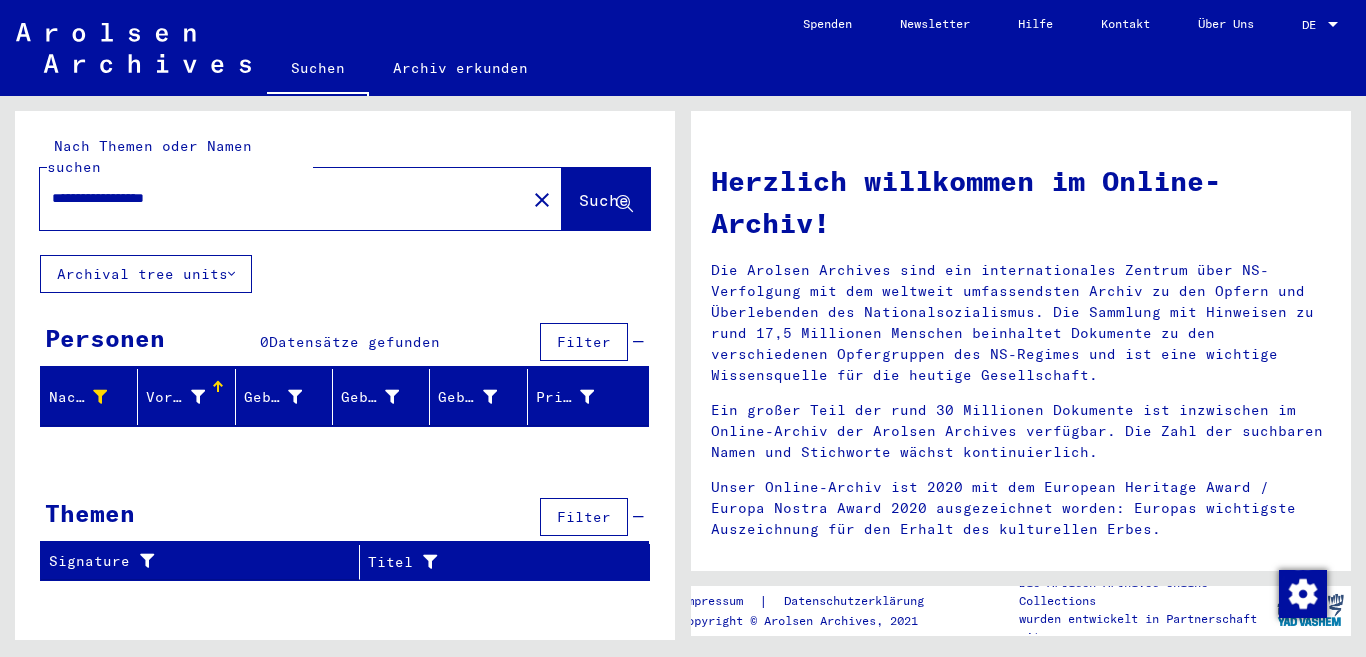 click at bounding box center (198, 397) 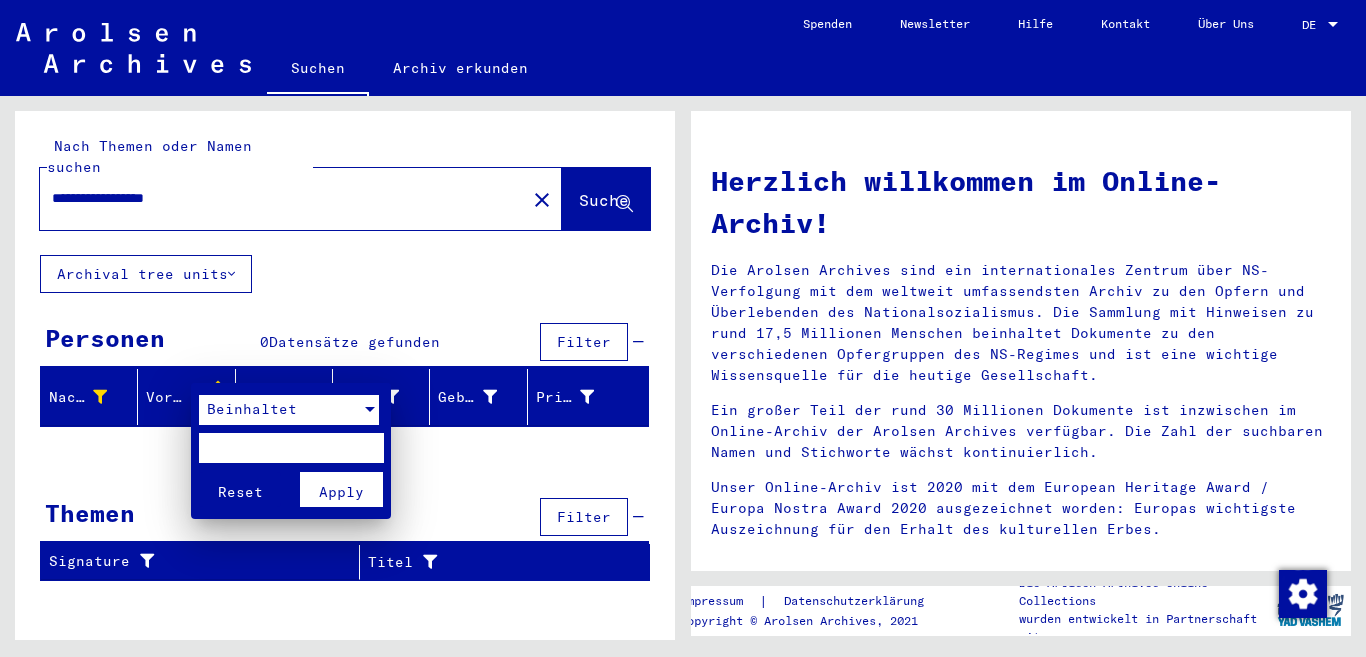 click at bounding box center [370, 409] 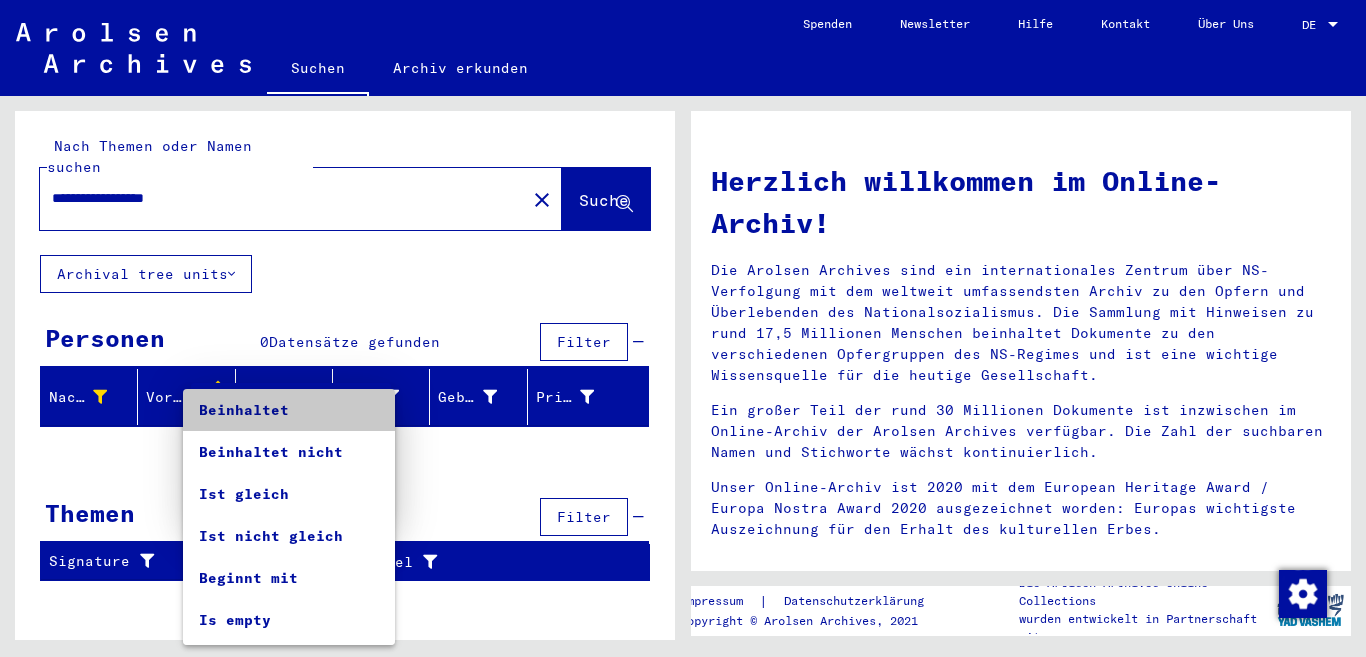 click on "Beinhaltet" at bounding box center [289, 410] 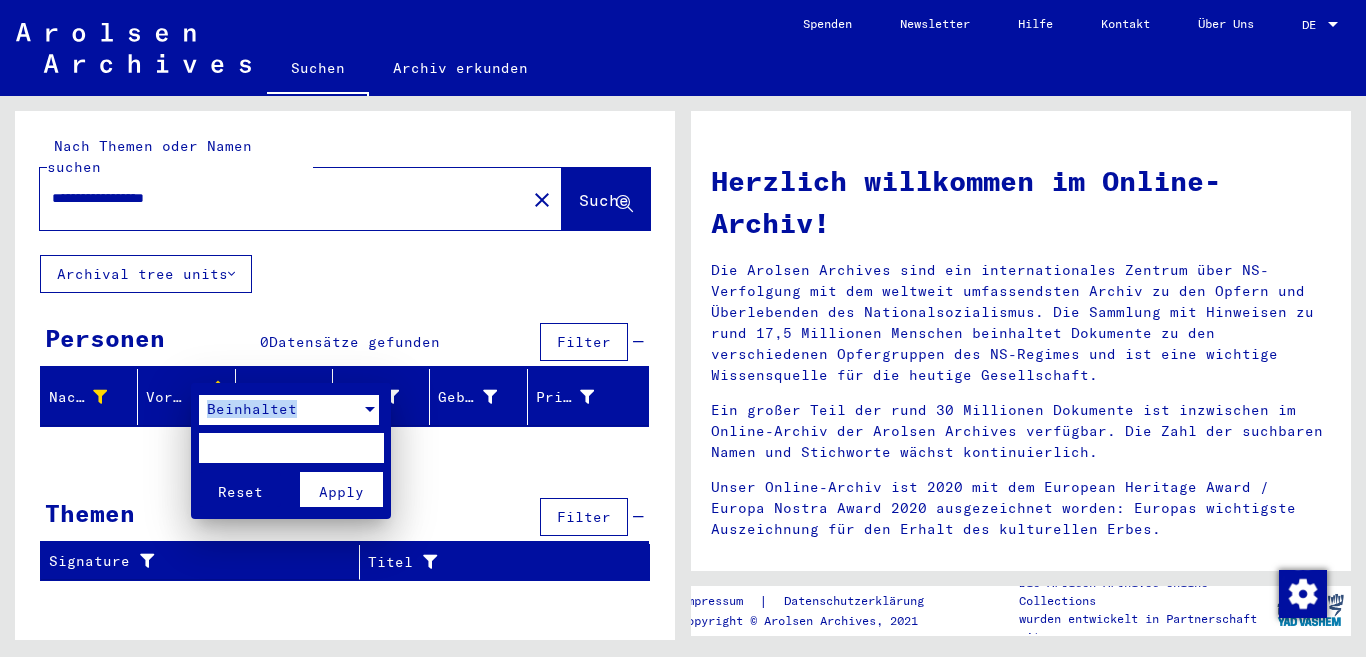 drag, startPoint x: 315, startPoint y: 401, endPoint x: 184, endPoint y: 404, distance: 131.03435 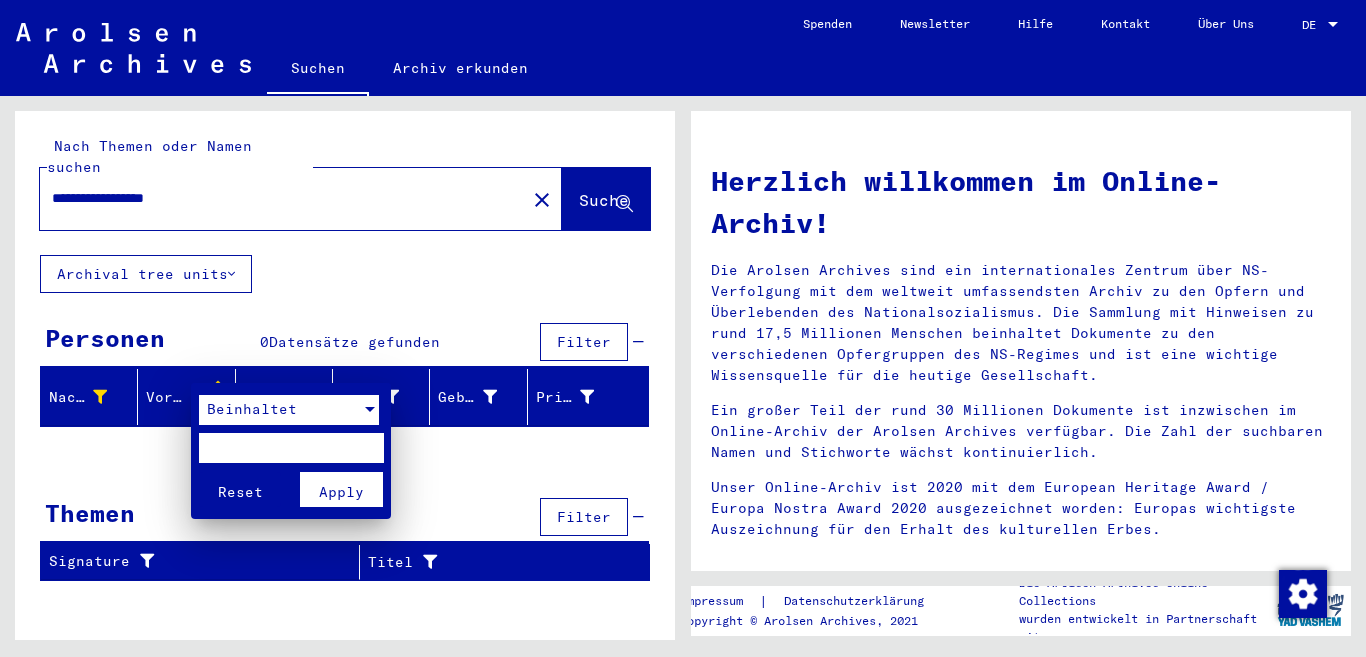 click at bounding box center (370, 410) 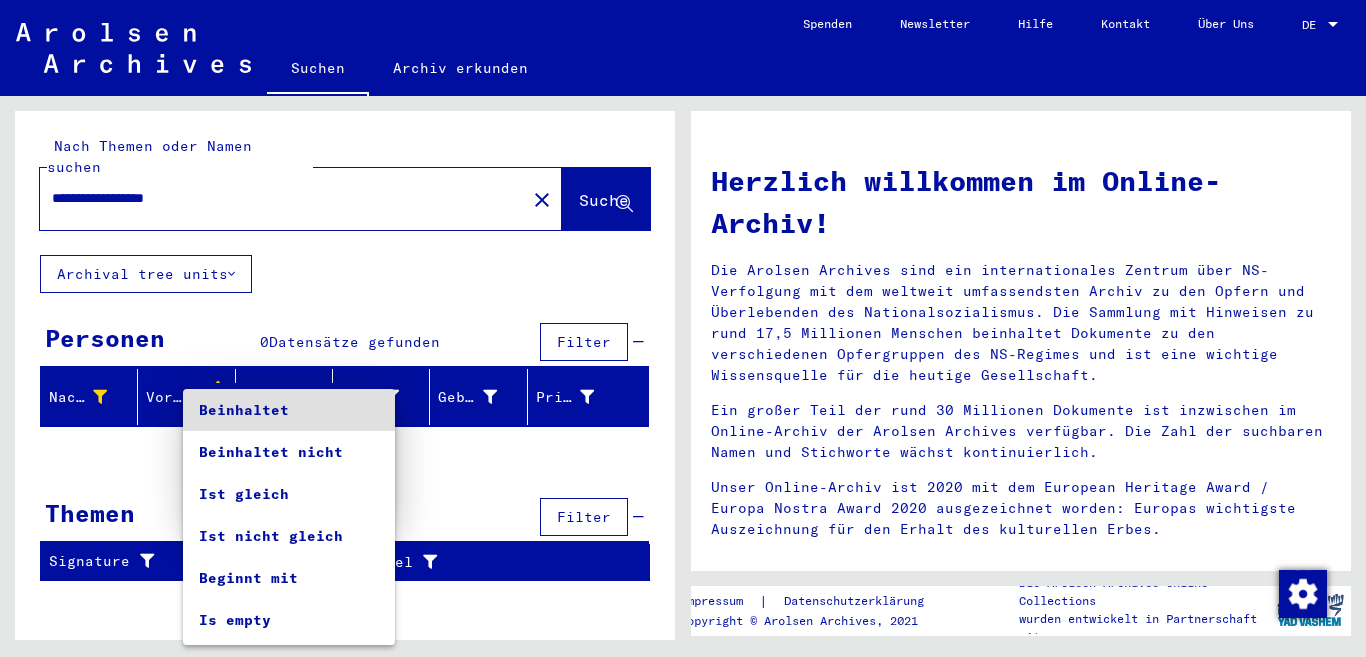 click at bounding box center [683, 328] 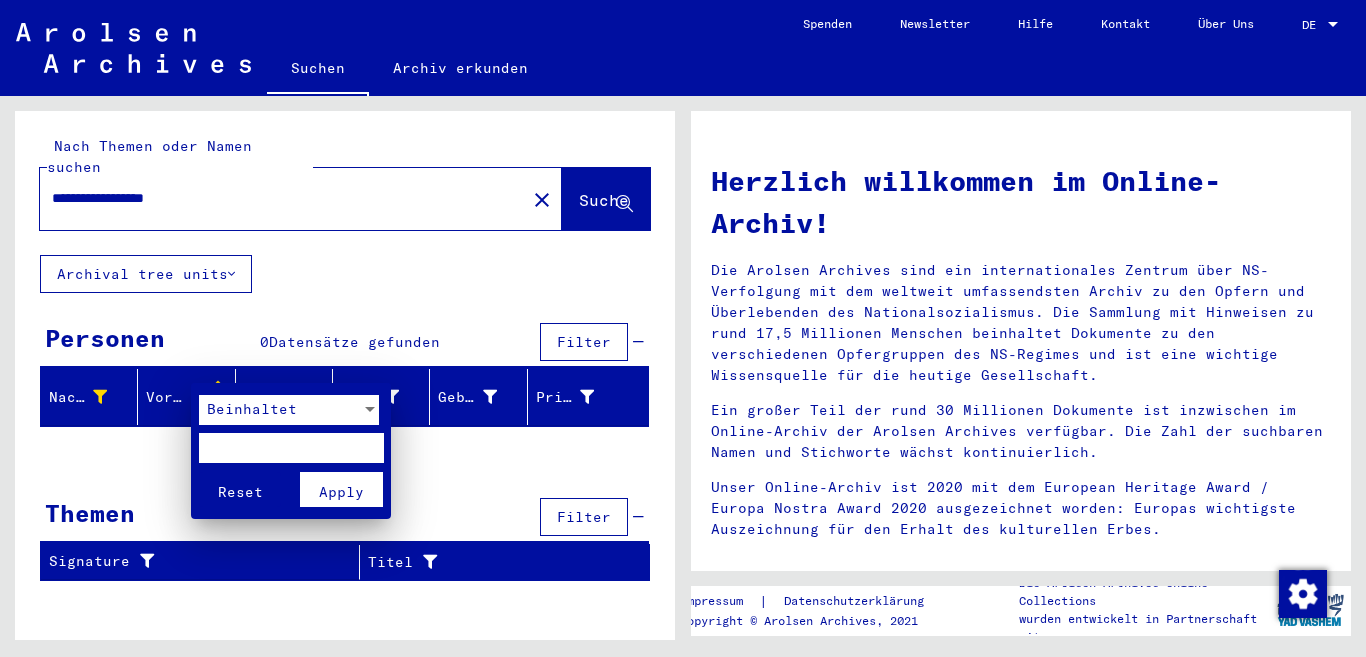 click at bounding box center [683, 328] 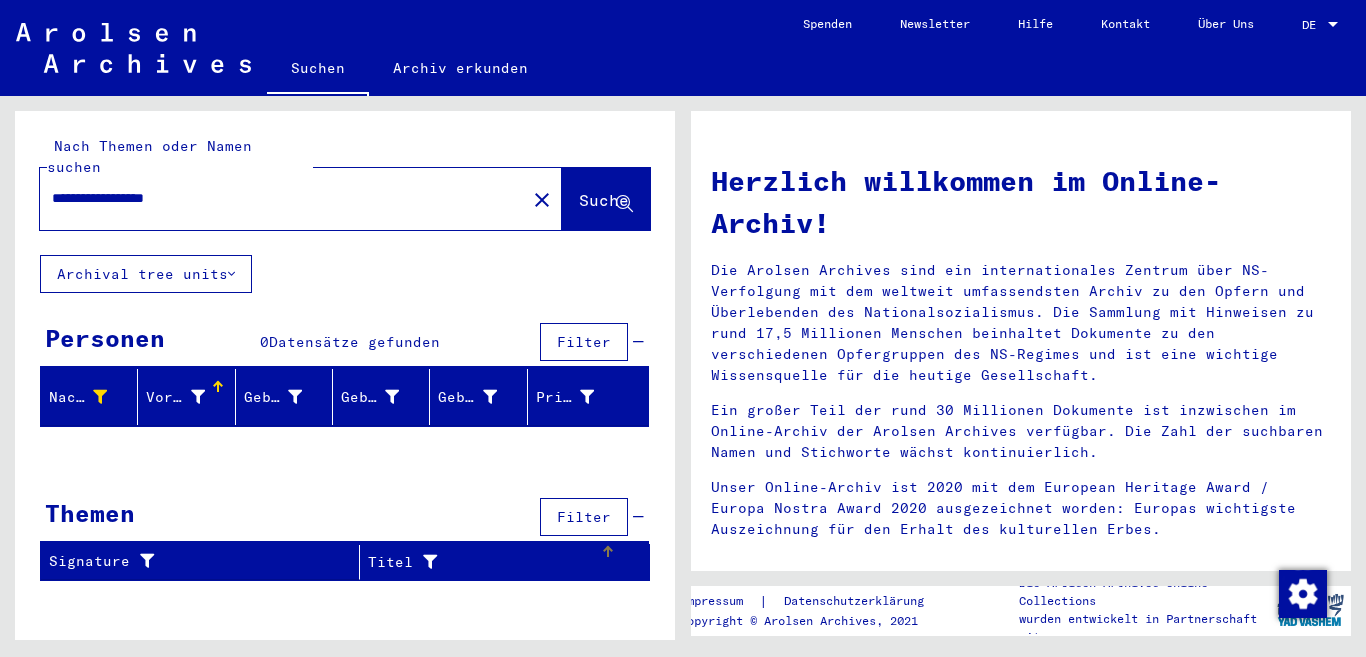 click at bounding box center [425, 562] 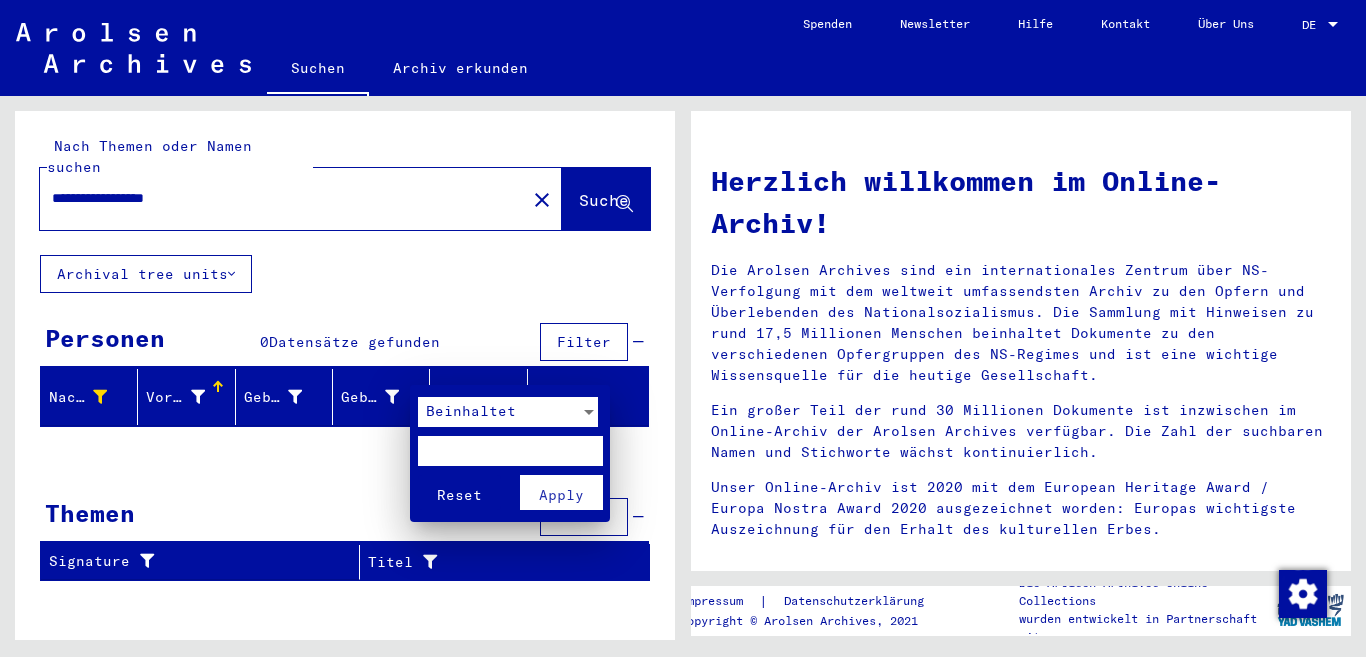 click at bounding box center [683, 328] 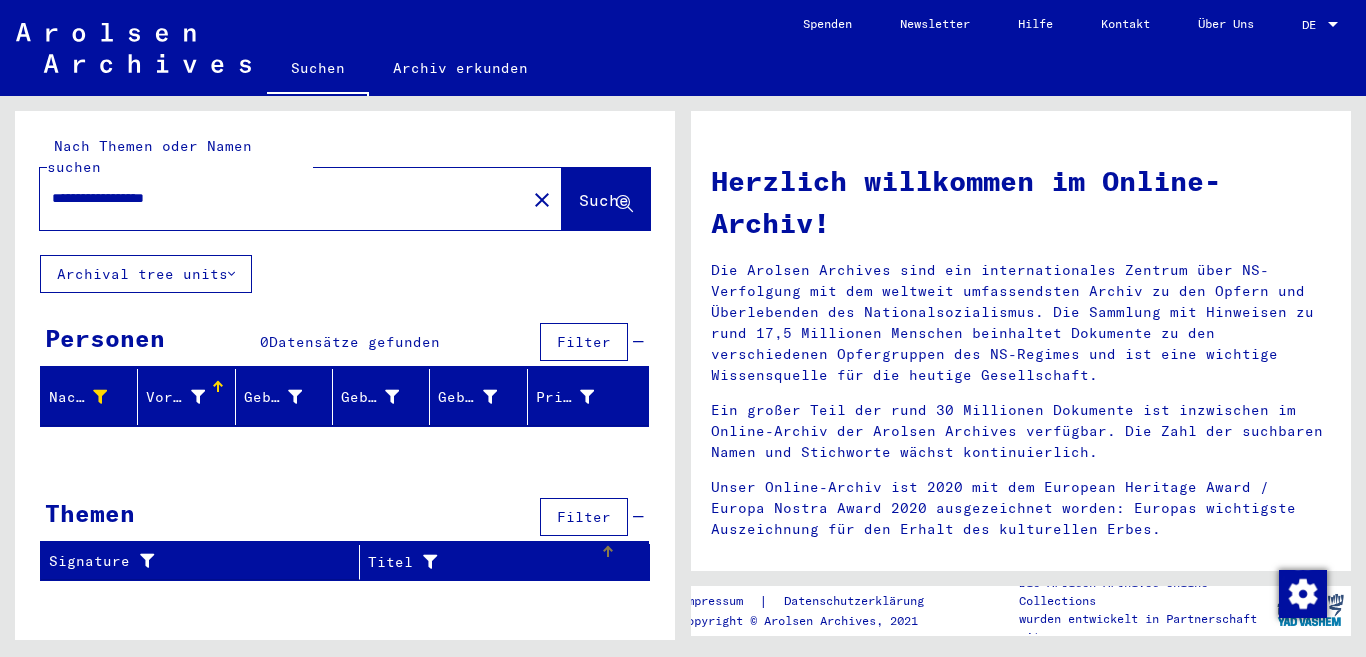 click on "close" 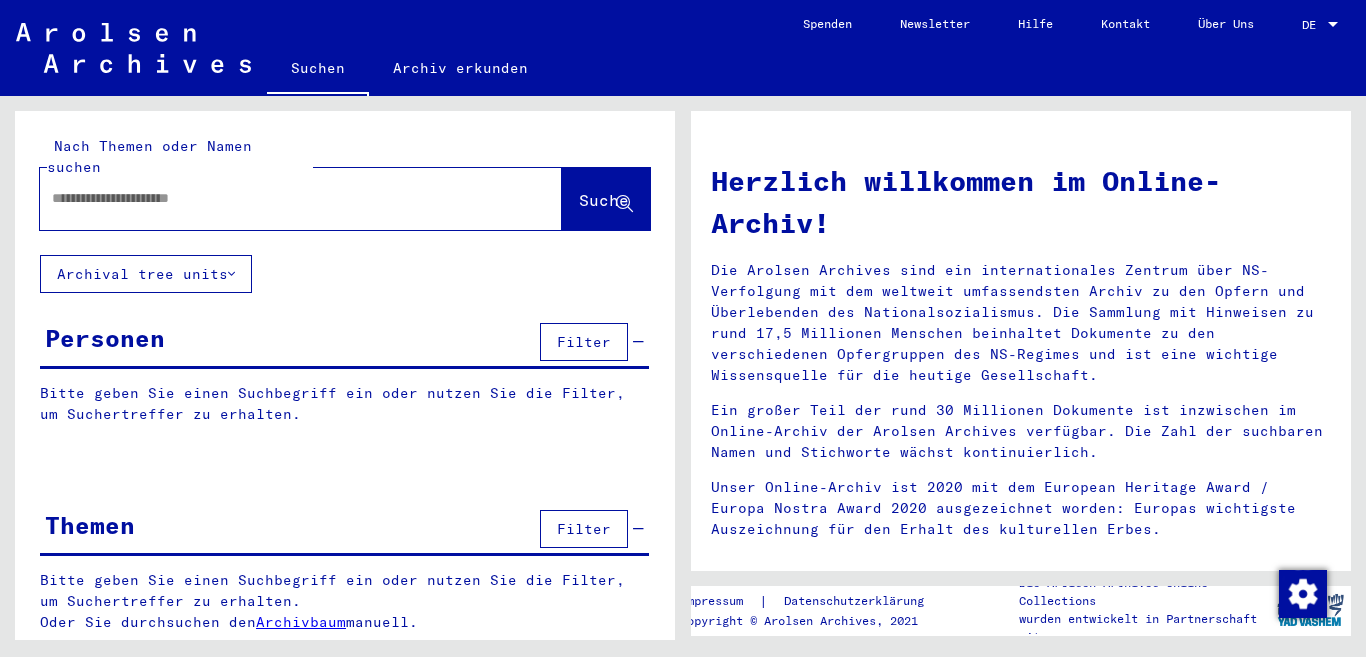 click at bounding box center (277, 198) 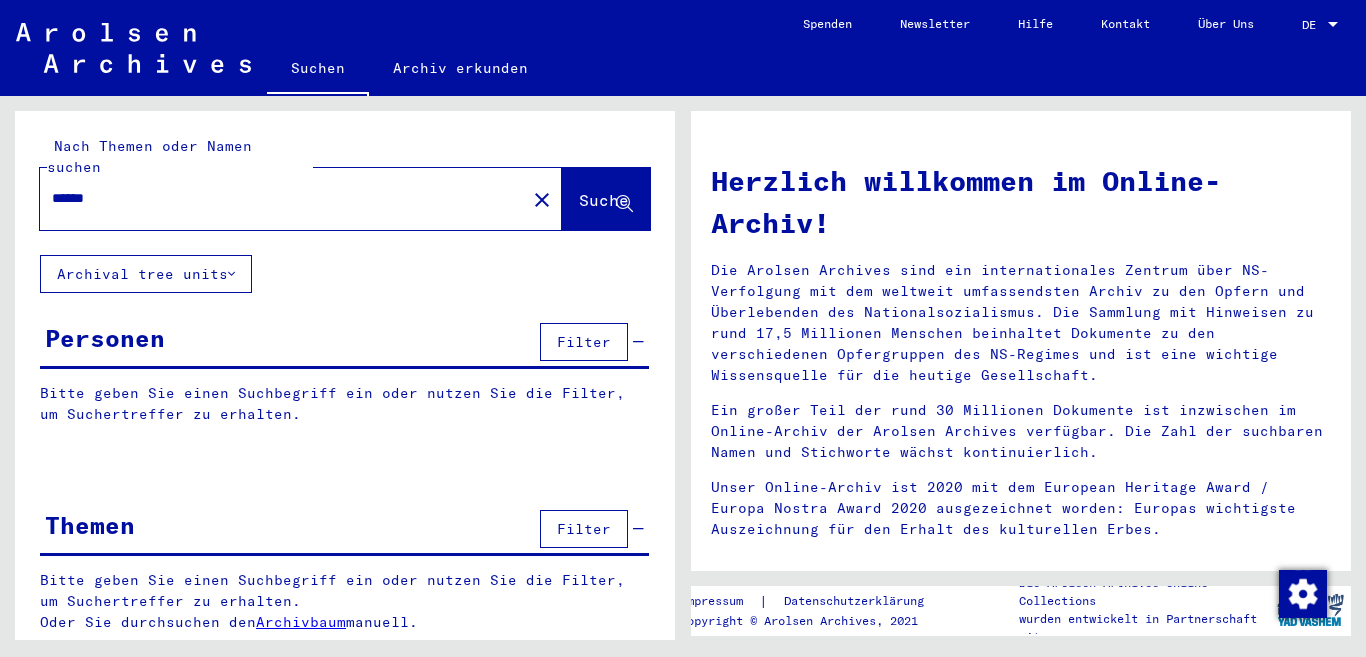 click on "Suche" 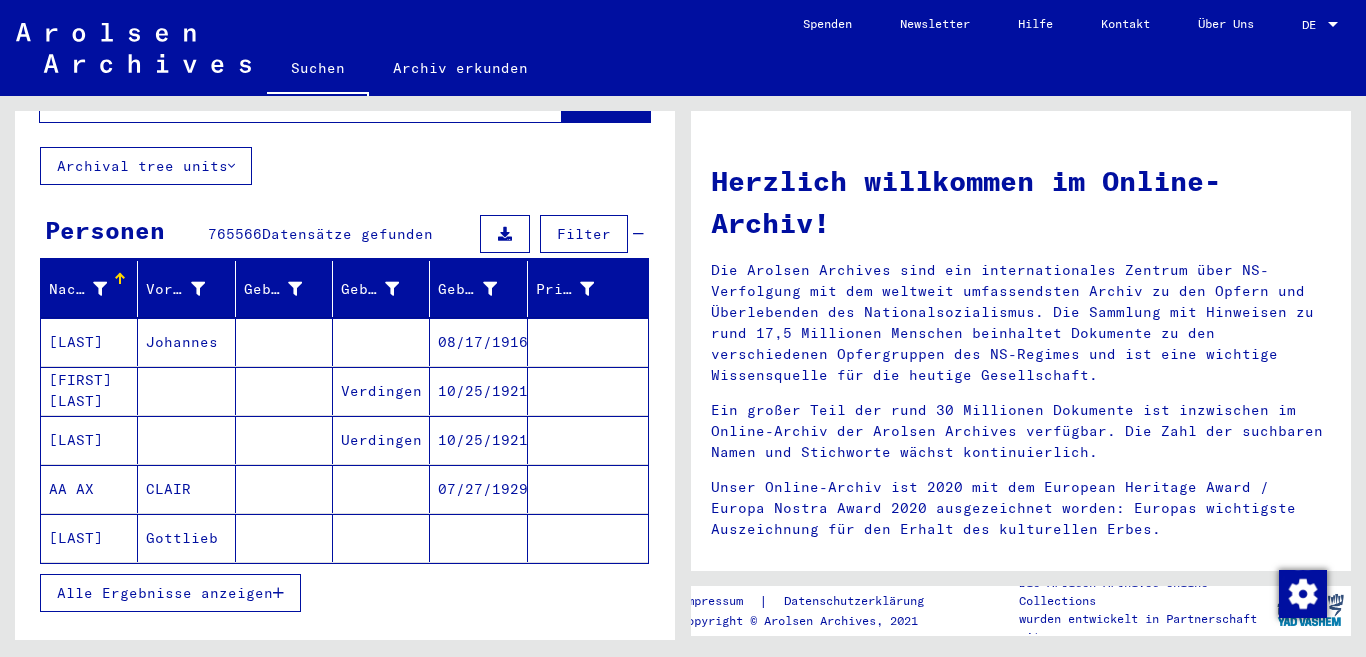 scroll, scrollTop: 0, scrollLeft: 0, axis: both 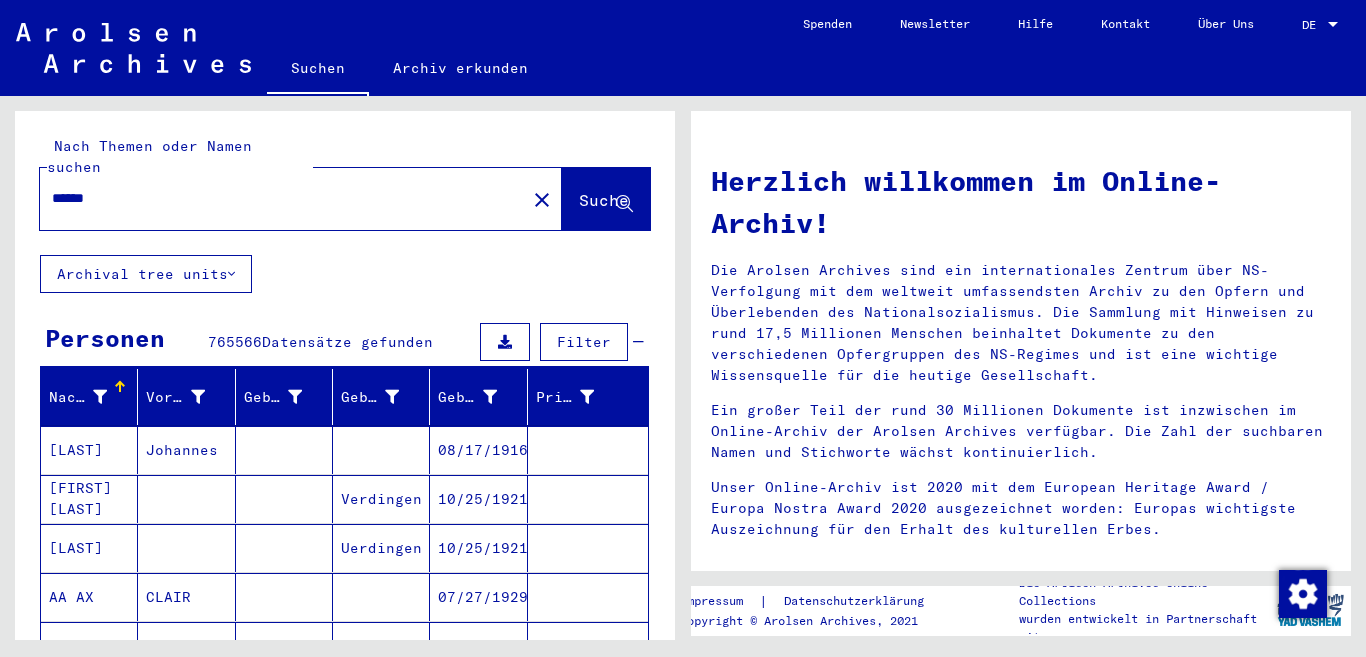 drag, startPoint x: 133, startPoint y: 182, endPoint x: 31, endPoint y: 185, distance: 102.044106 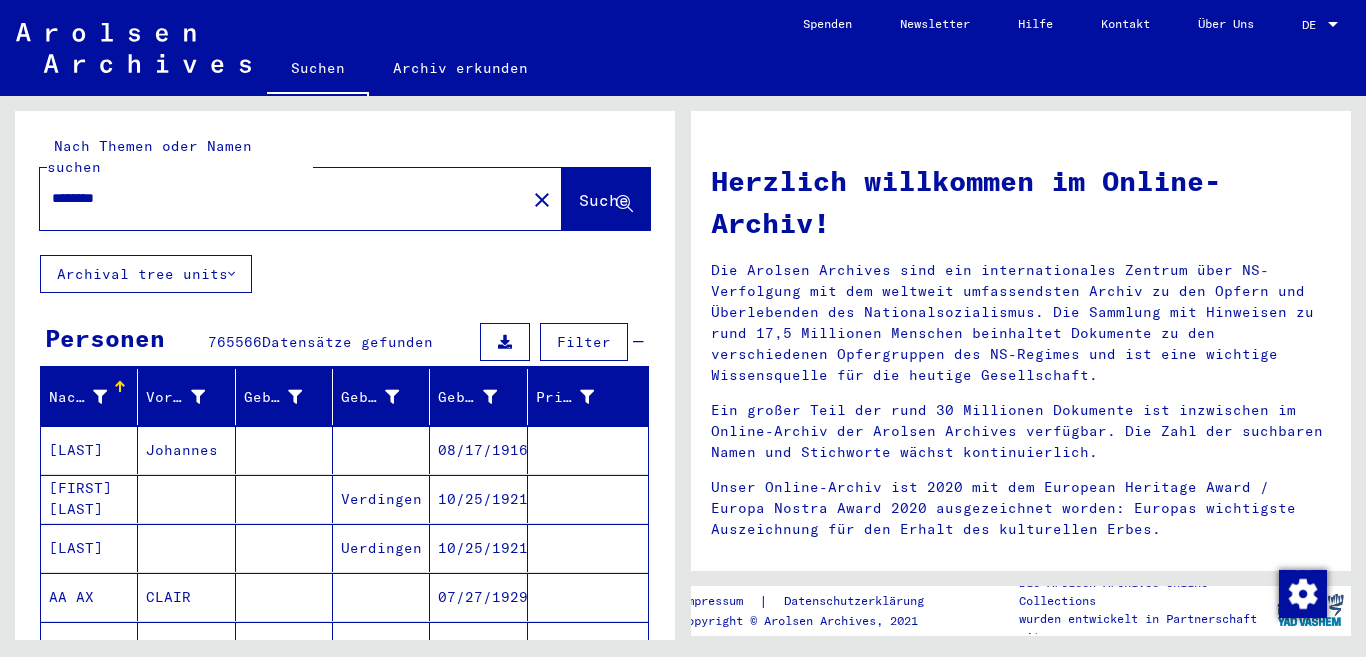 type on "********" 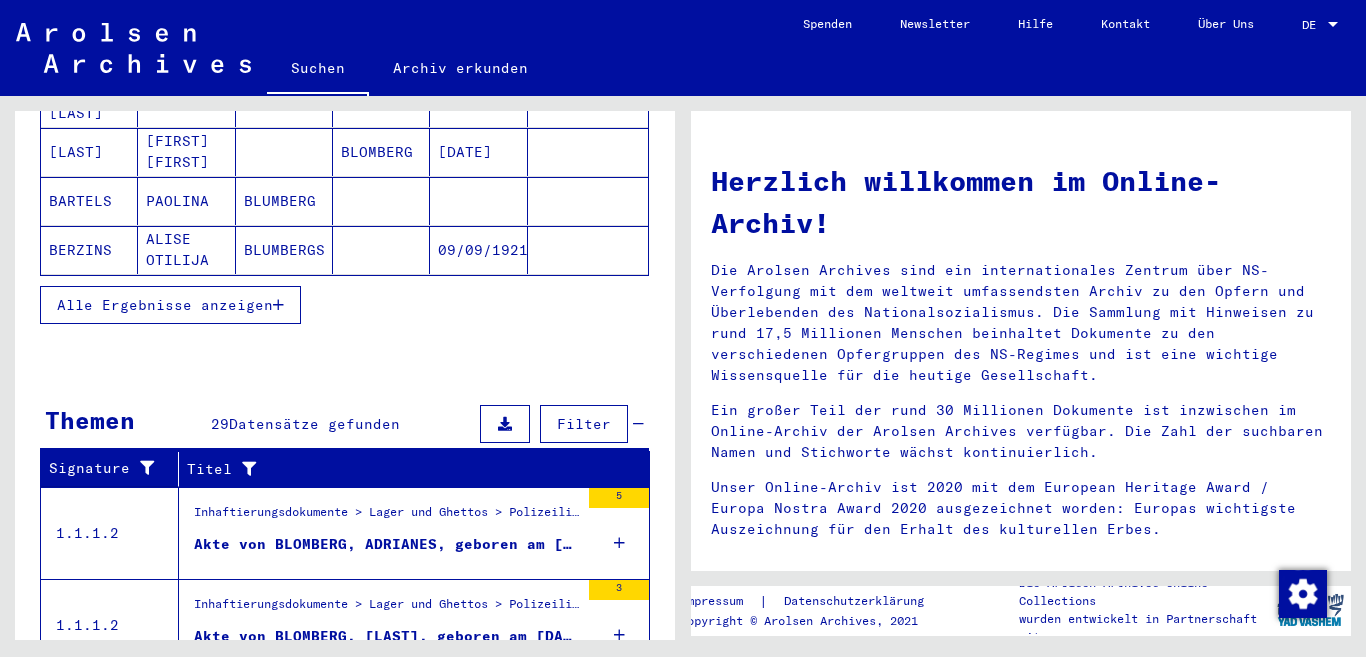 scroll, scrollTop: 400, scrollLeft: 0, axis: vertical 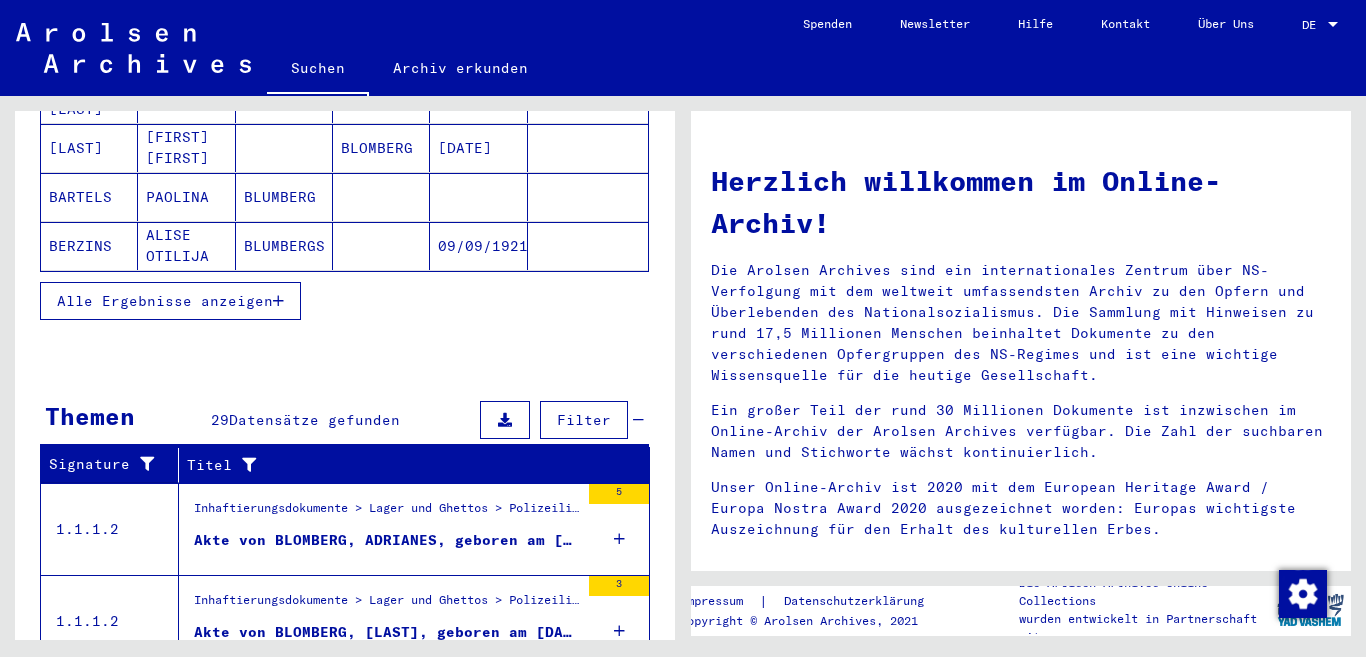 drag, startPoint x: 268, startPoint y: 312, endPoint x: 51, endPoint y: 277, distance: 219.80446 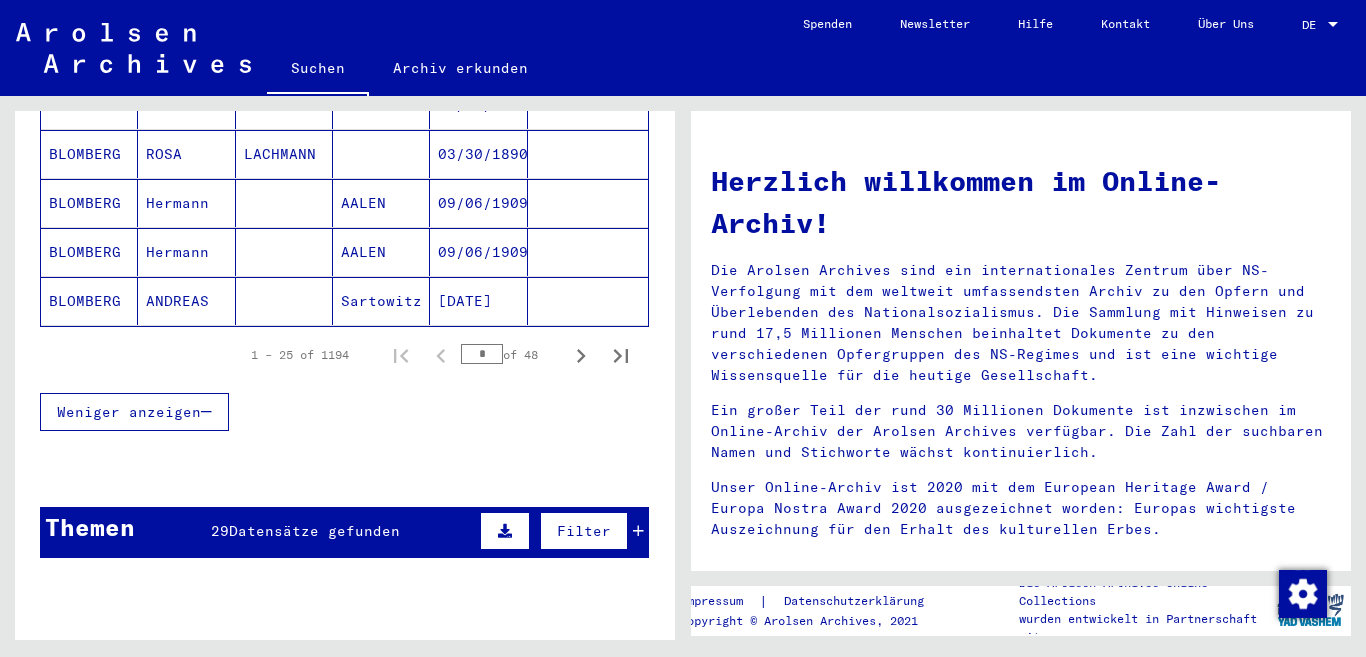 scroll, scrollTop: 1500, scrollLeft: 0, axis: vertical 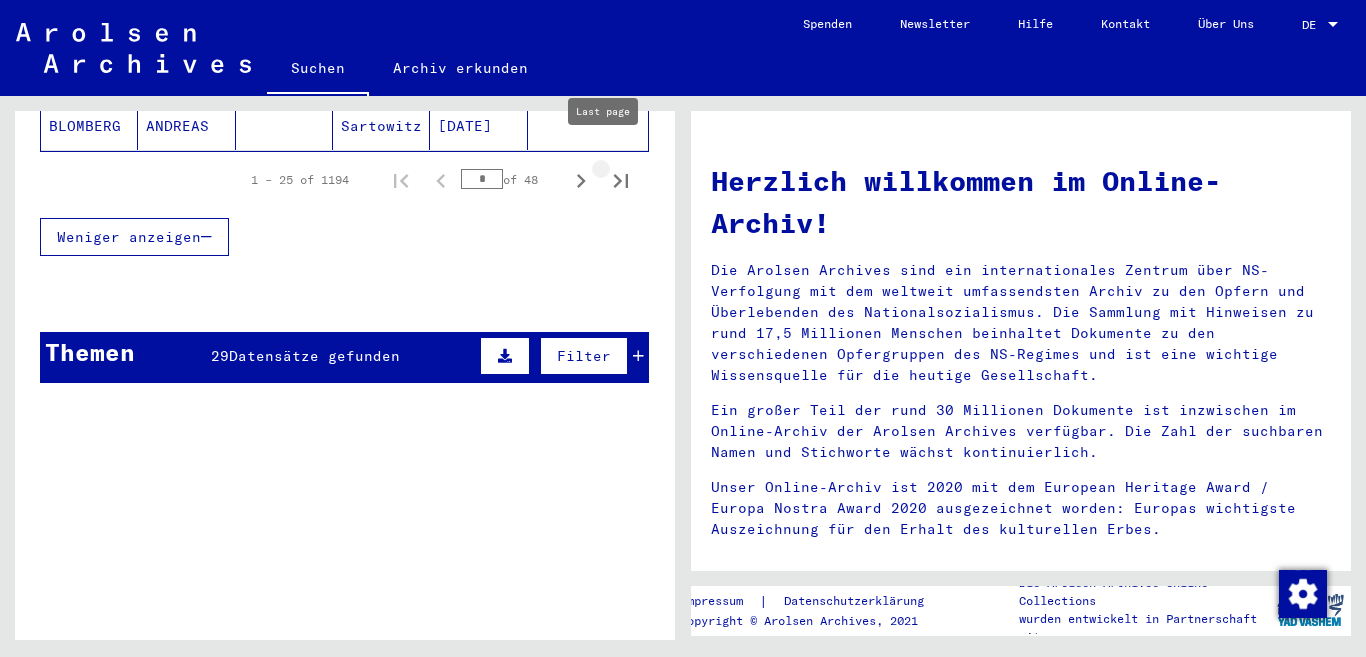 click 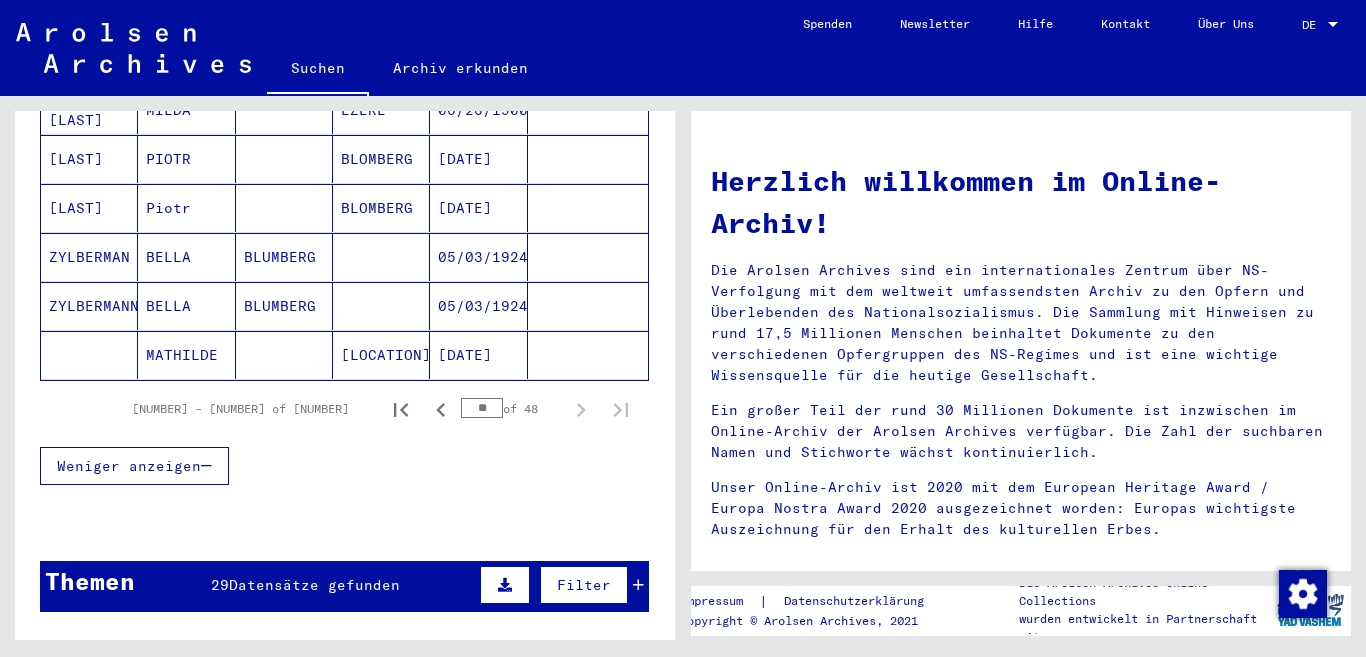 scroll, scrollTop: 968, scrollLeft: 0, axis: vertical 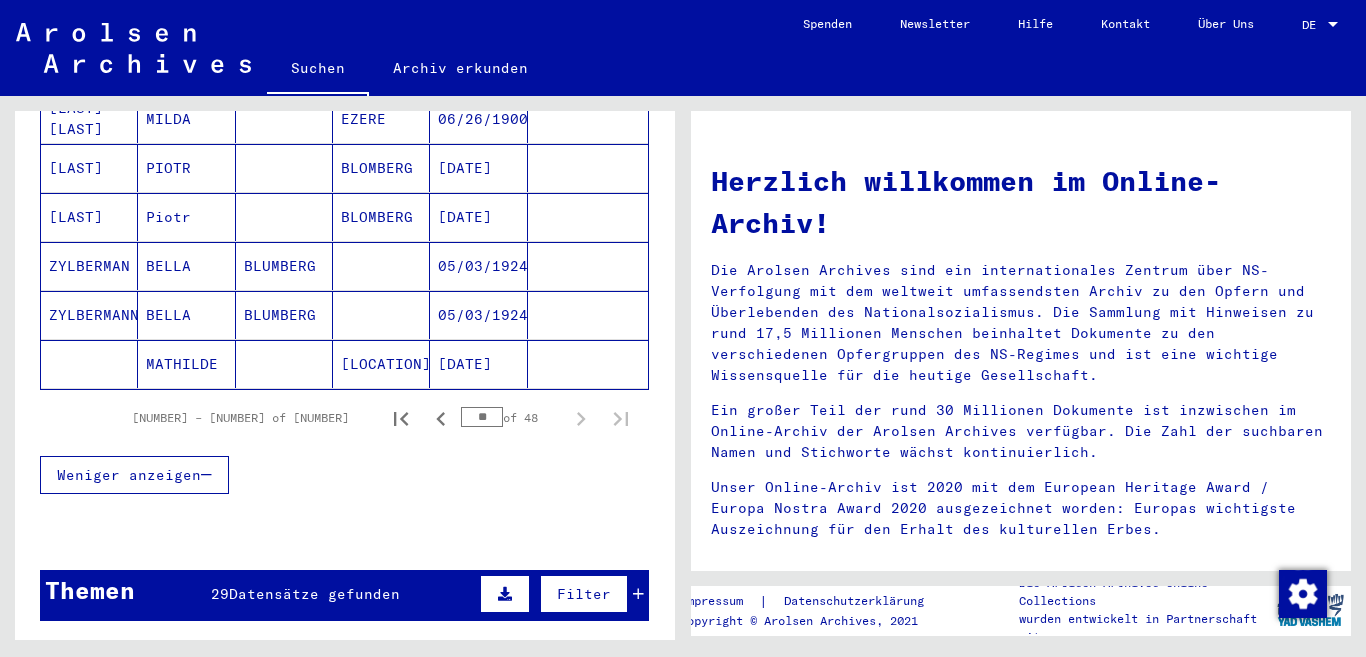 click on "**" at bounding box center (482, 417) 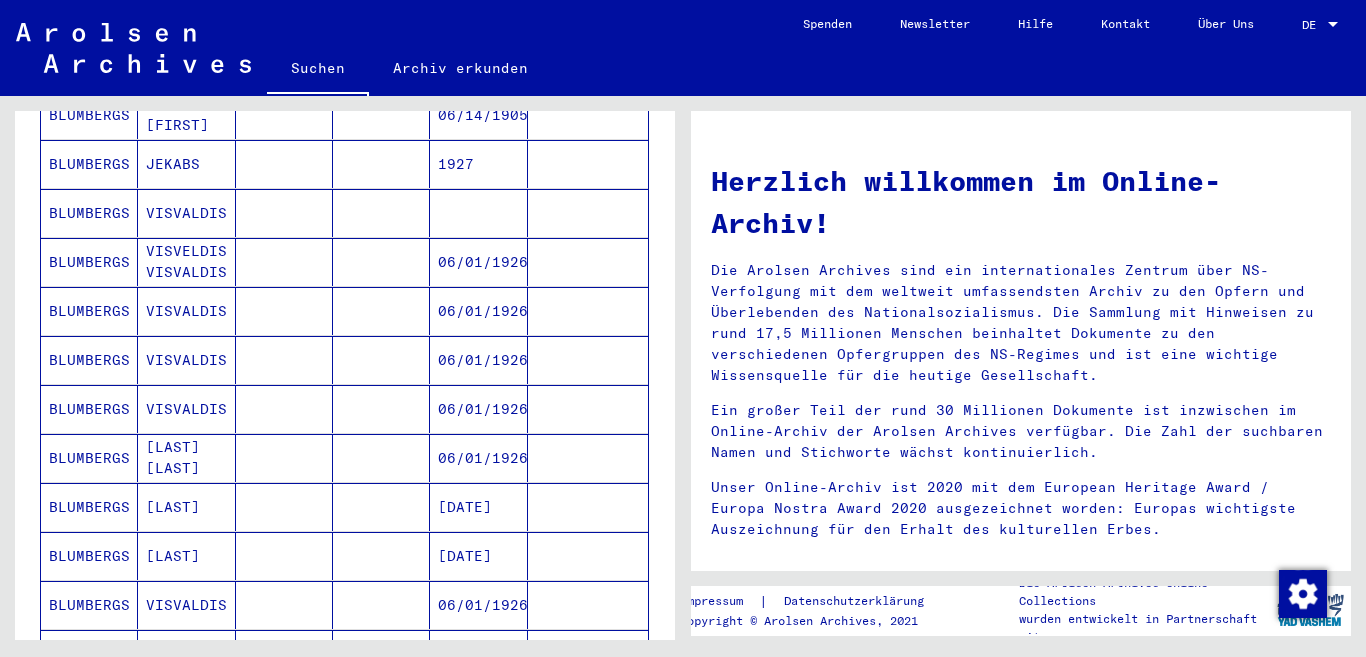 scroll, scrollTop: 1468, scrollLeft: 0, axis: vertical 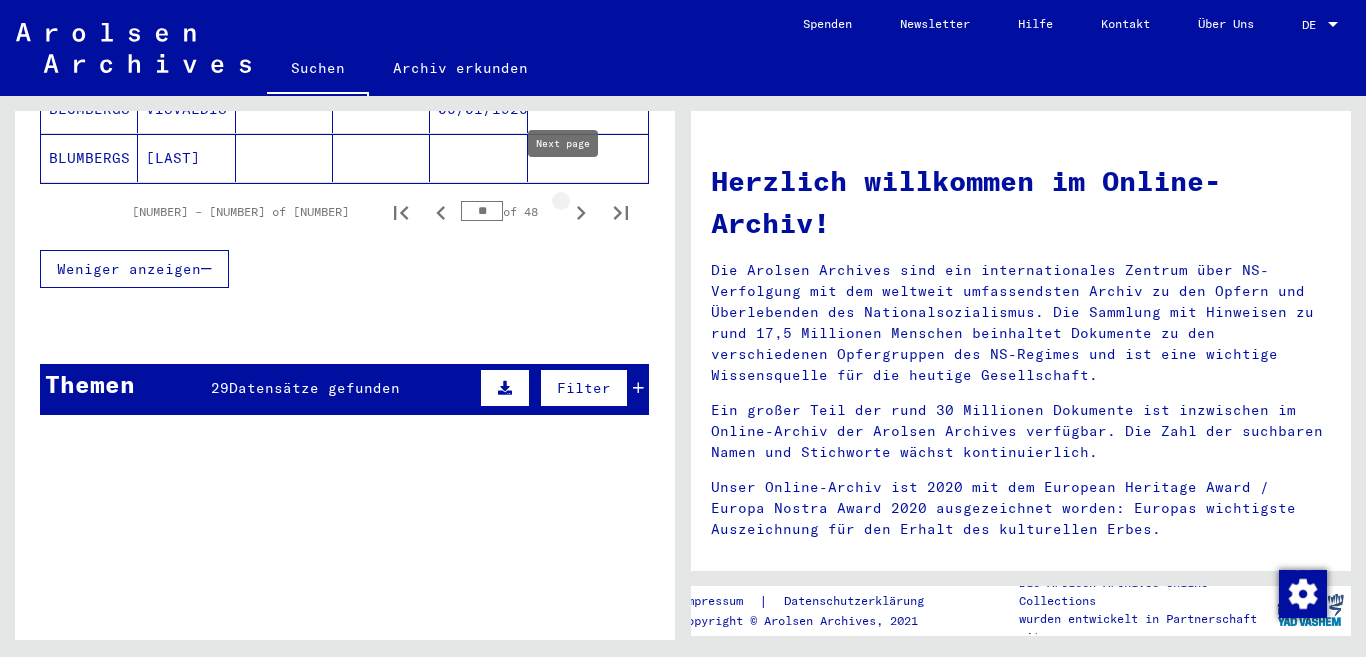 click 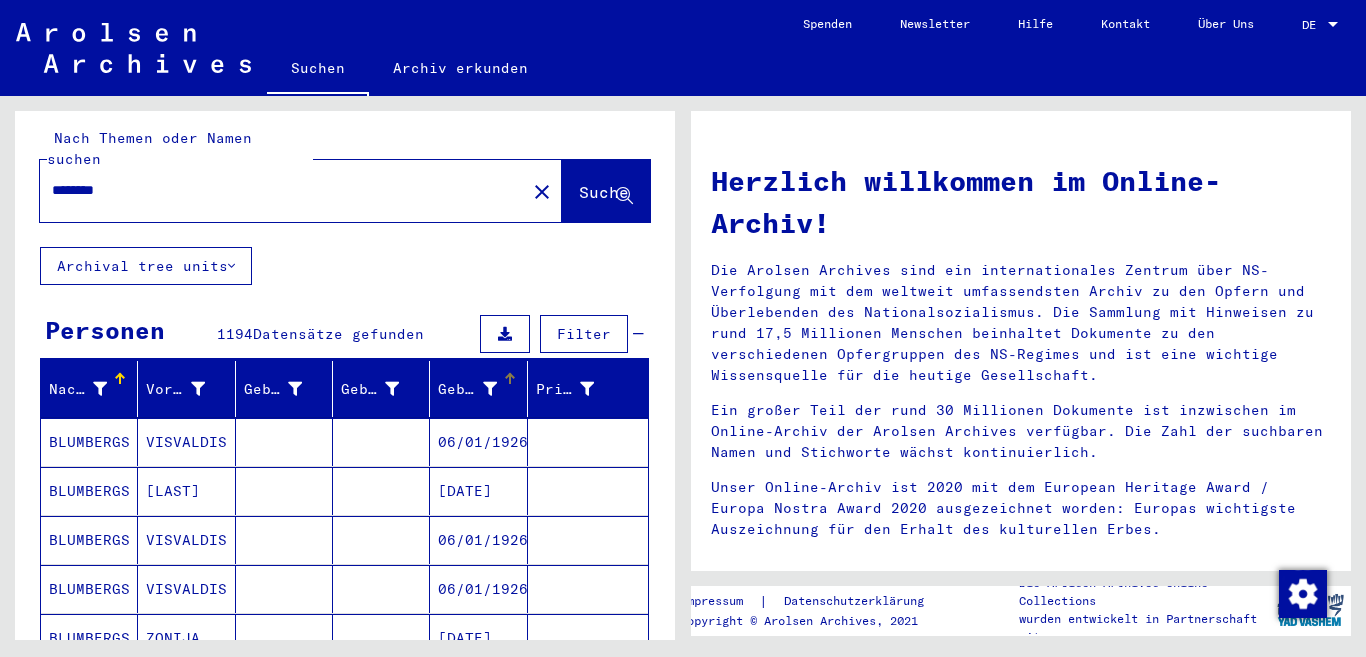 scroll, scrollTop: 0, scrollLeft: 0, axis: both 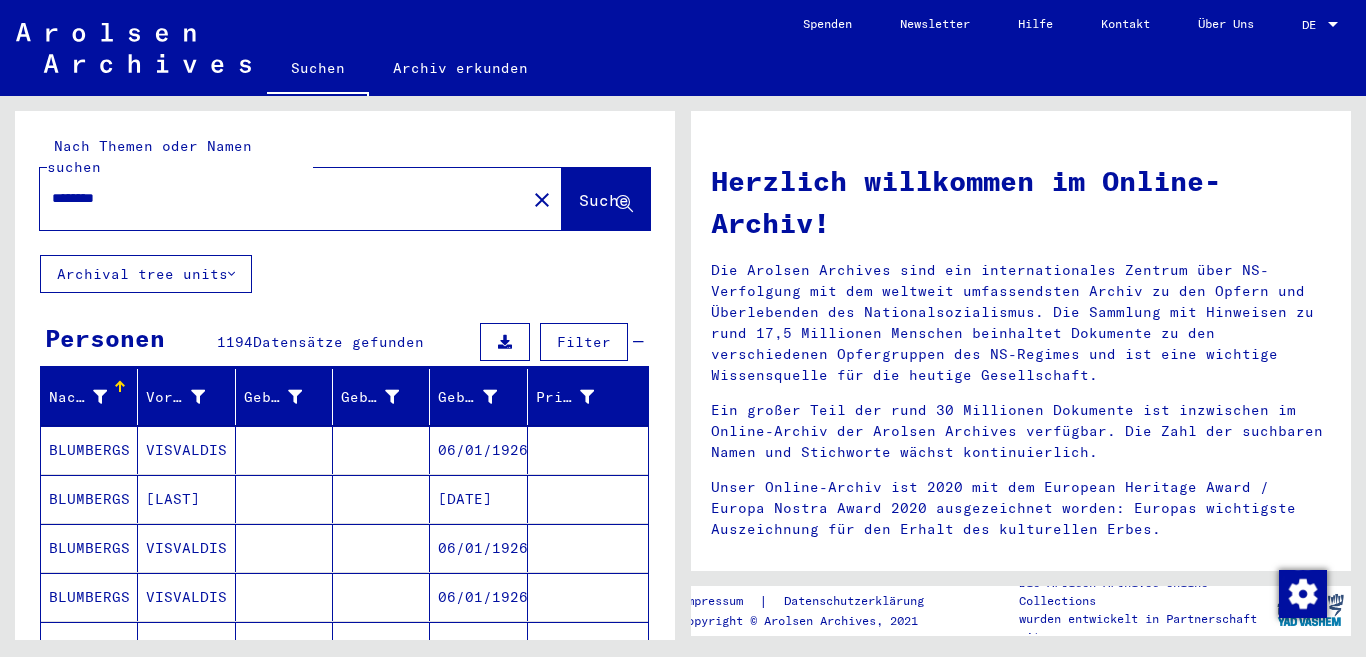click on "********" at bounding box center [277, 198] 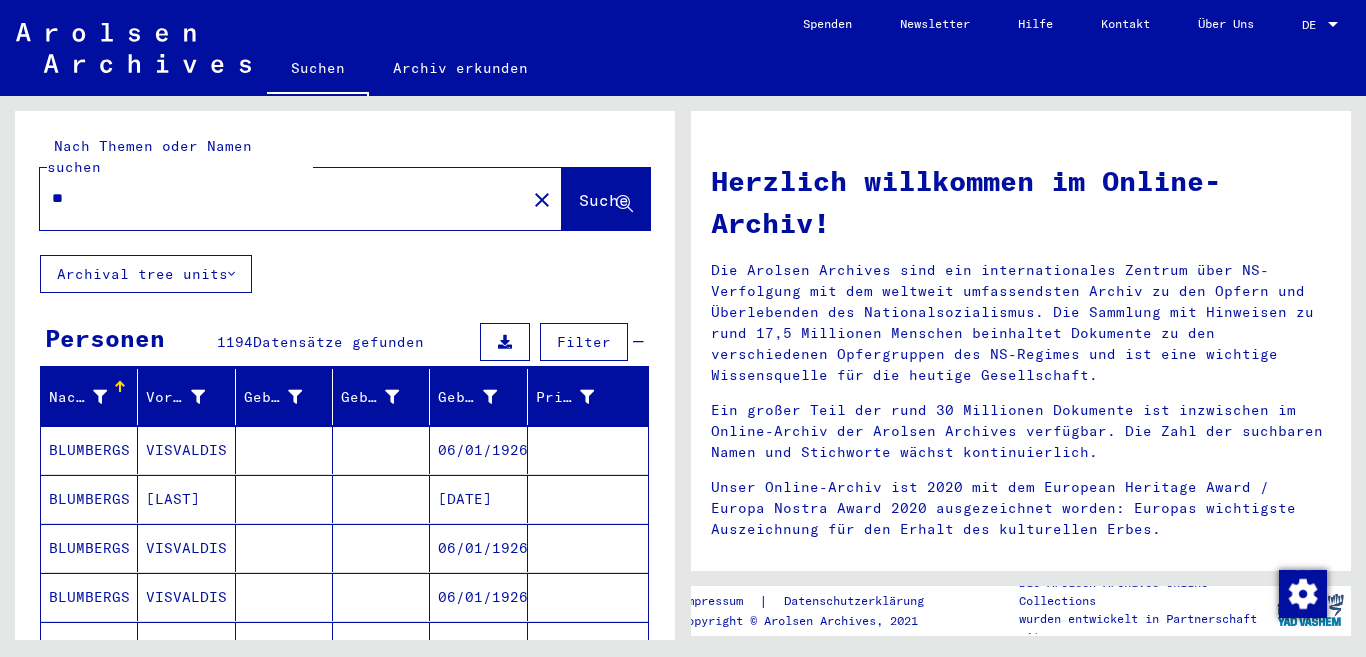 type on "*" 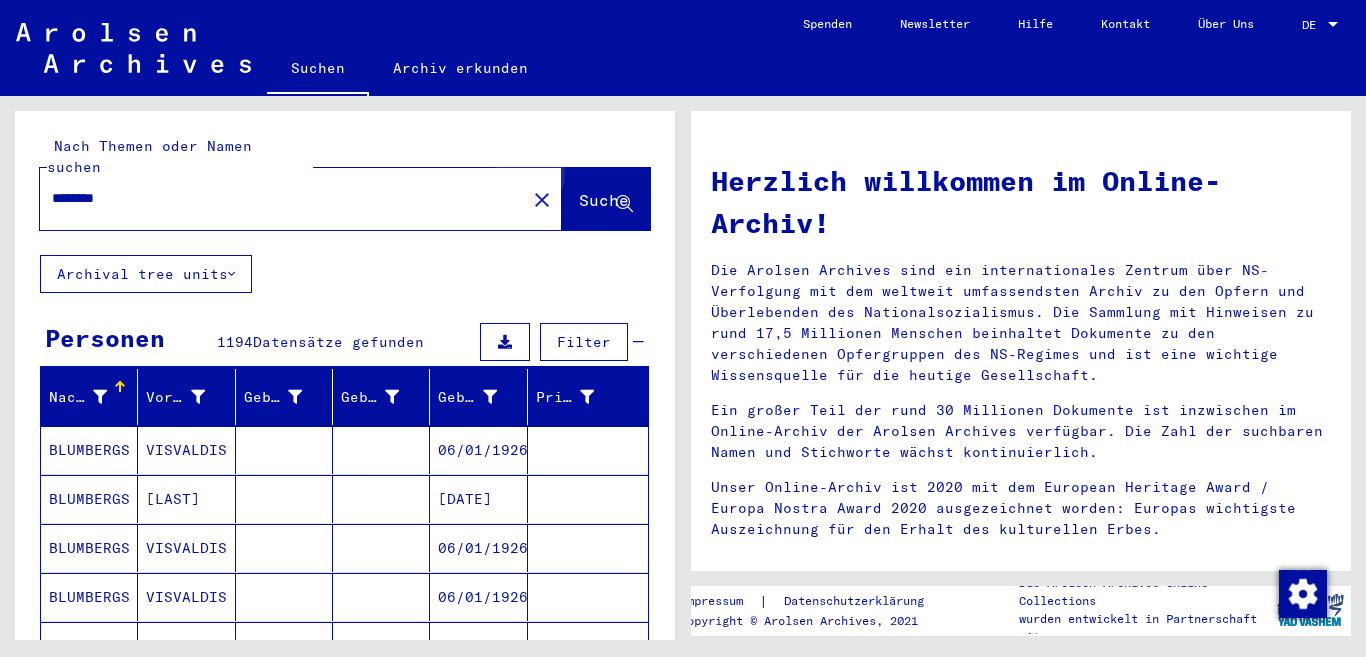 click on "Suche" 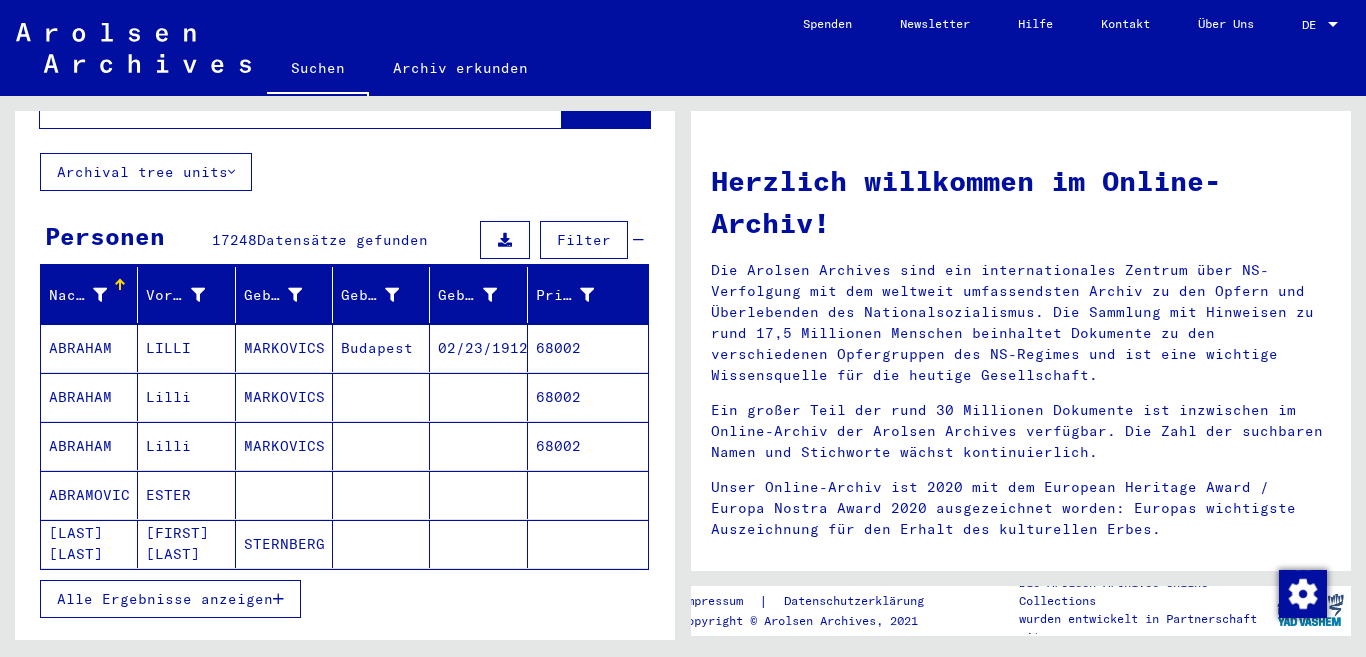 scroll, scrollTop: 100, scrollLeft: 0, axis: vertical 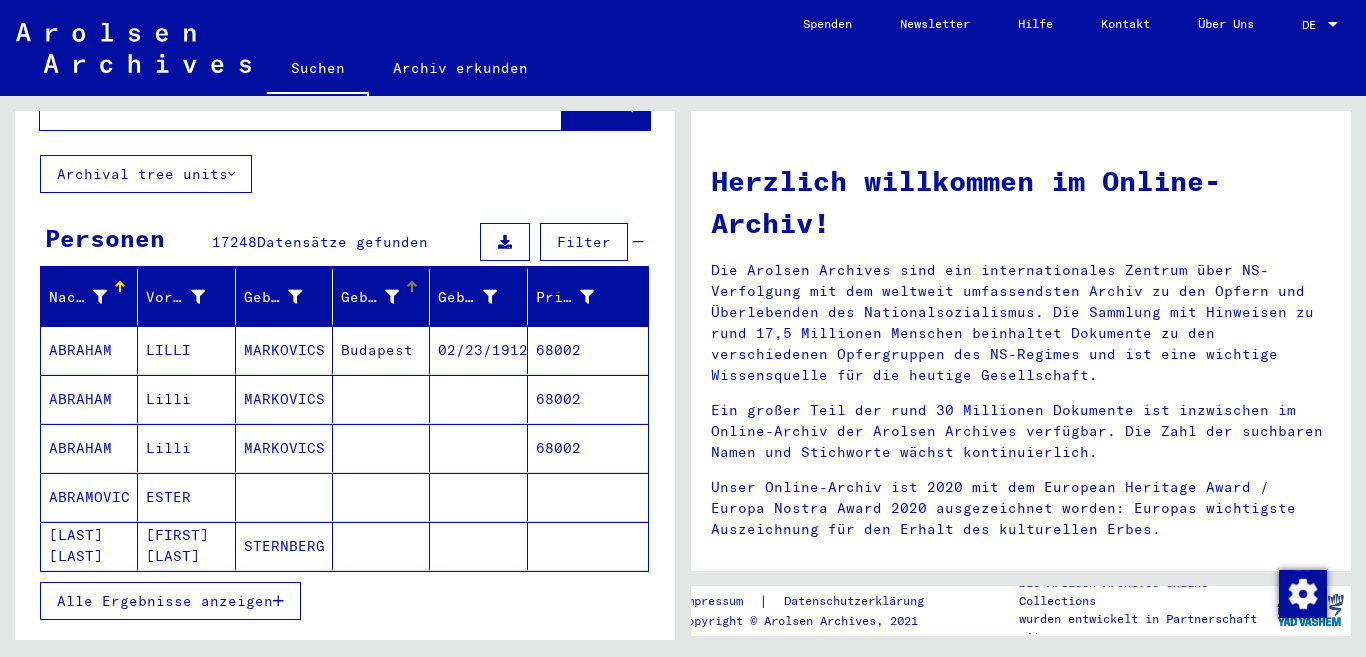 click on "Geburt‏" at bounding box center [370, 297] 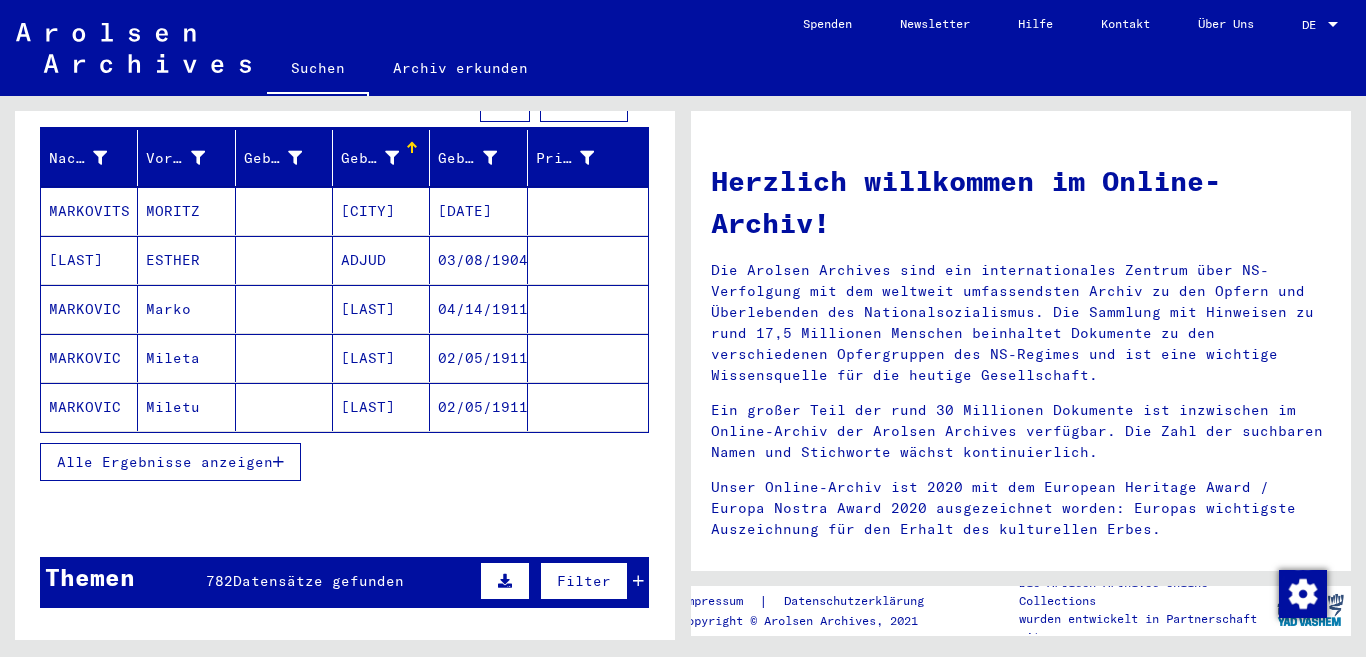 scroll, scrollTop: 300, scrollLeft: 0, axis: vertical 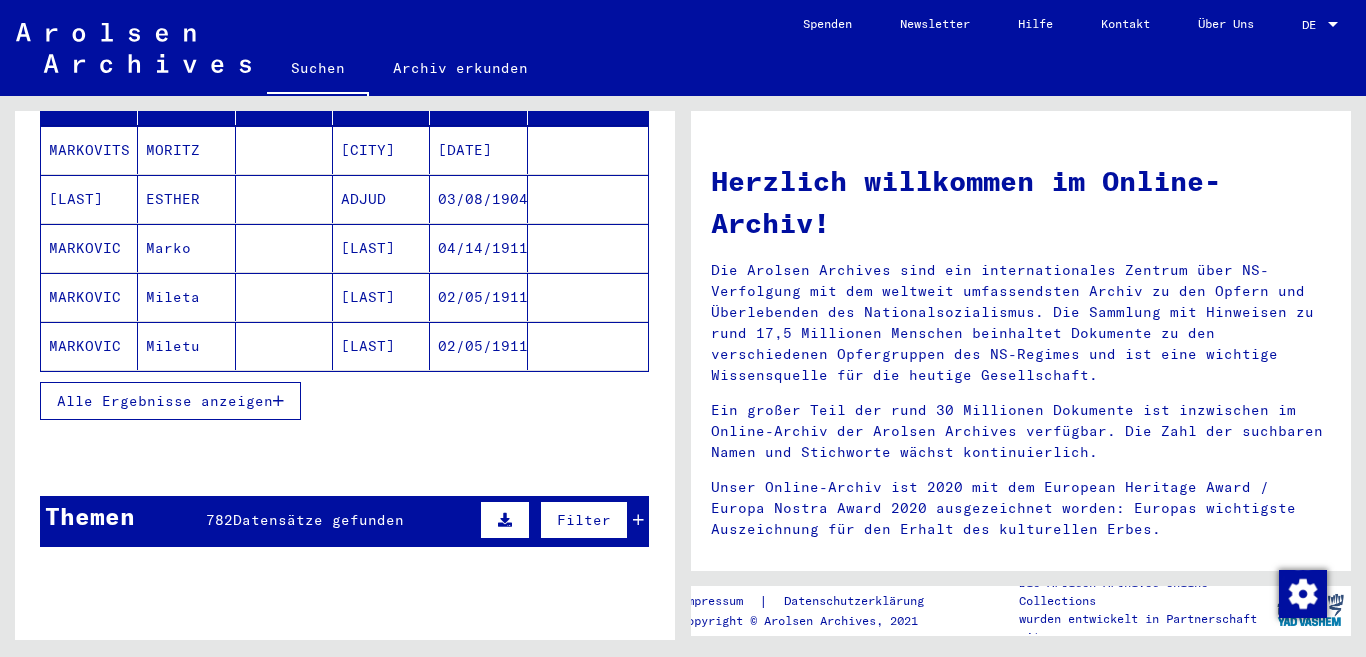 click on "Alle Ergebnisse anzeigen" at bounding box center [165, 401] 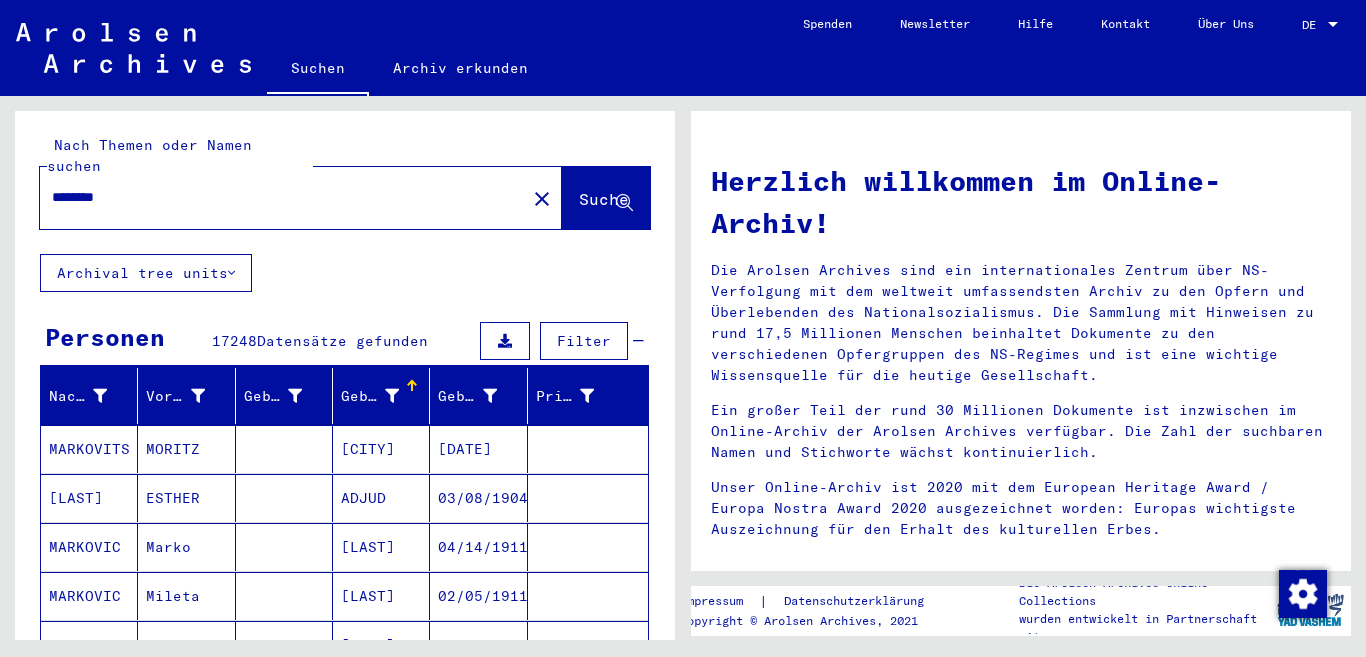 scroll, scrollTop: 0, scrollLeft: 0, axis: both 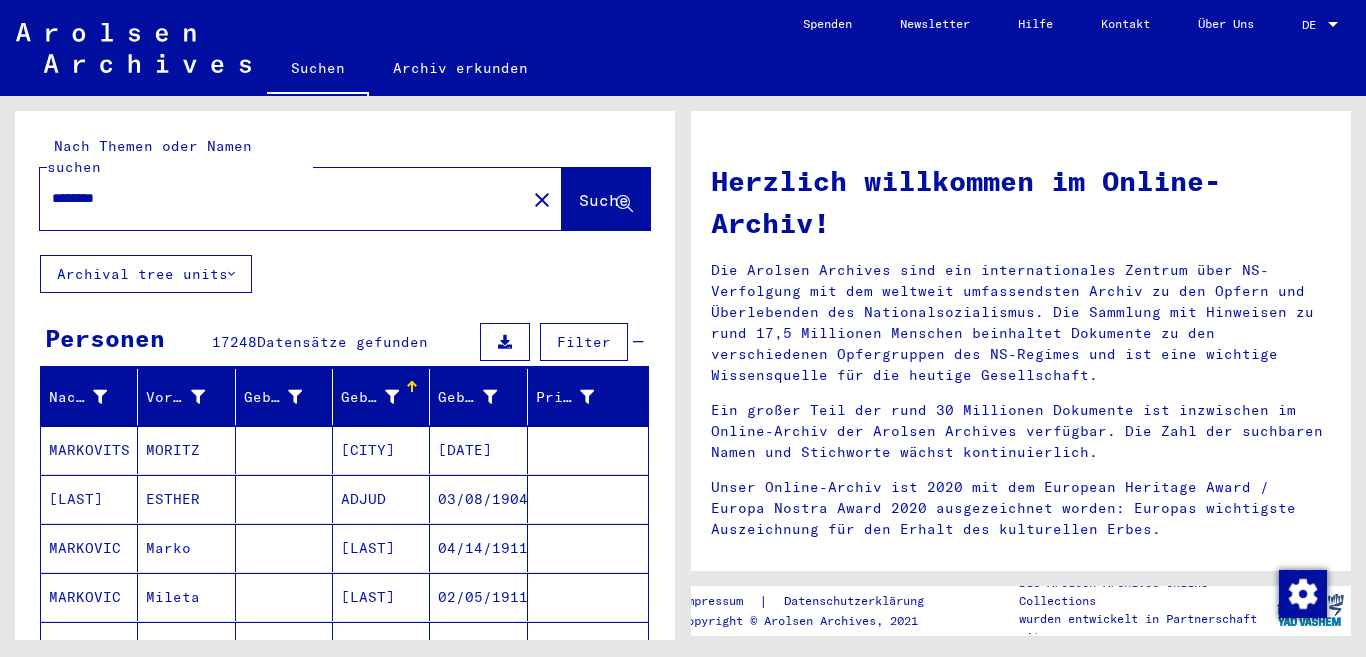 click 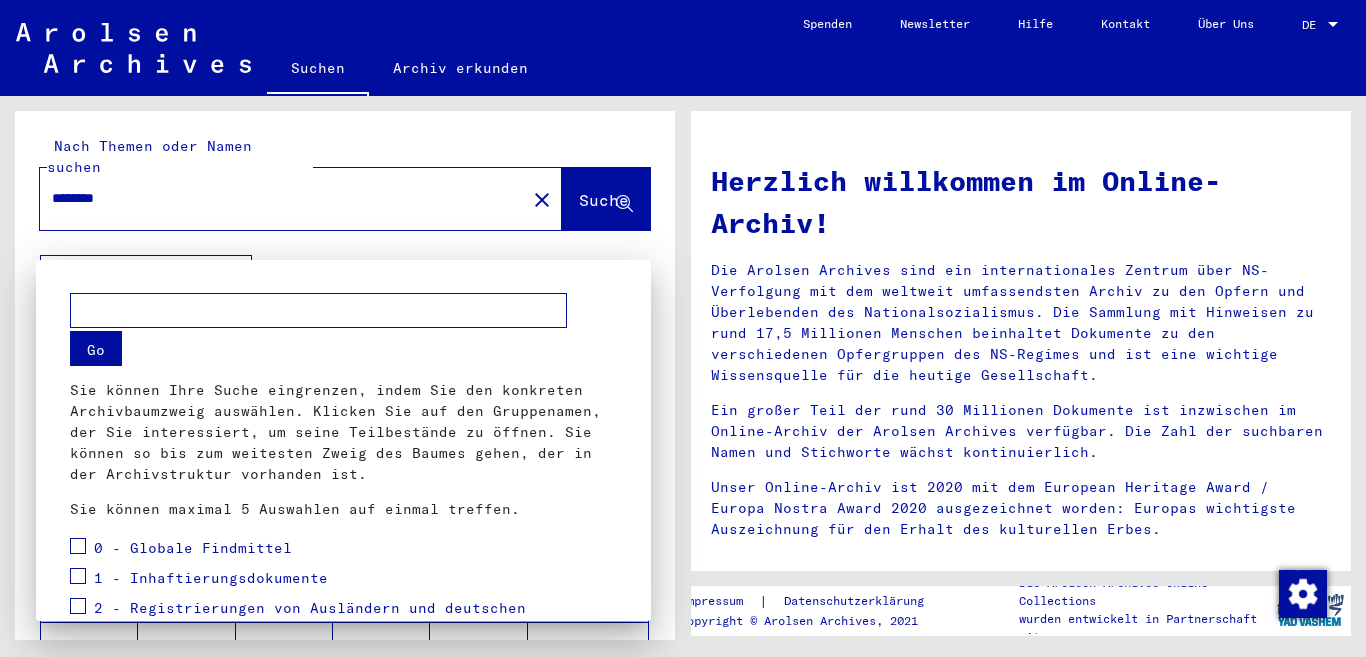 scroll, scrollTop: 354, scrollLeft: 0, axis: vertical 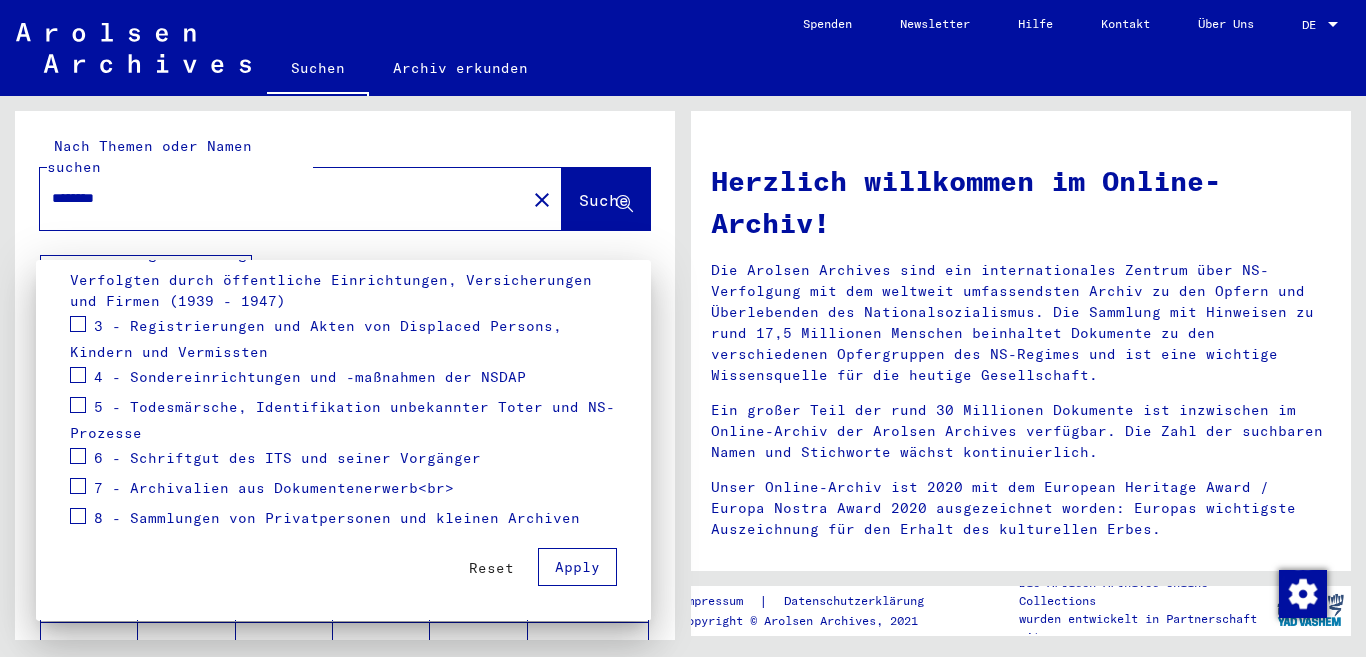 click at bounding box center (683, 328) 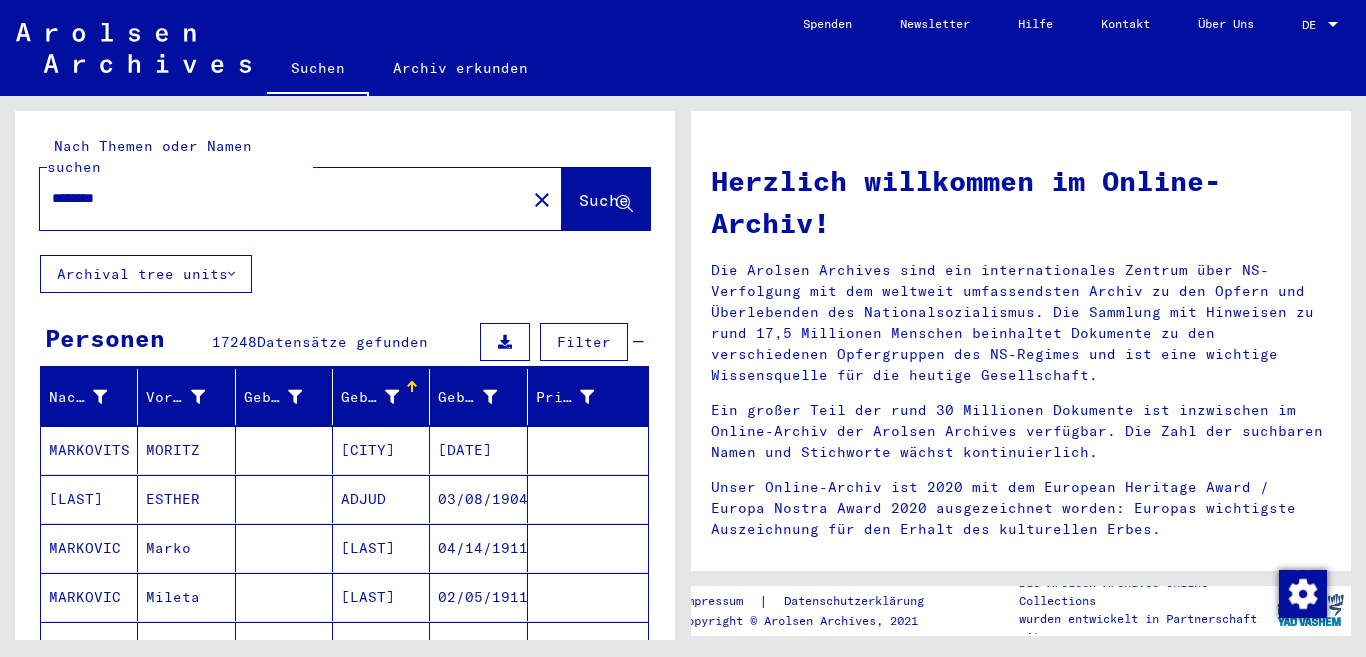 click on "Filter" at bounding box center [584, 342] 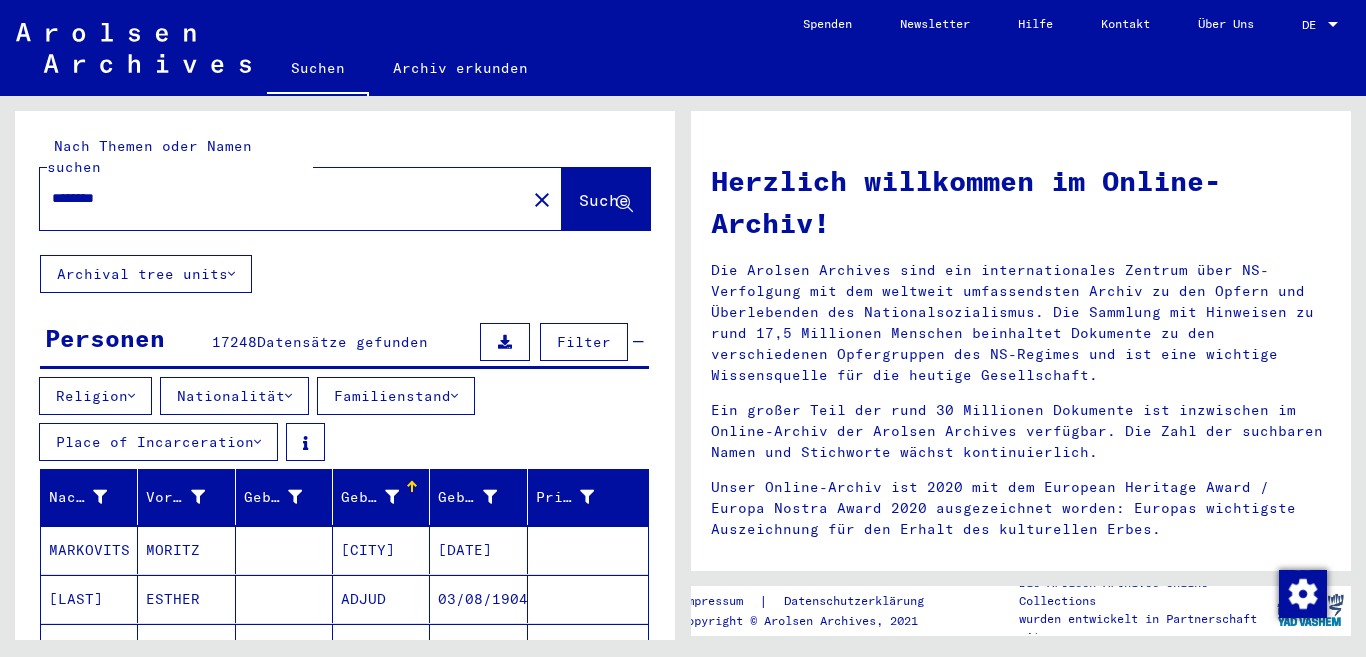 scroll, scrollTop: 100, scrollLeft: 0, axis: vertical 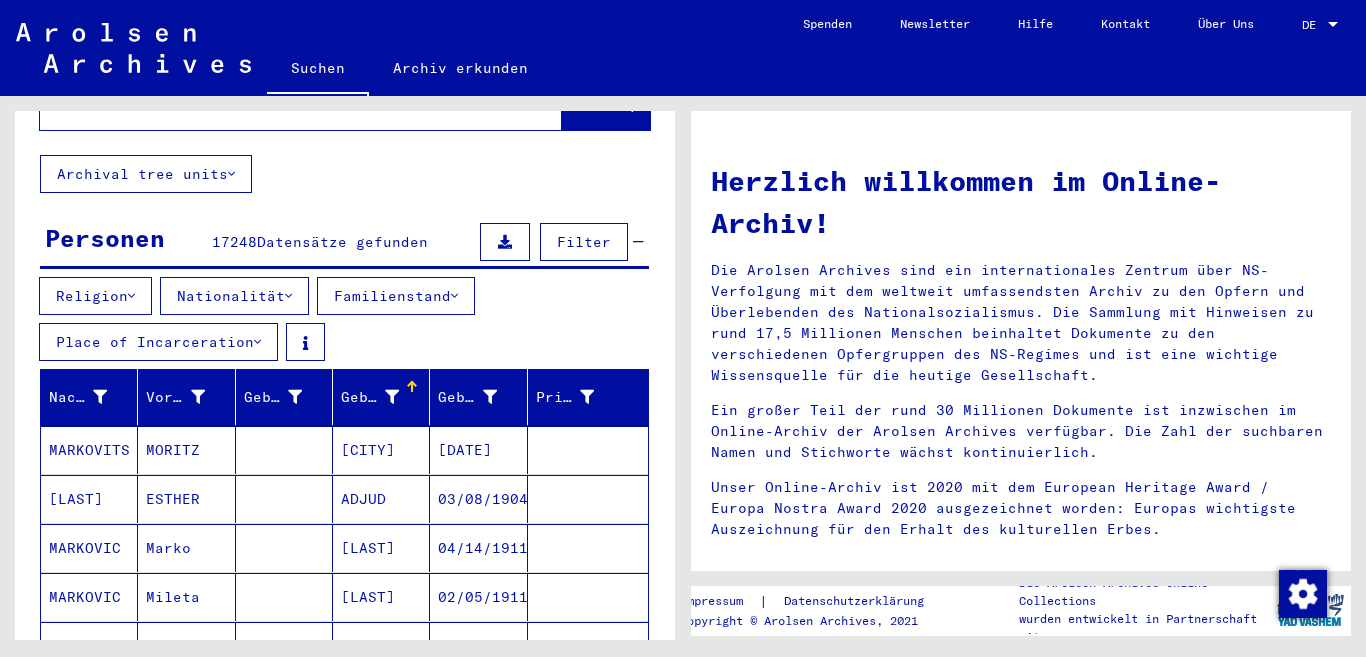 click at bounding box center [288, 296] 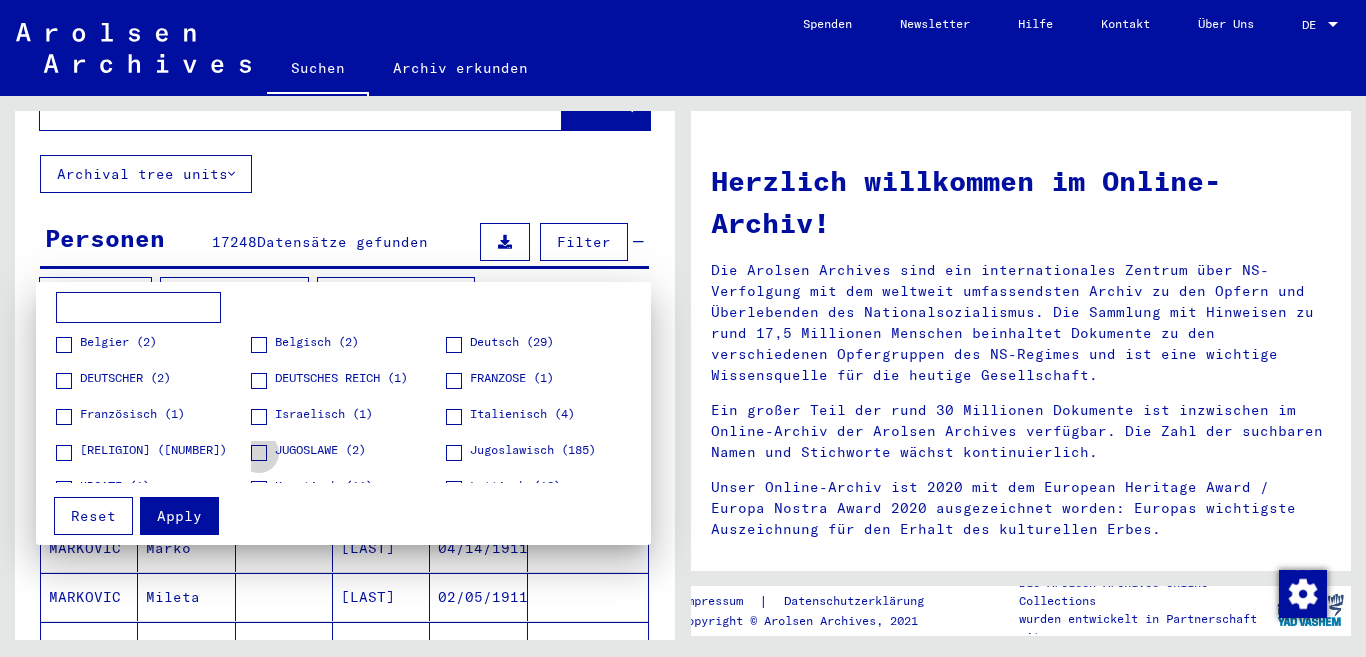 click on "JUGOSLAWE (2)" at bounding box center (320, 450) 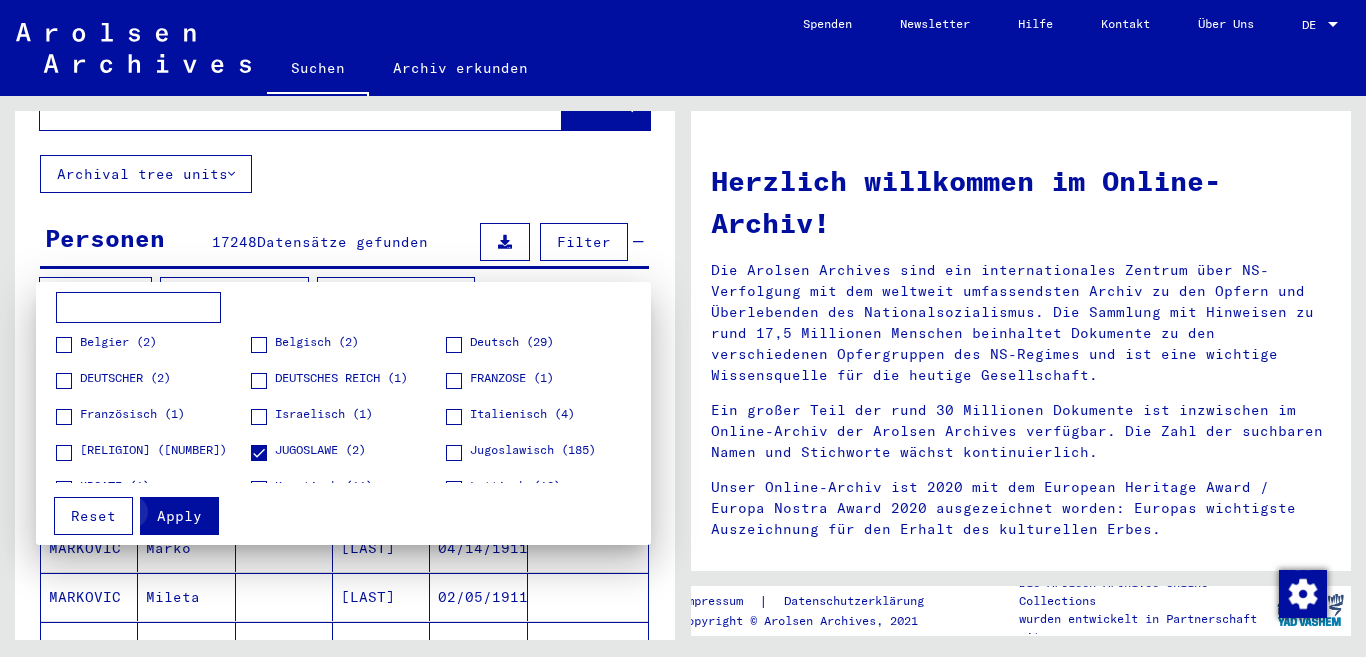 click on "Apply" at bounding box center [179, 516] 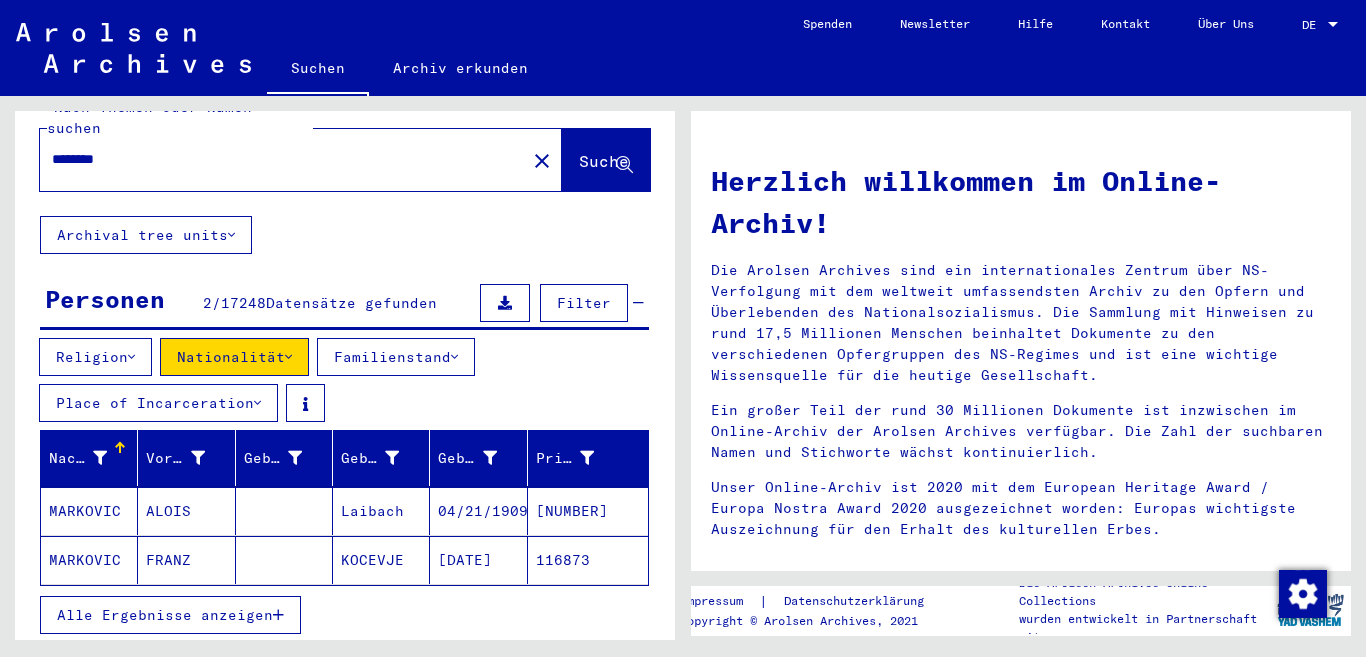 scroll, scrollTop: 0, scrollLeft: 0, axis: both 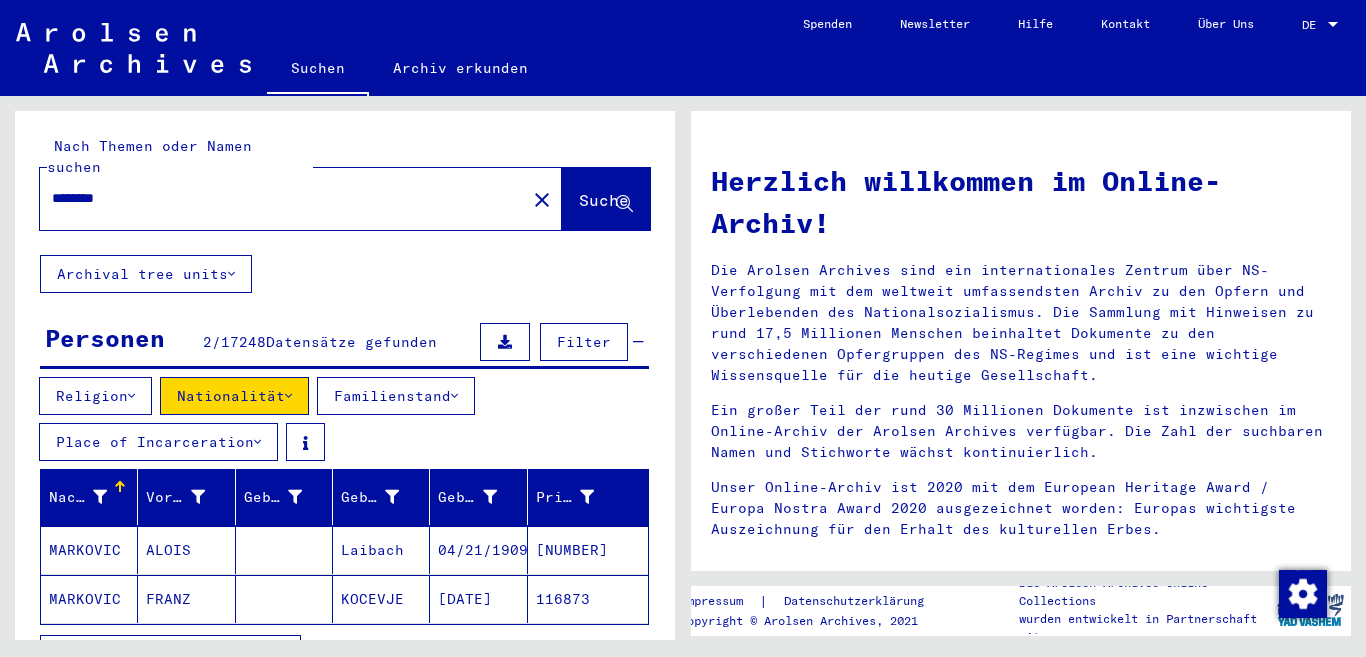 click at bounding box center (131, 396) 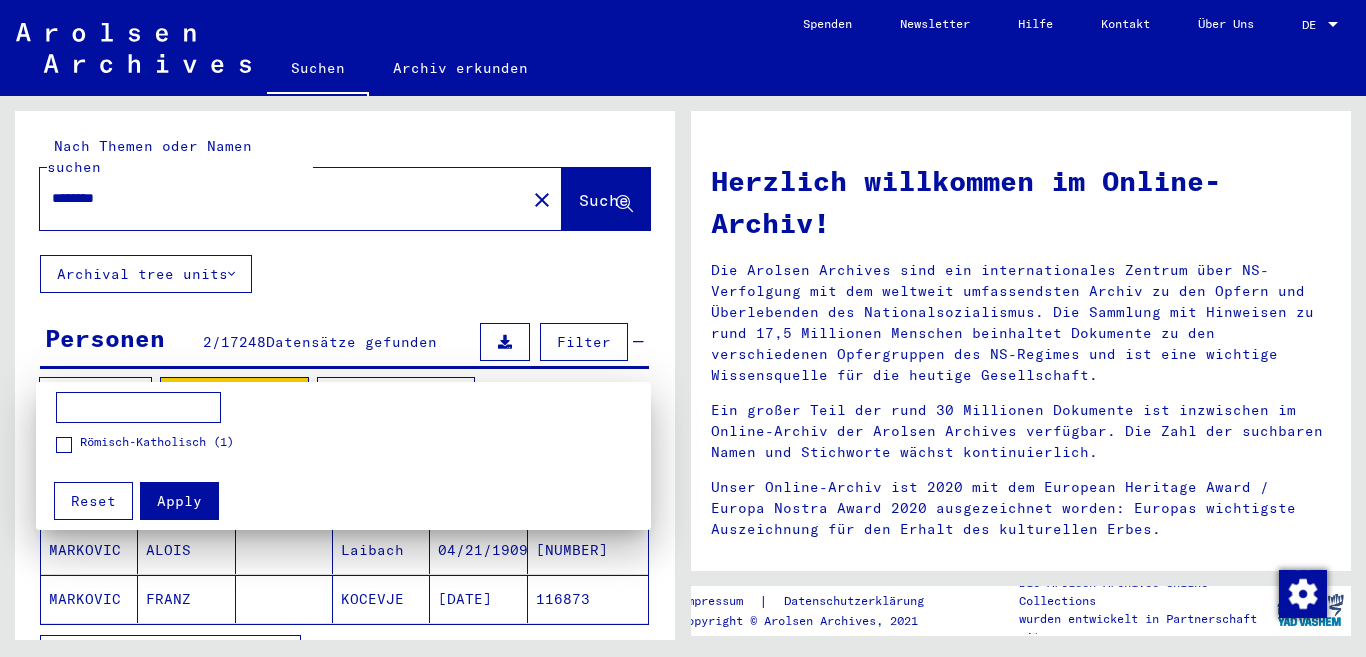 click at bounding box center [683, 328] 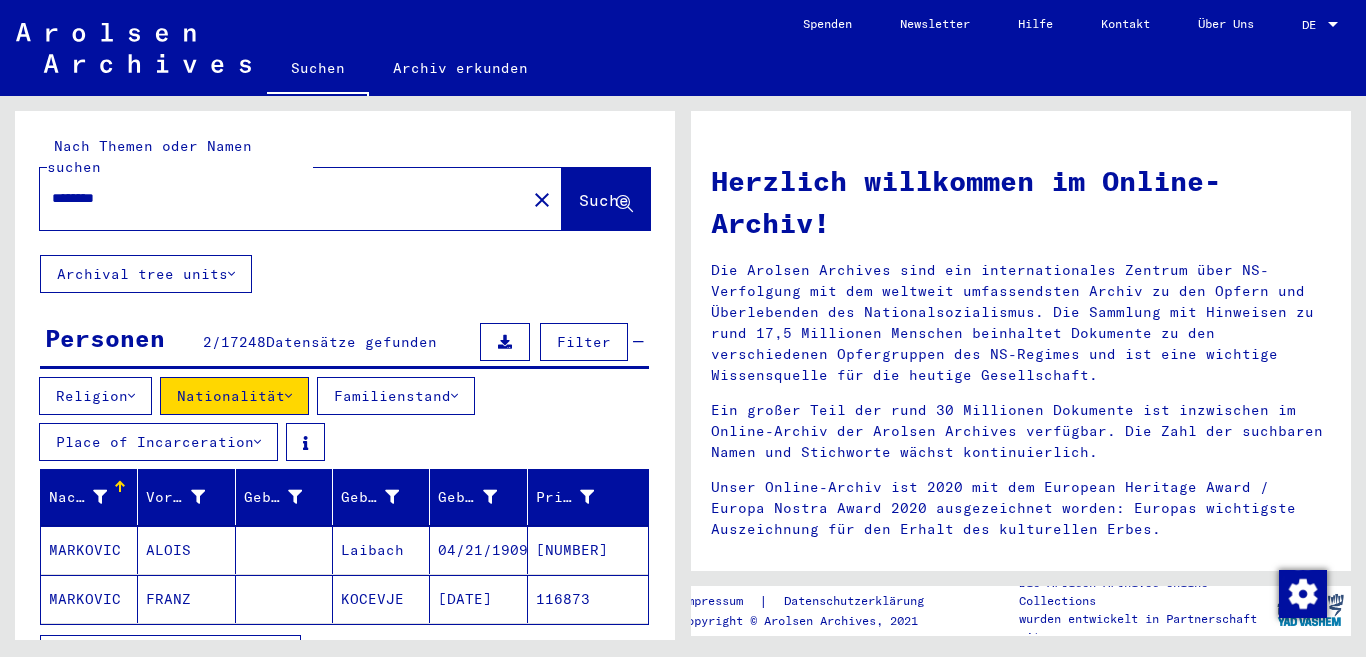 click at bounding box center (454, 396) 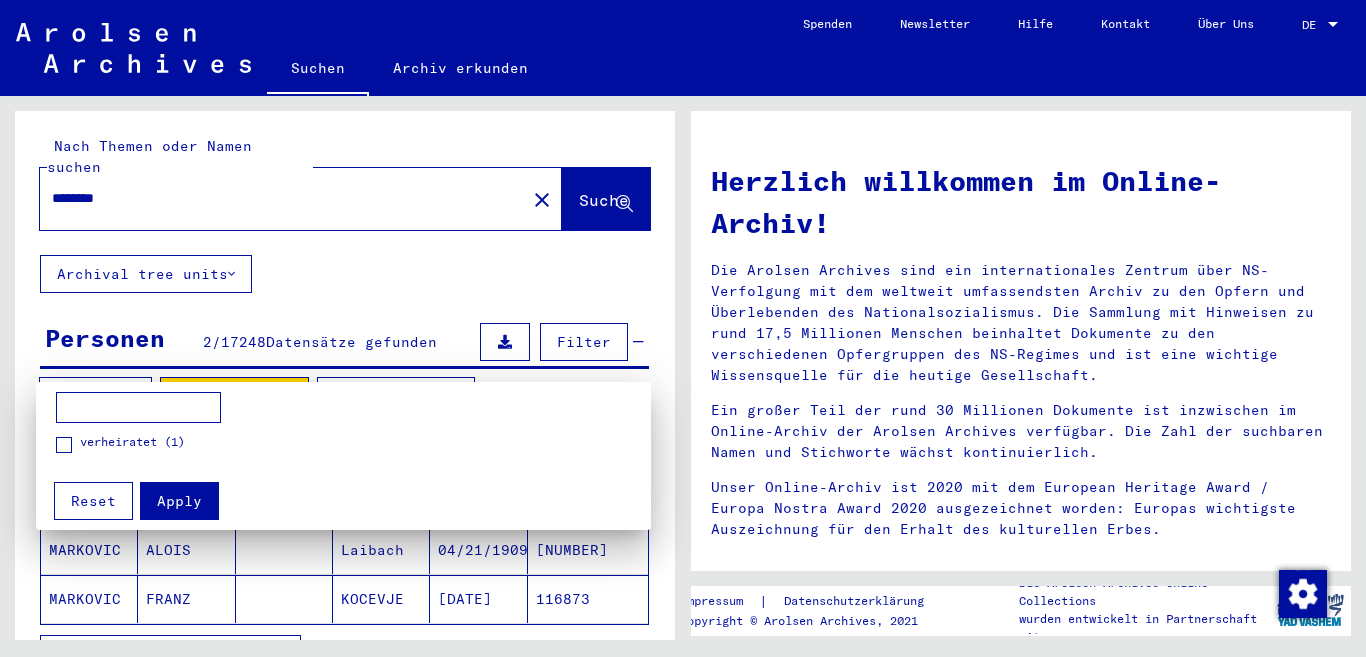 click at bounding box center (683, 328) 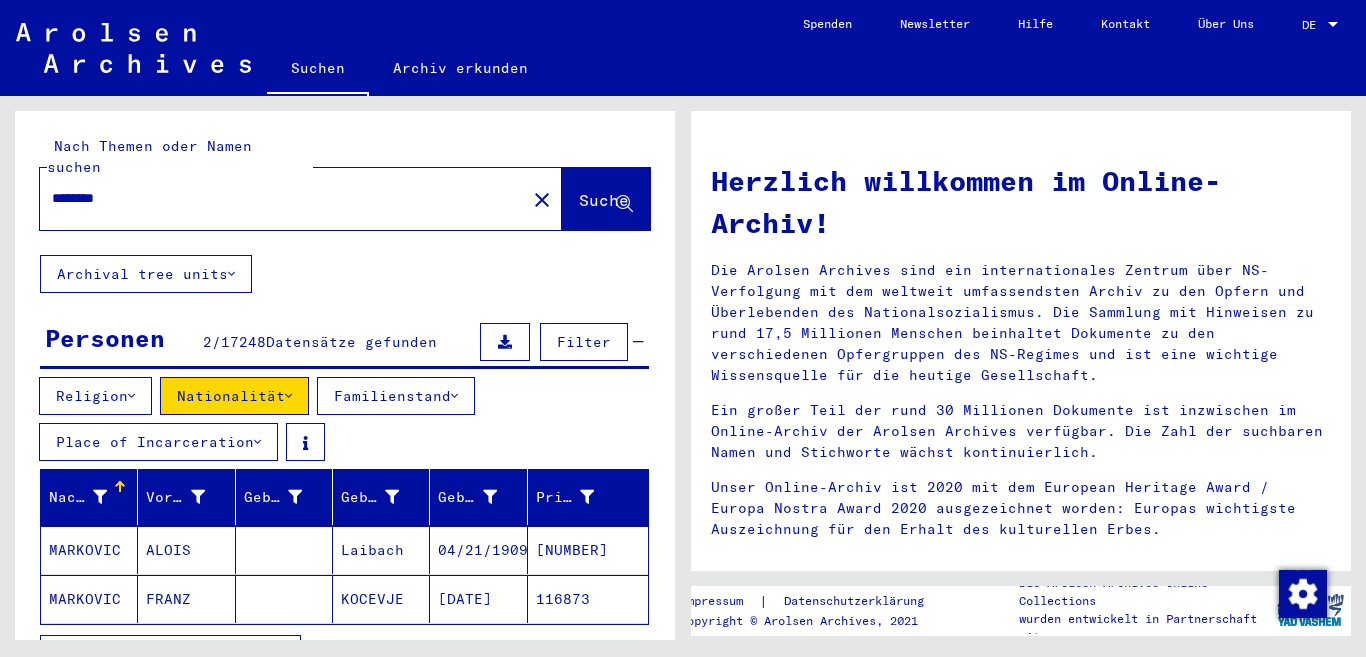 drag, startPoint x: 462, startPoint y: 396, endPoint x: 333, endPoint y: 371, distance: 131.40015 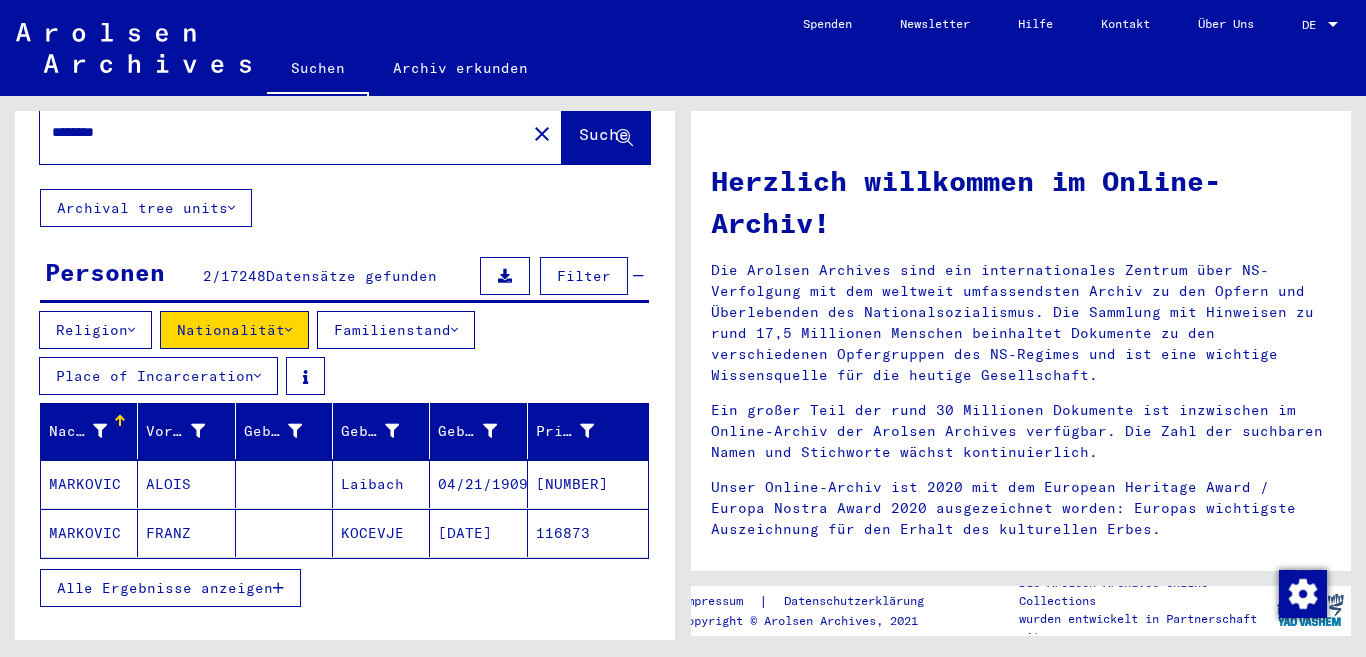 scroll, scrollTop: 100, scrollLeft: 0, axis: vertical 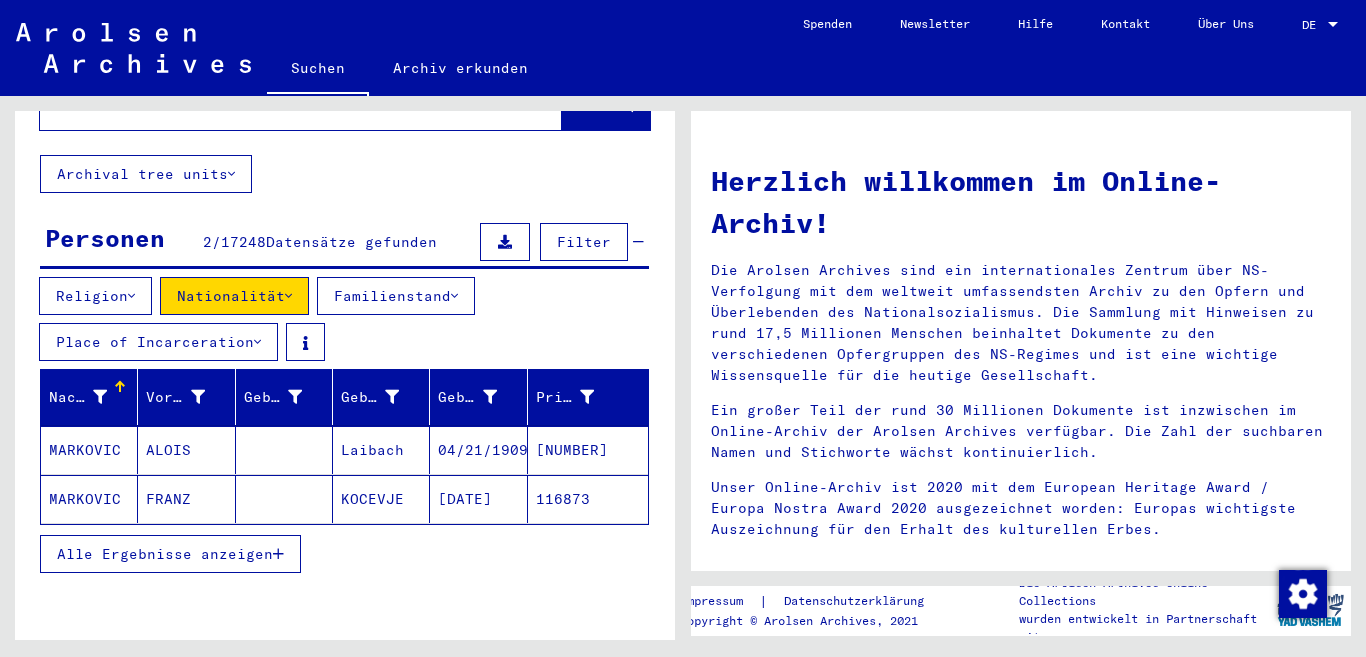 click on "KOCEVJE" 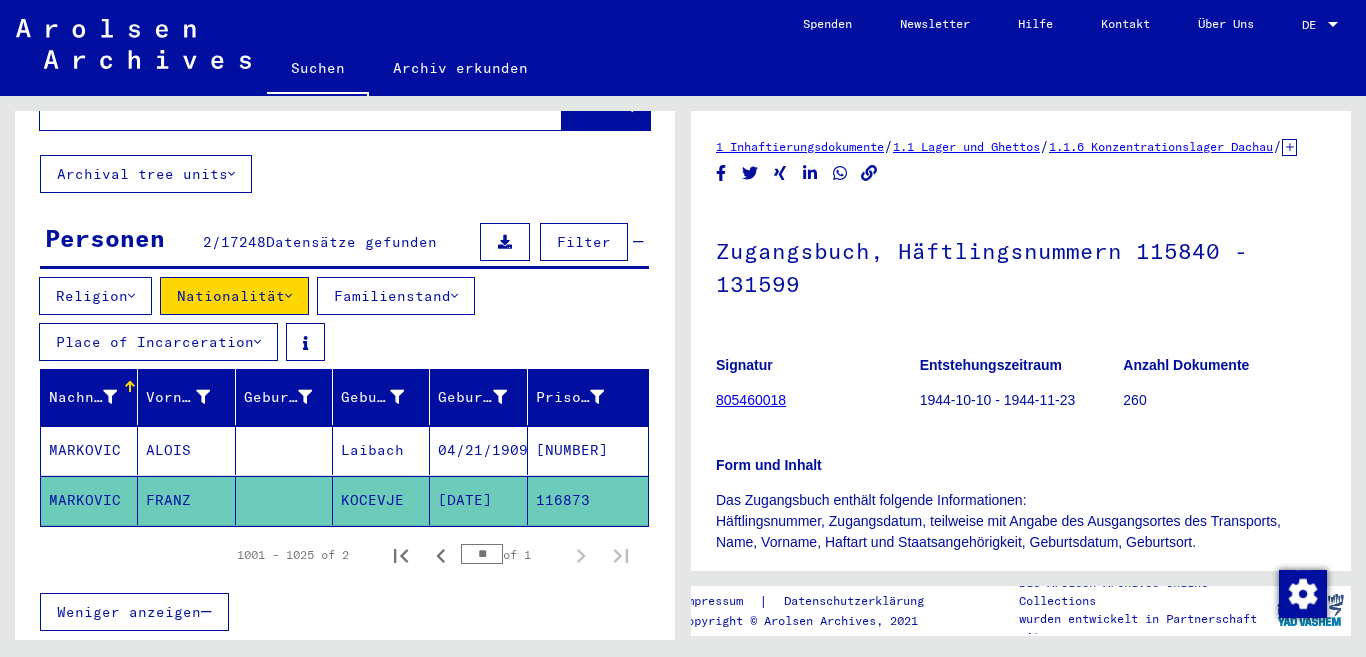 scroll, scrollTop: 0, scrollLeft: 0, axis: both 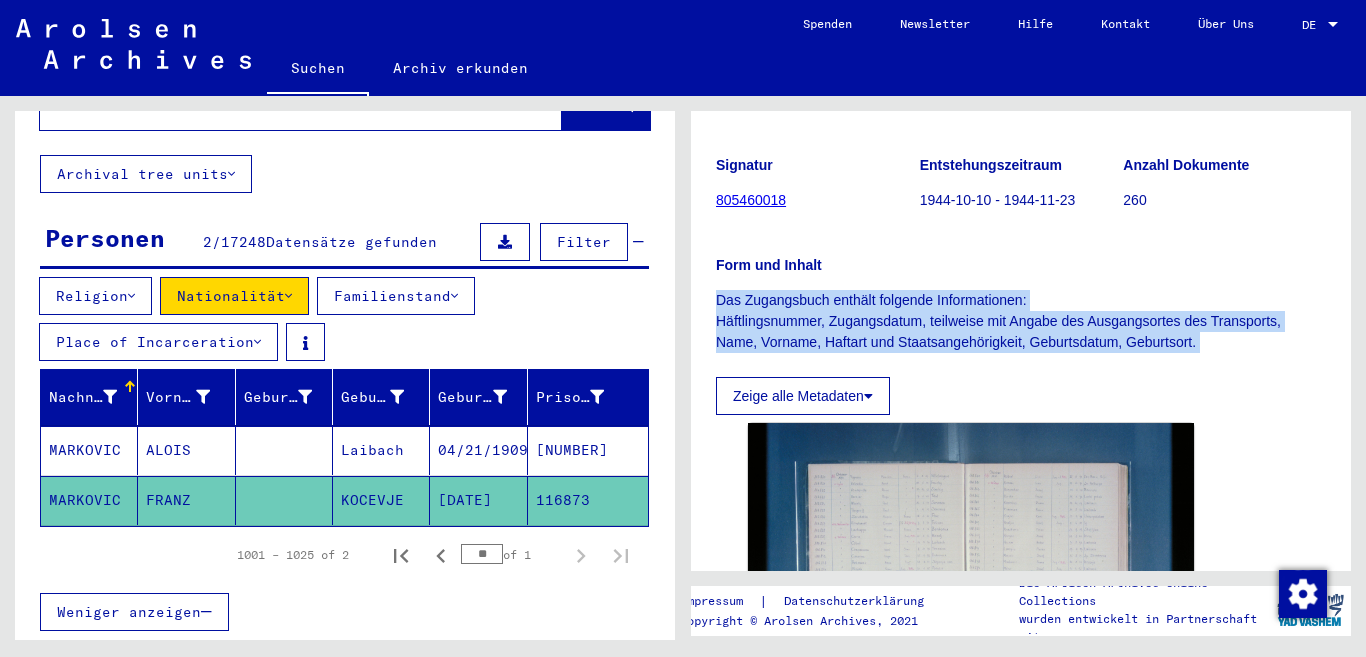 drag, startPoint x: 717, startPoint y: 322, endPoint x: 1206, endPoint y: 394, distance: 494.2722 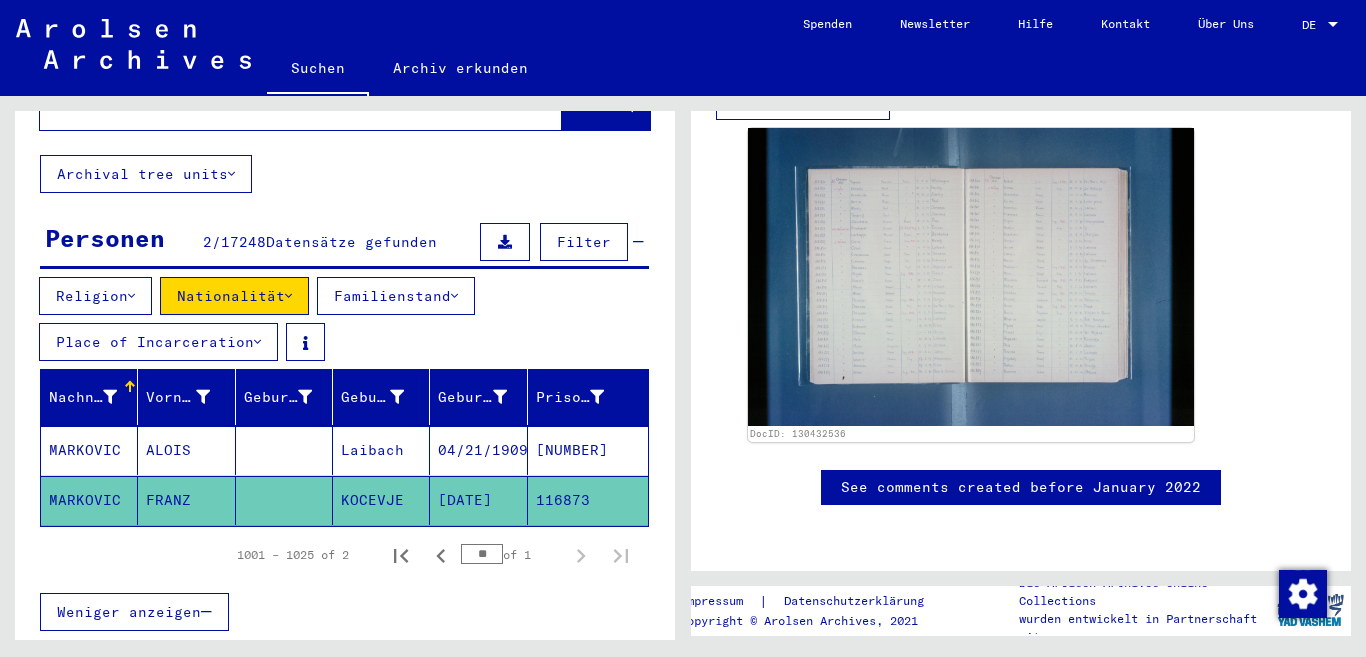 scroll, scrollTop: 1100, scrollLeft: 0, axis: vertical 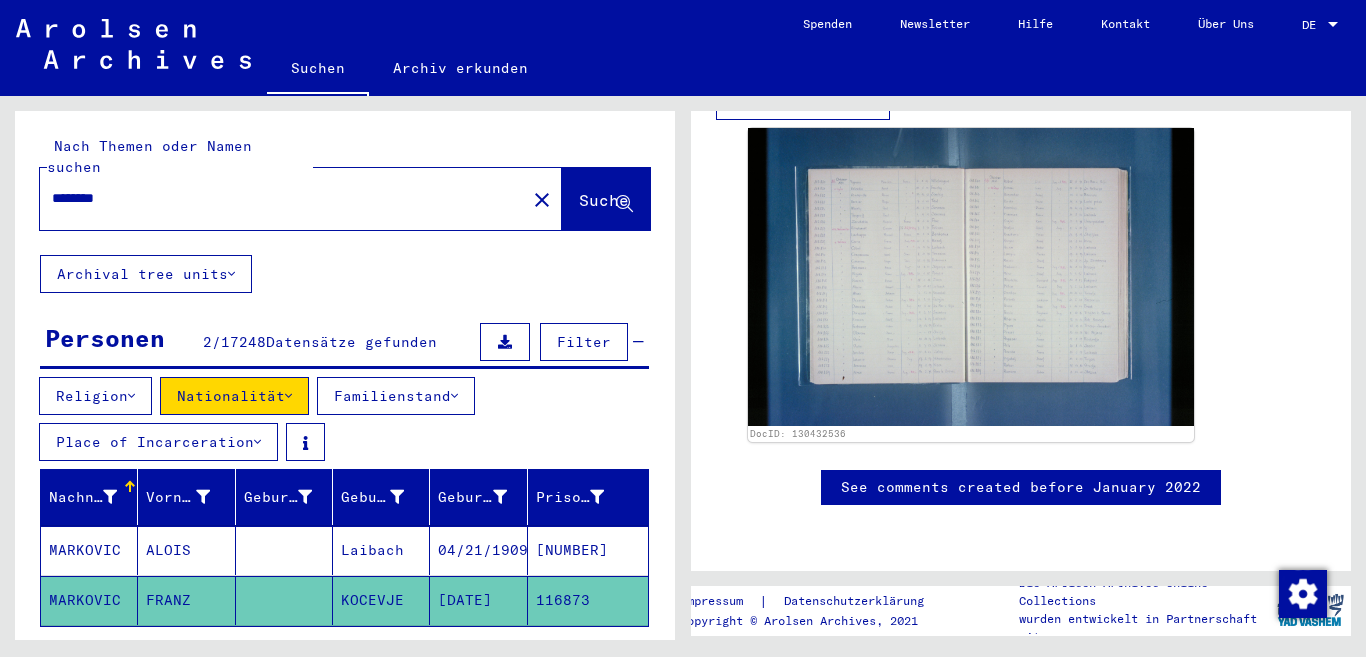 click at bounding box center [454, 396] 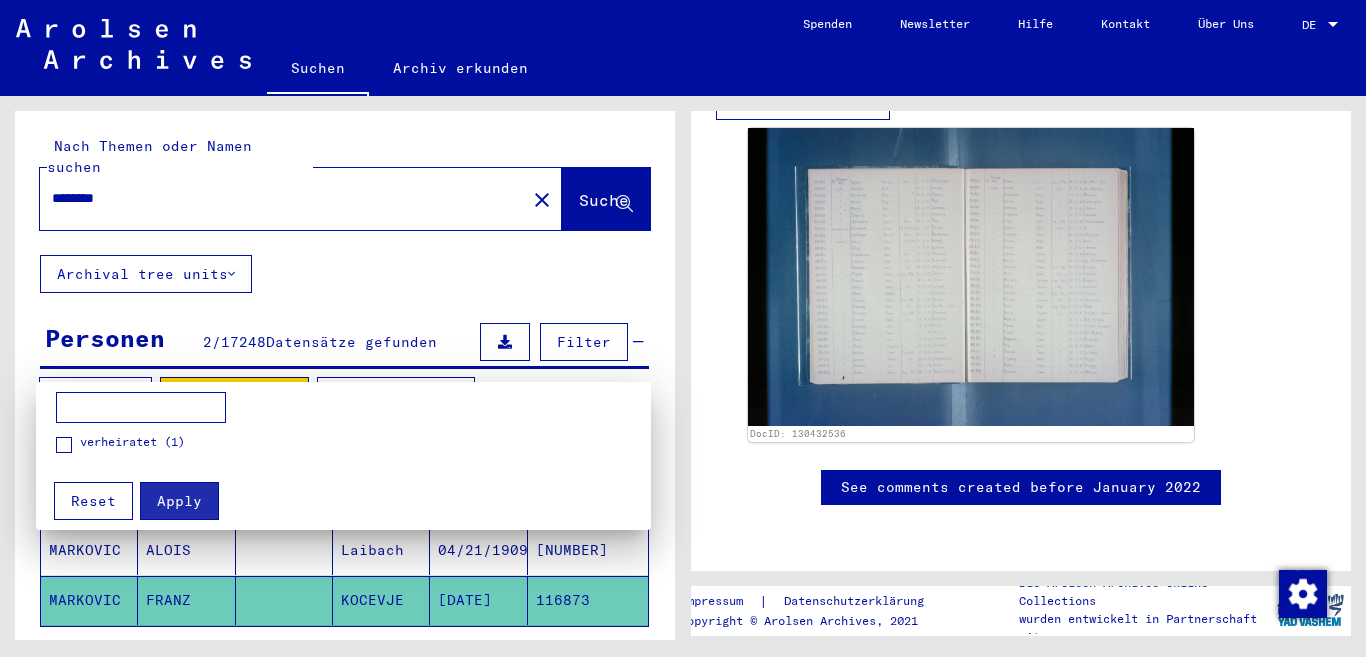 click at bounding box center (683, 328) 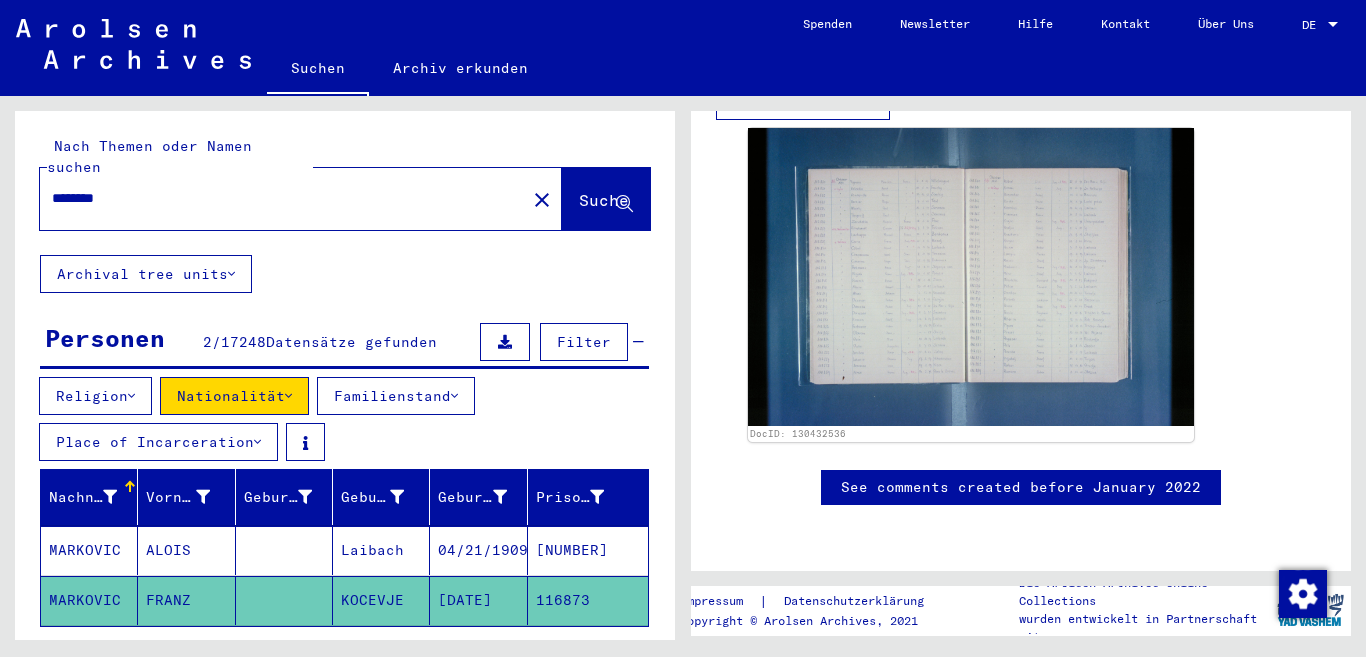 click at bounding box center (257, 442) 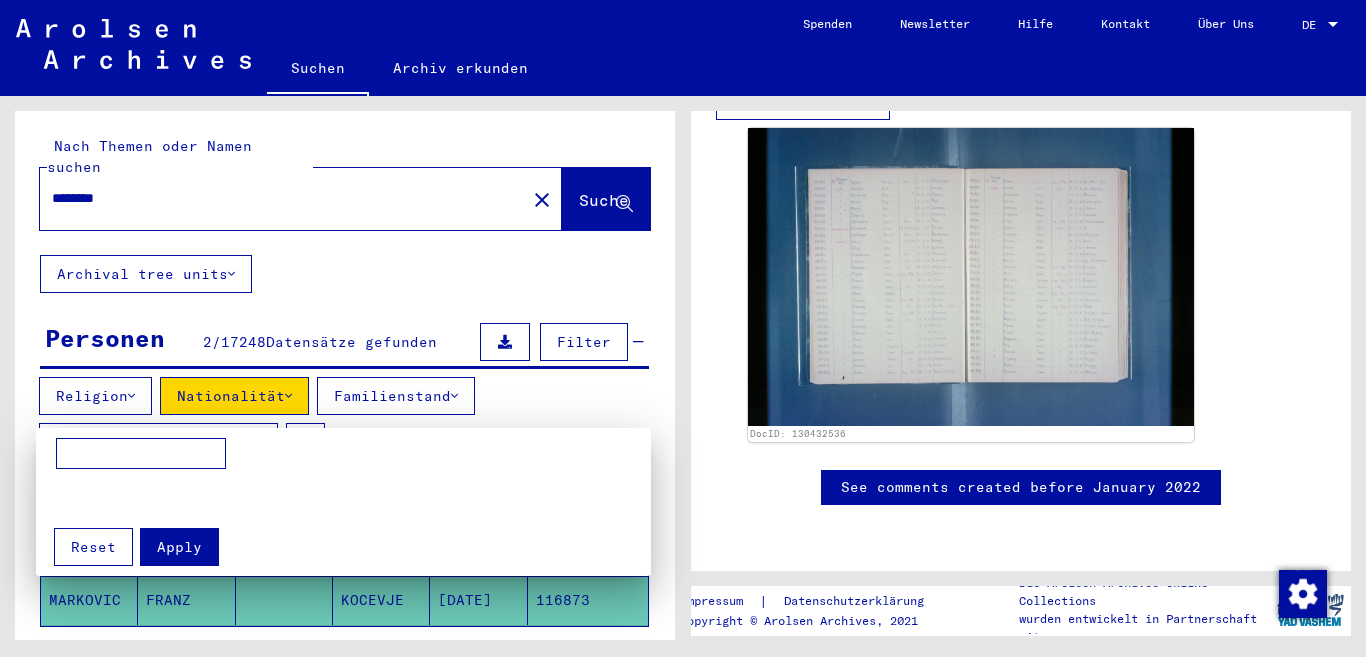 click at bounding box center (683, 328) 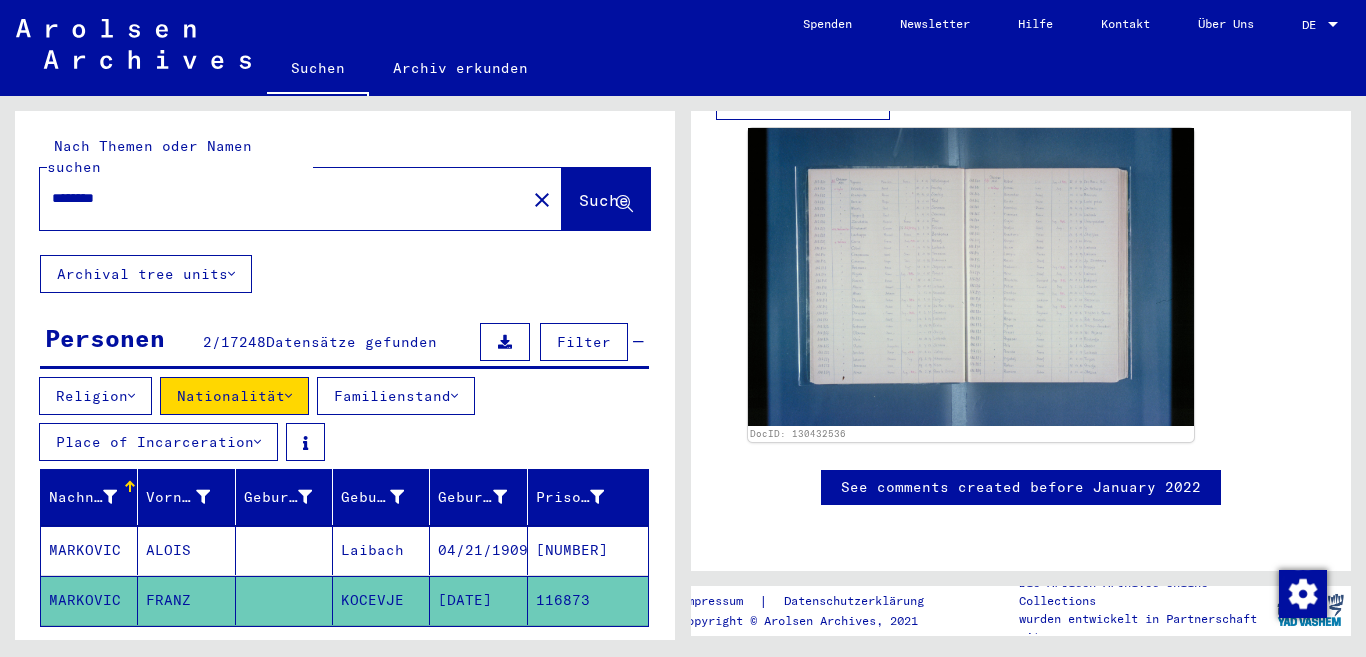 drag, startPoint x: 246, startPoint y: 430, endPoint x: 116, endPoint y: 425, distance: 130.09612 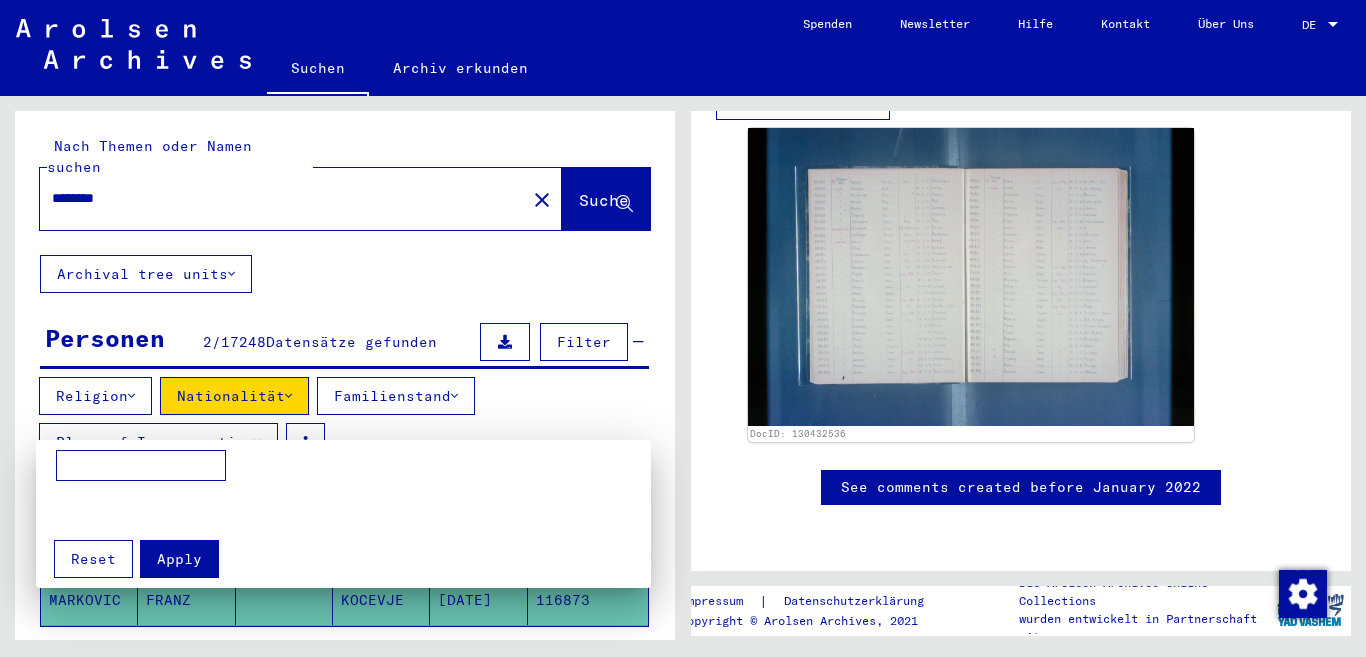 drag, startPoint x: 378, startPoint y: 314, endPoint x: 267, endPoint y: 303, distance: 111.54372 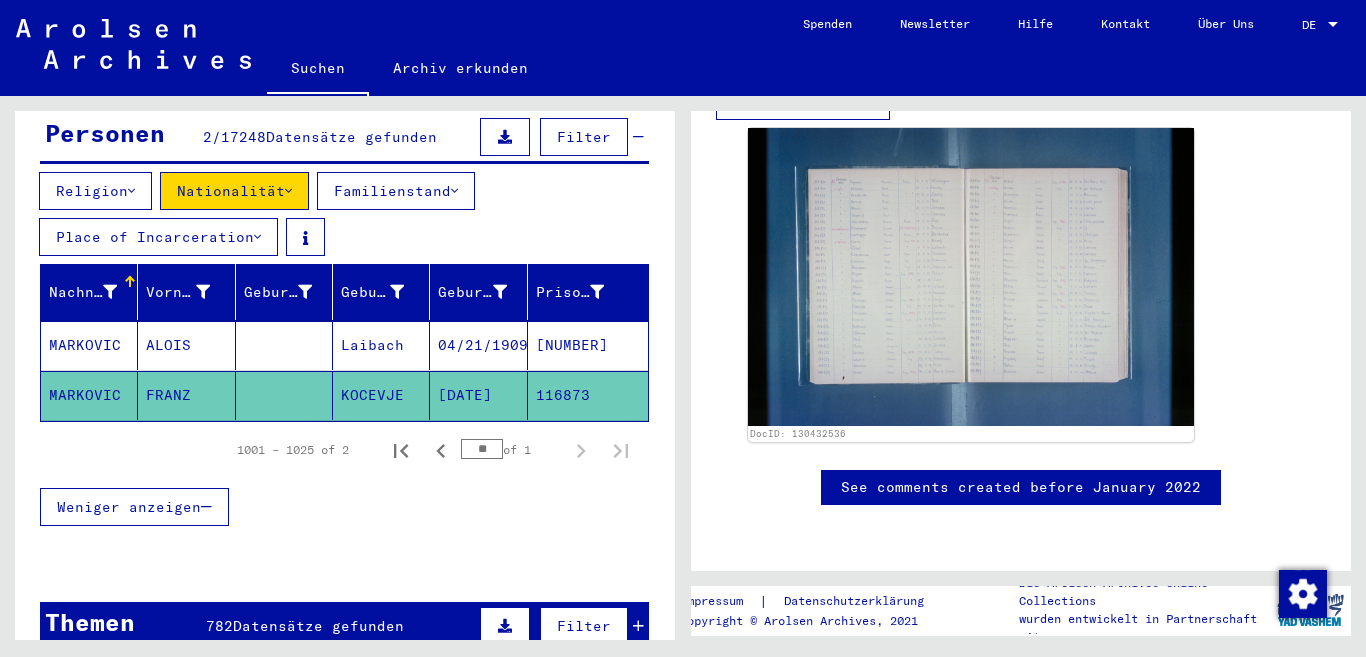 scroll, scrollTop: 0, scrollLeft: 0, axis: both 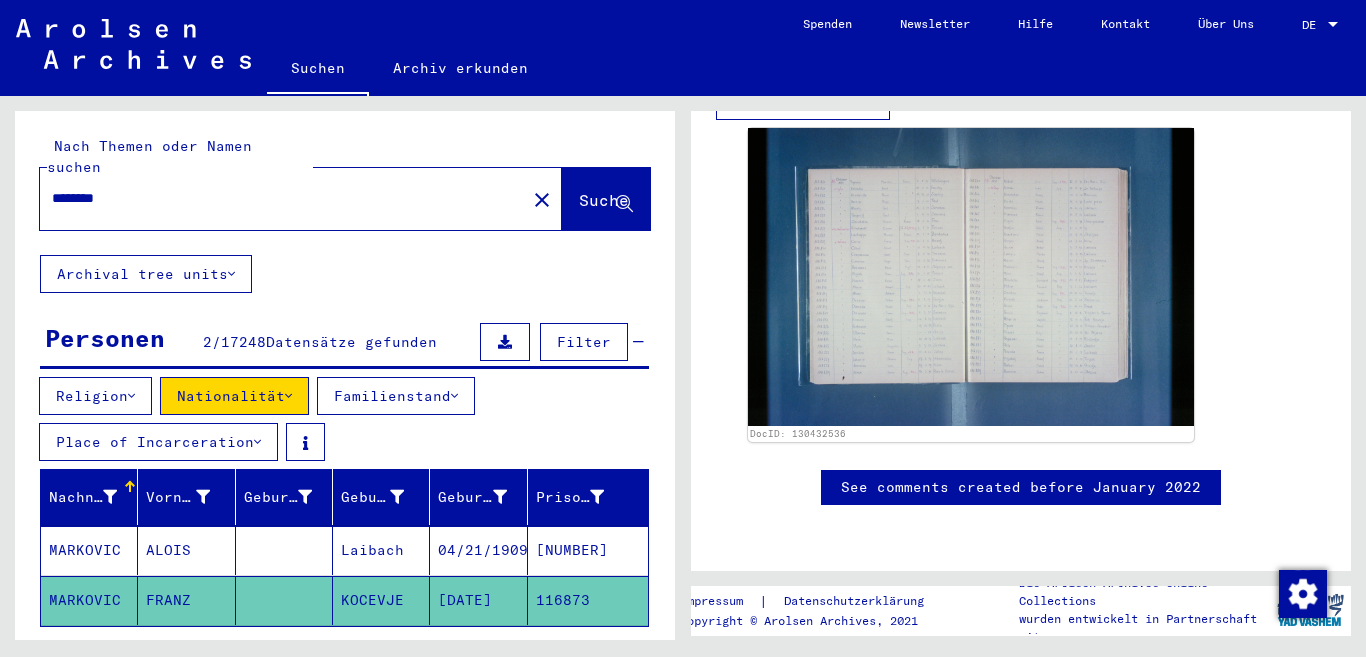 click on "********" at bounding box center (283, 198) 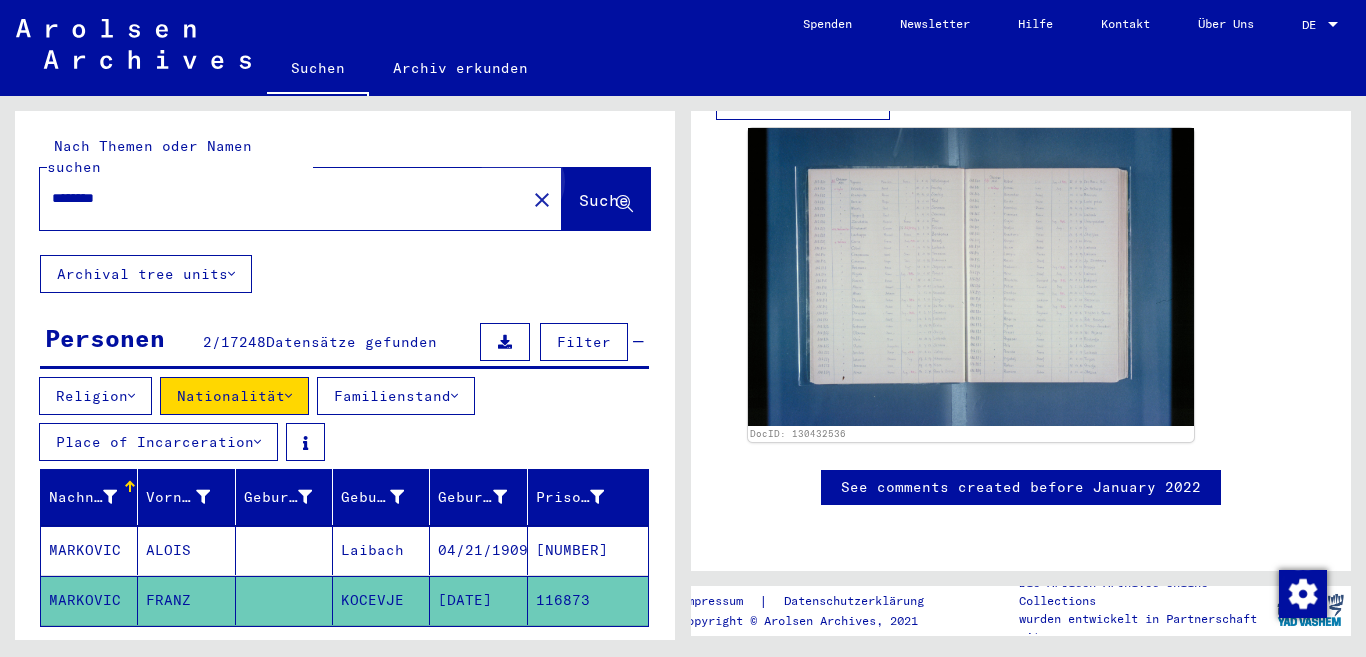 click on "Suche" 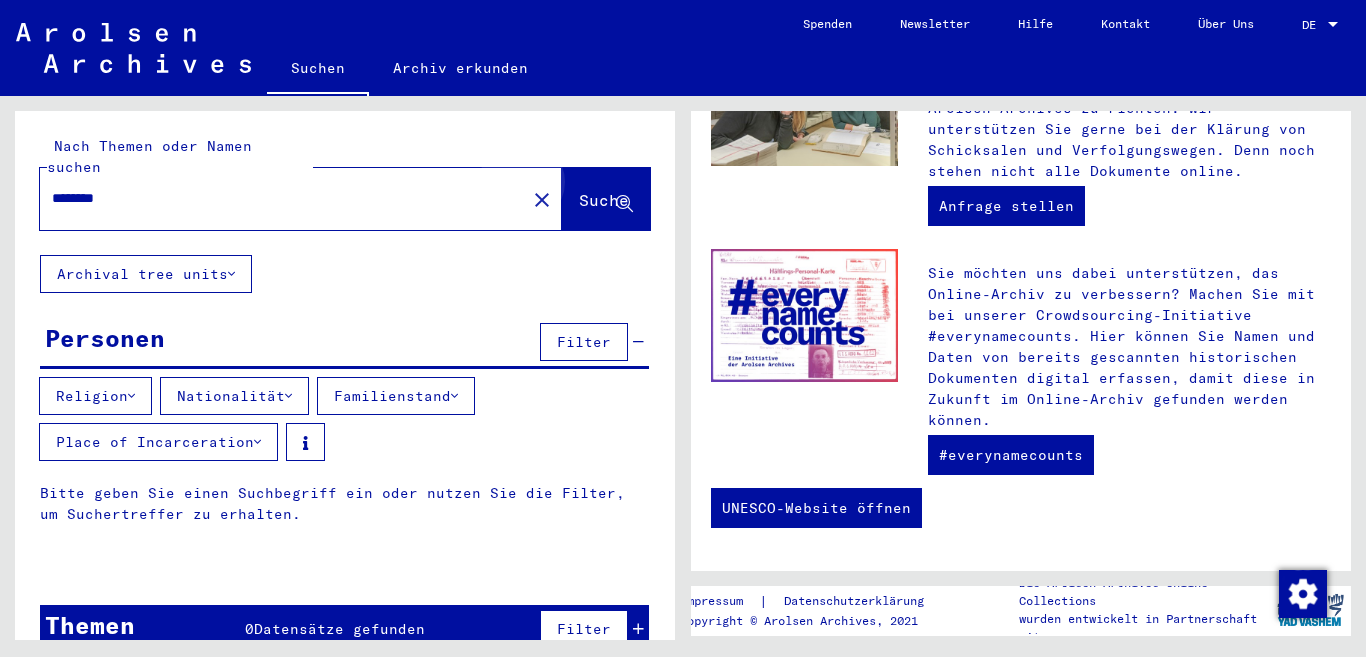 scroll, scrollTop: 0, scrollLeft: 0, axis: both 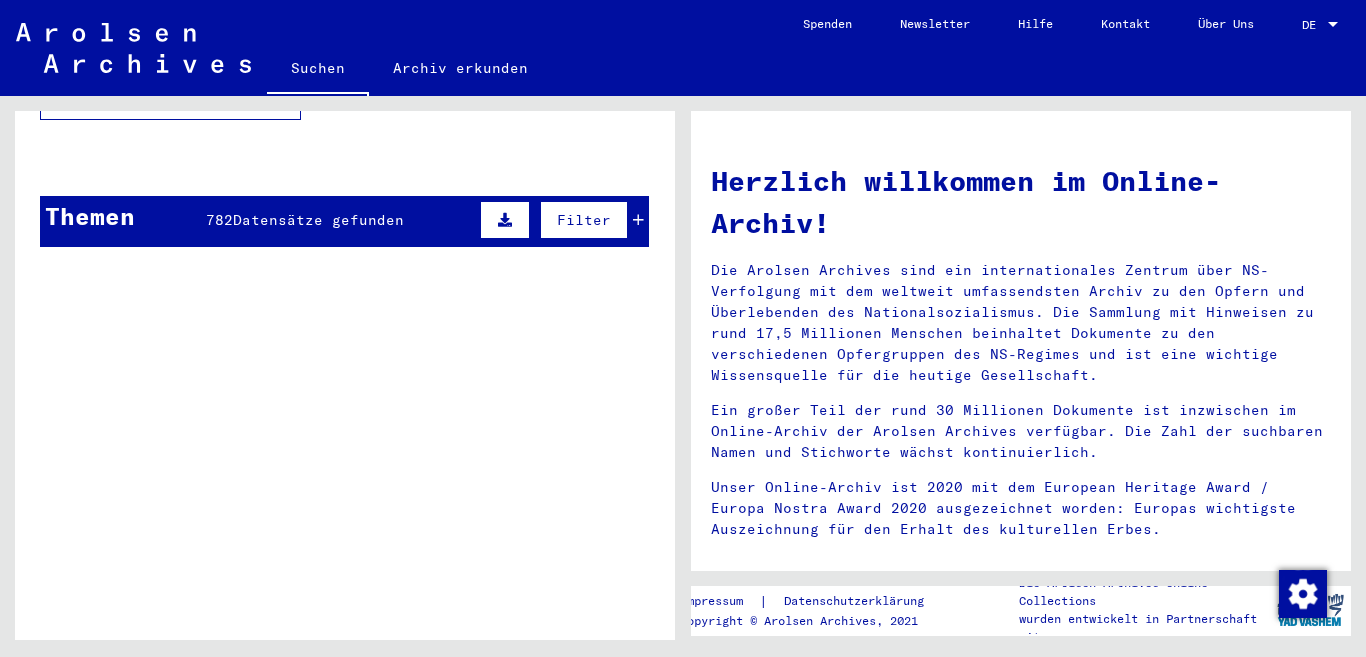 click on "Filter" at bounding box center [584, 220] 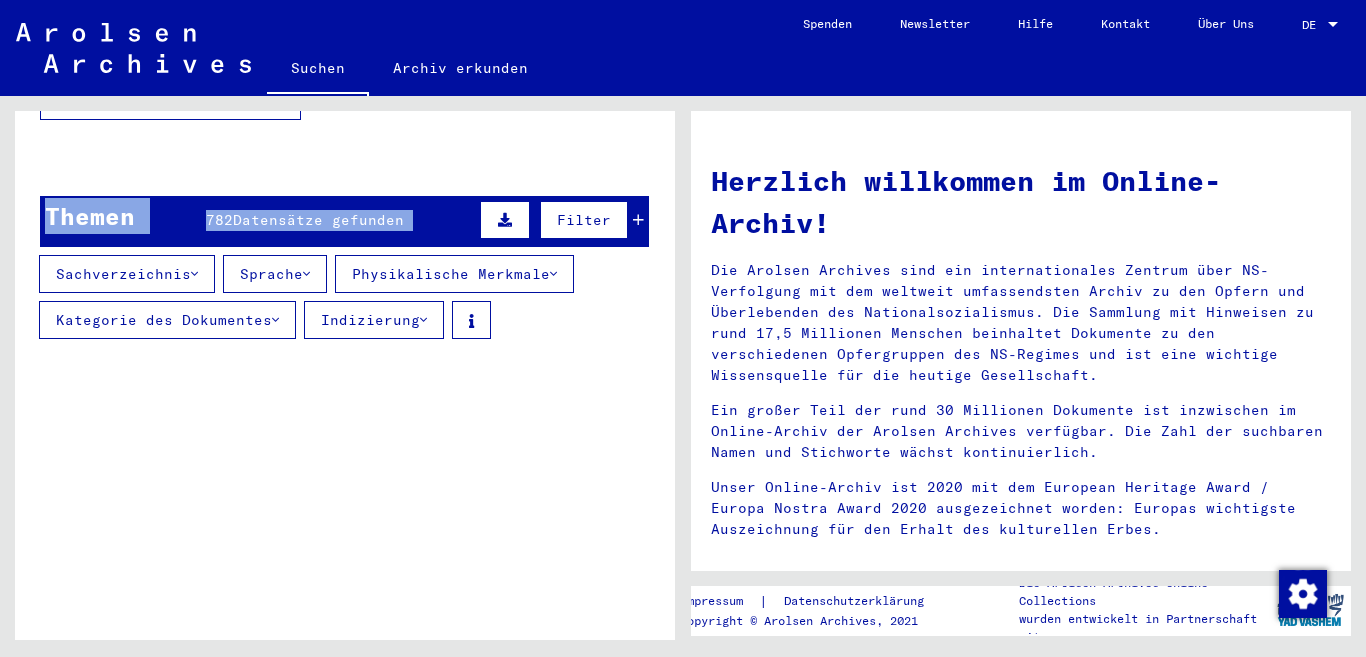 drag, startPoint x: 602, startPoint y: 388, endPoint x: 10, endPoint y: 196, distance: 622.3568 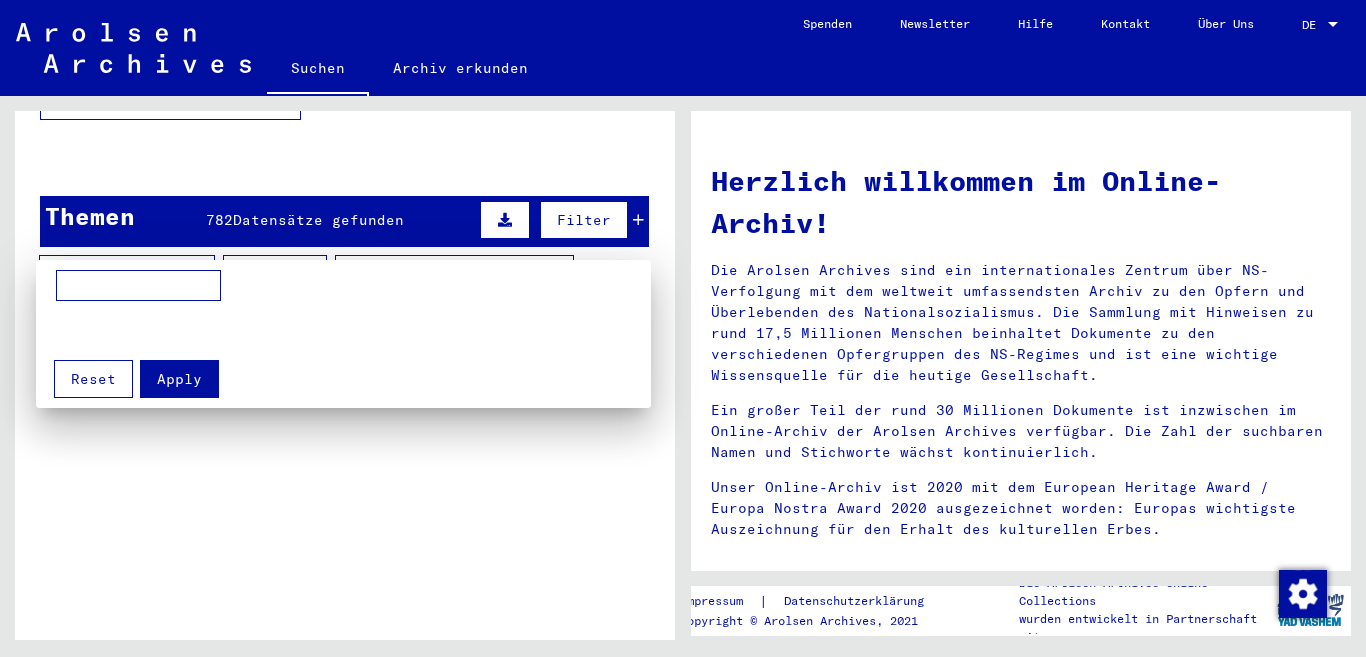click at bounding box center (683, 328) 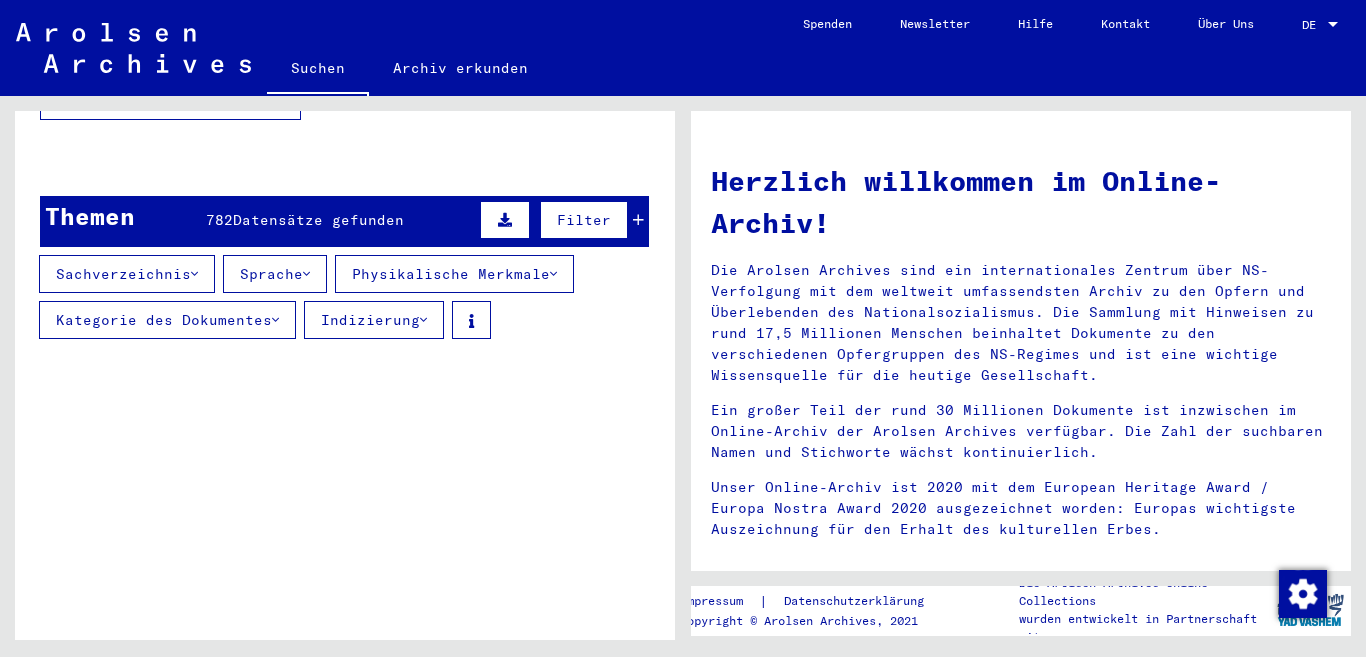 click at bounding box center [194, 274] 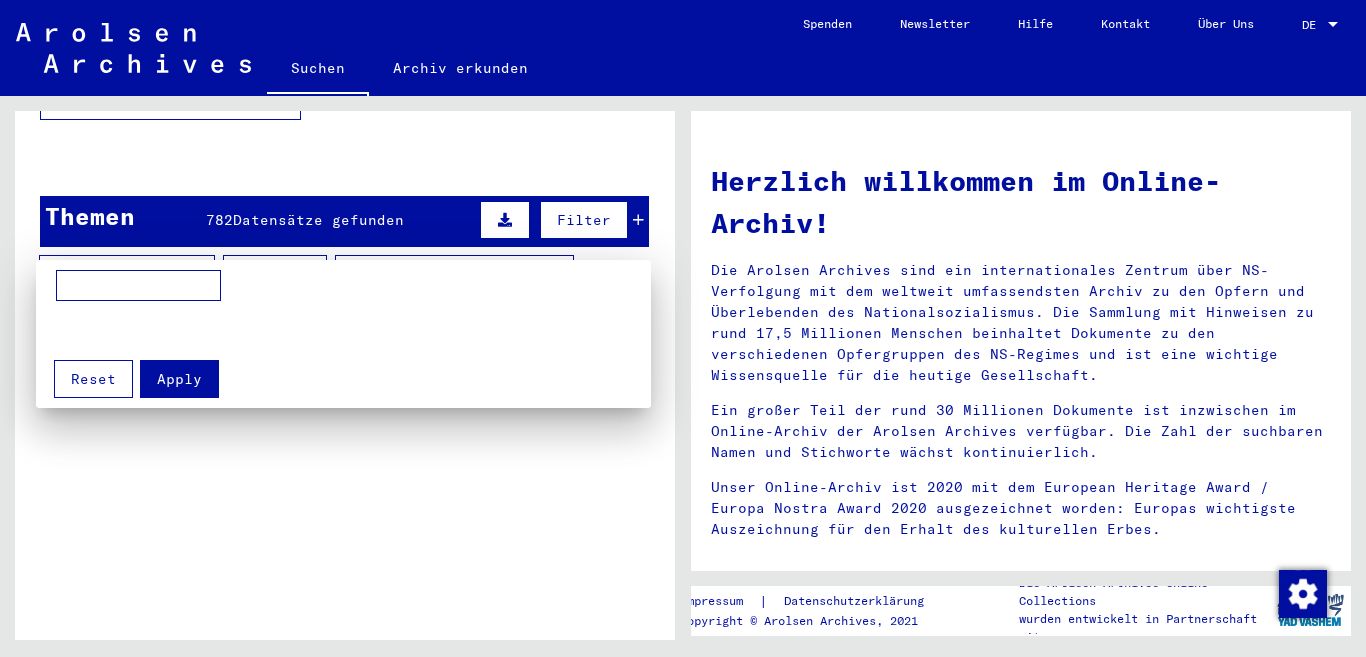 click at bounding box center (683, 328) 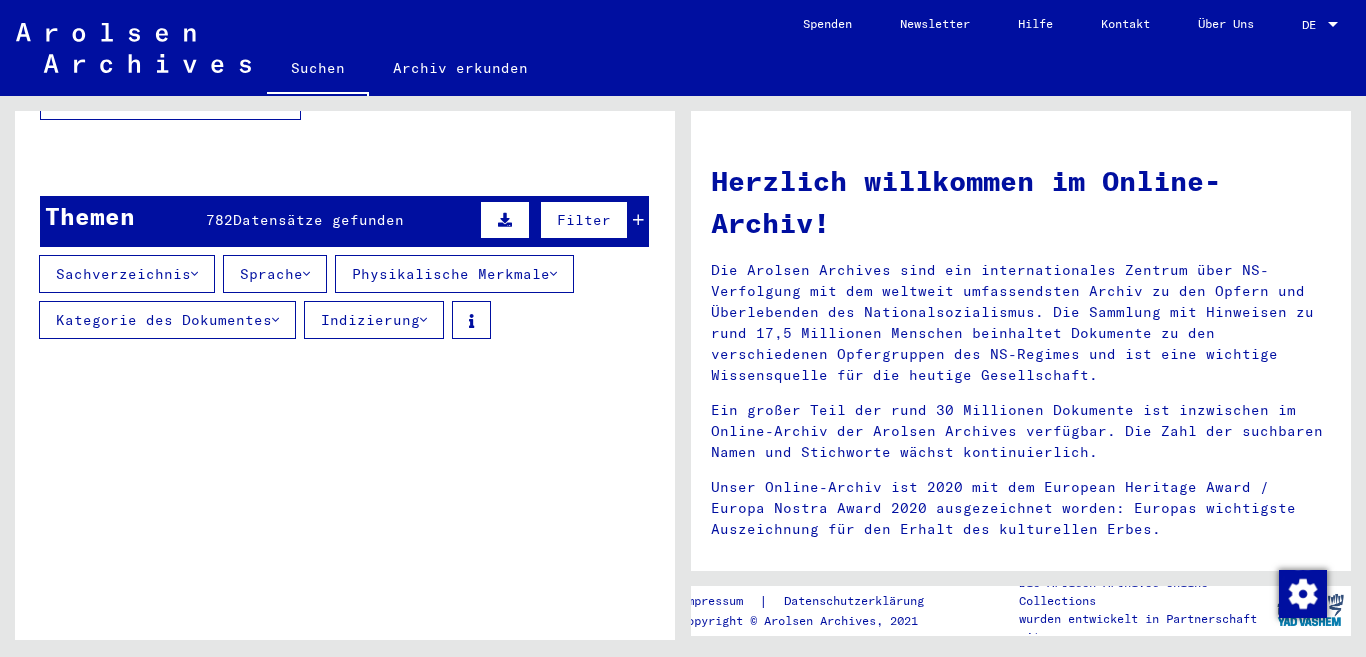click at bounding box center [275, 320] 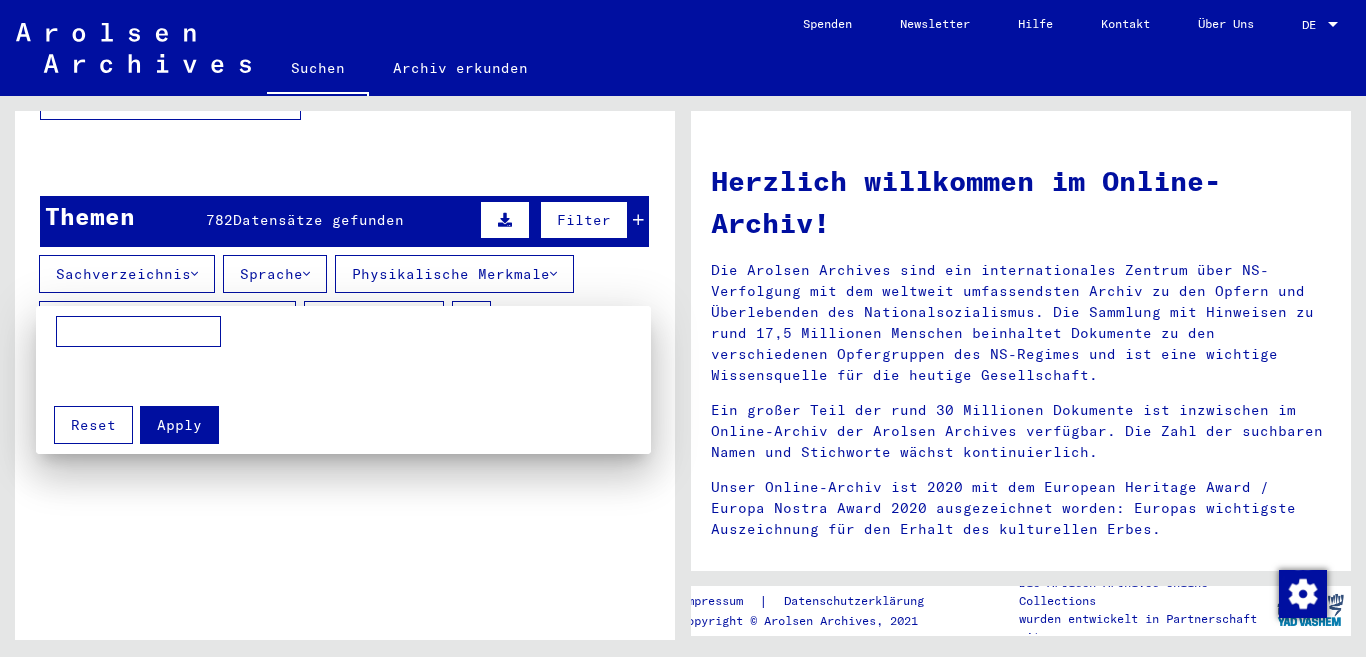 click at bounding box center (683, 328) 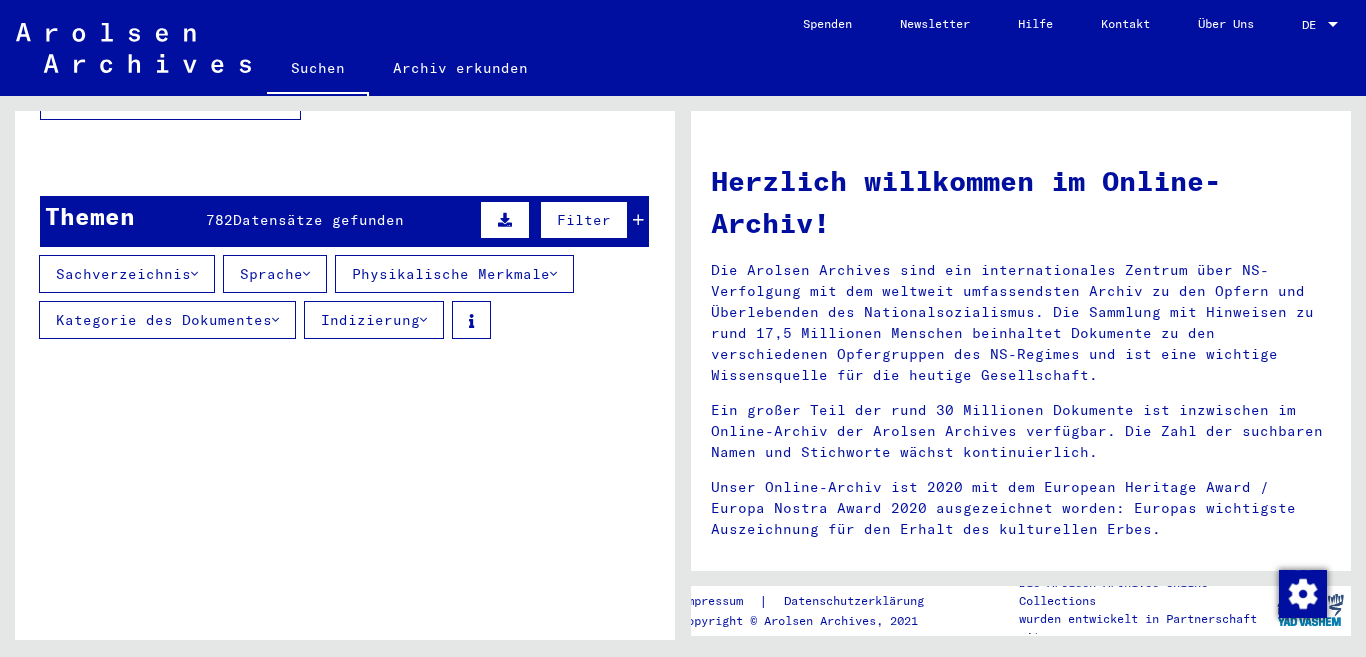 click at bounding box center [423, 320] 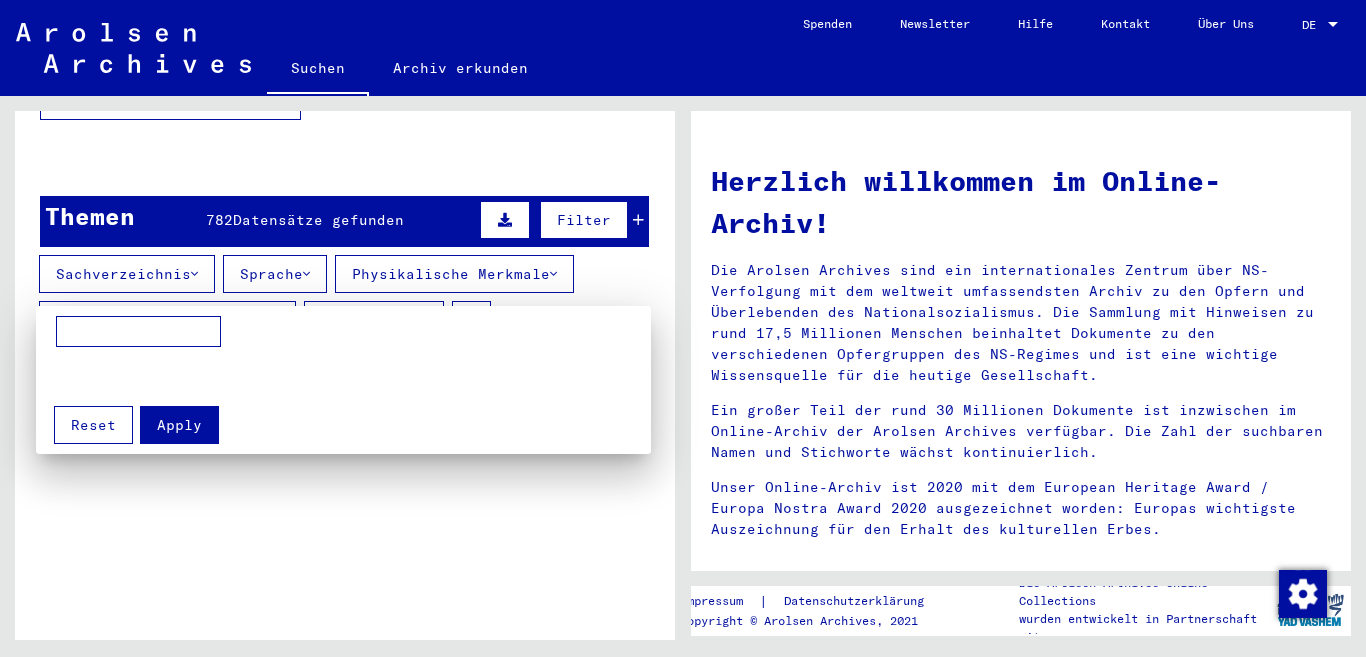 click at bounding box center [683, 328] 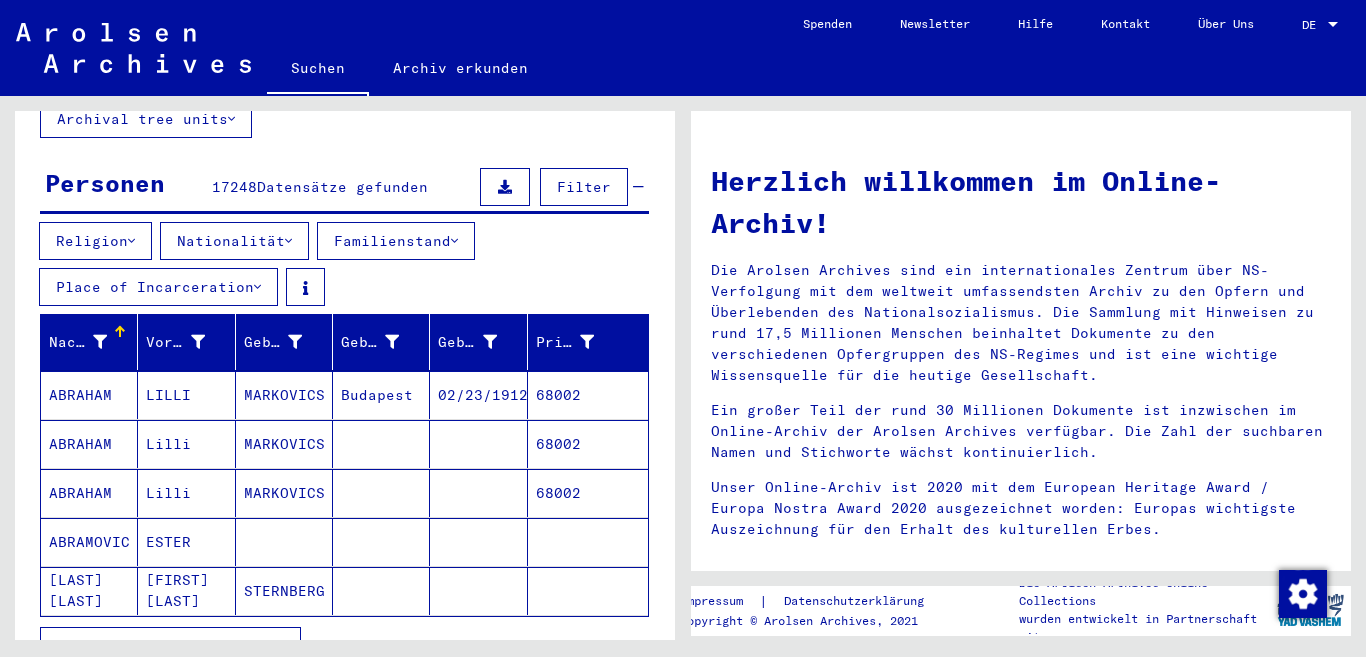 scroll, scrollTop: 0, scrollLeft: 0, axis: both 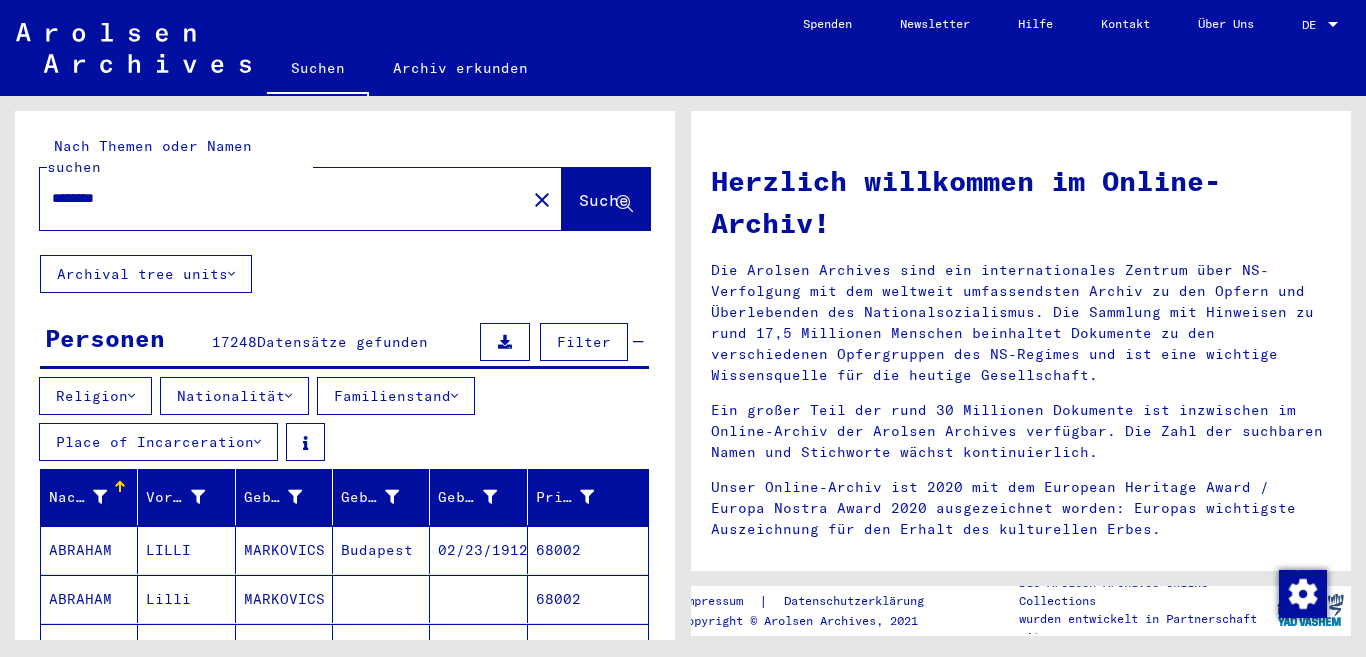 click at bounding box center (288, 396) 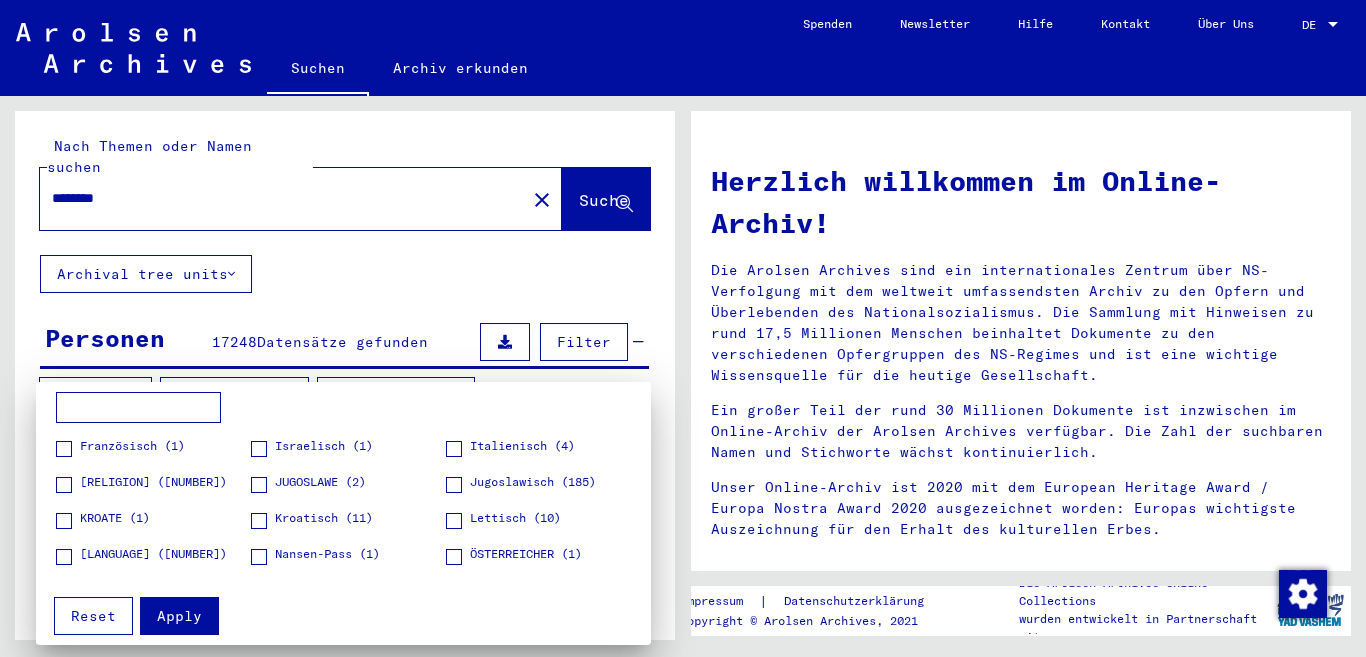 scroll, scrollTop: 72, scrollLeft: 0, axis: vertical 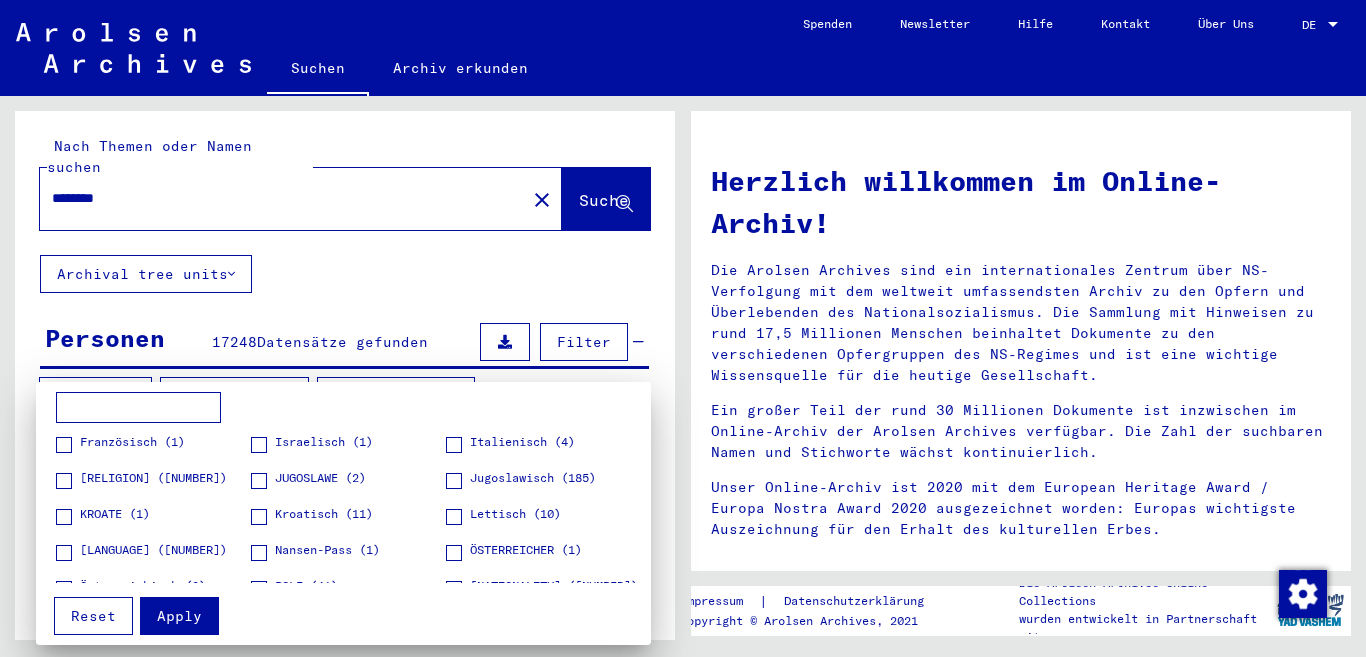 click on "Jugoslawisch (185)" at bounding box center [533, 478] 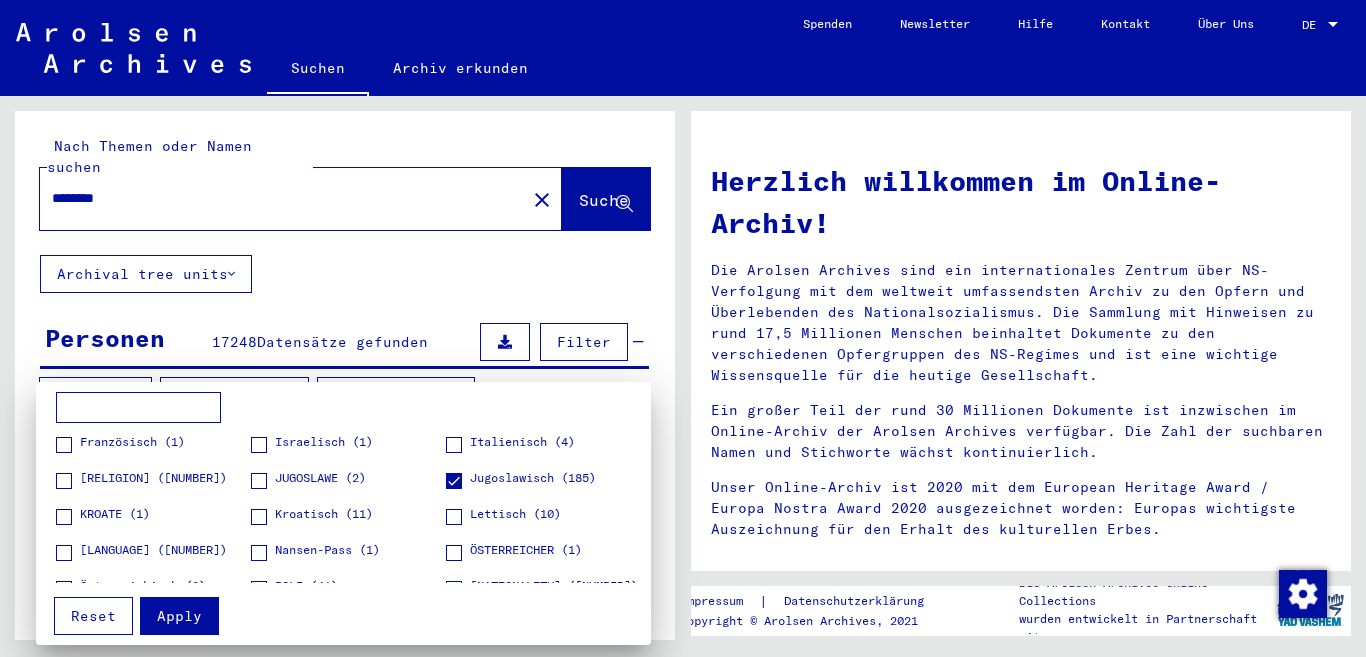 scroll, scrollTop: 272, scrollLeft: 0, axis: vertical 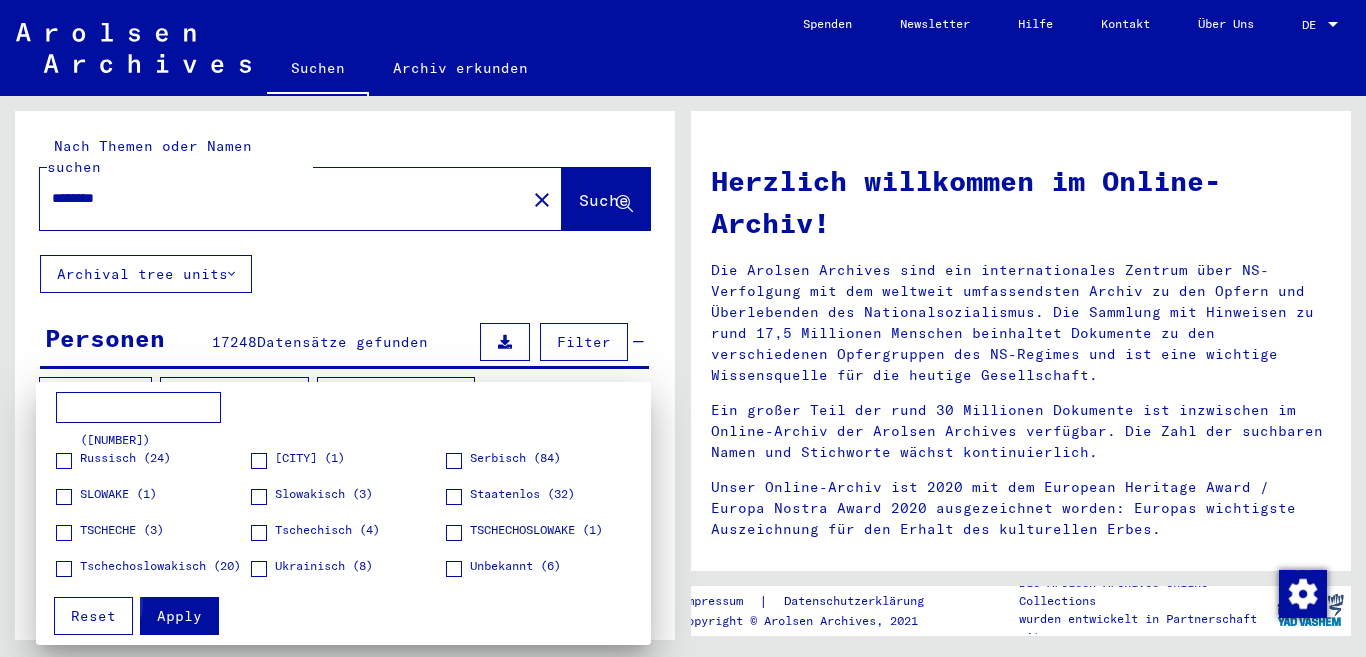 click on "Apply" at bounding box center [179, 616] 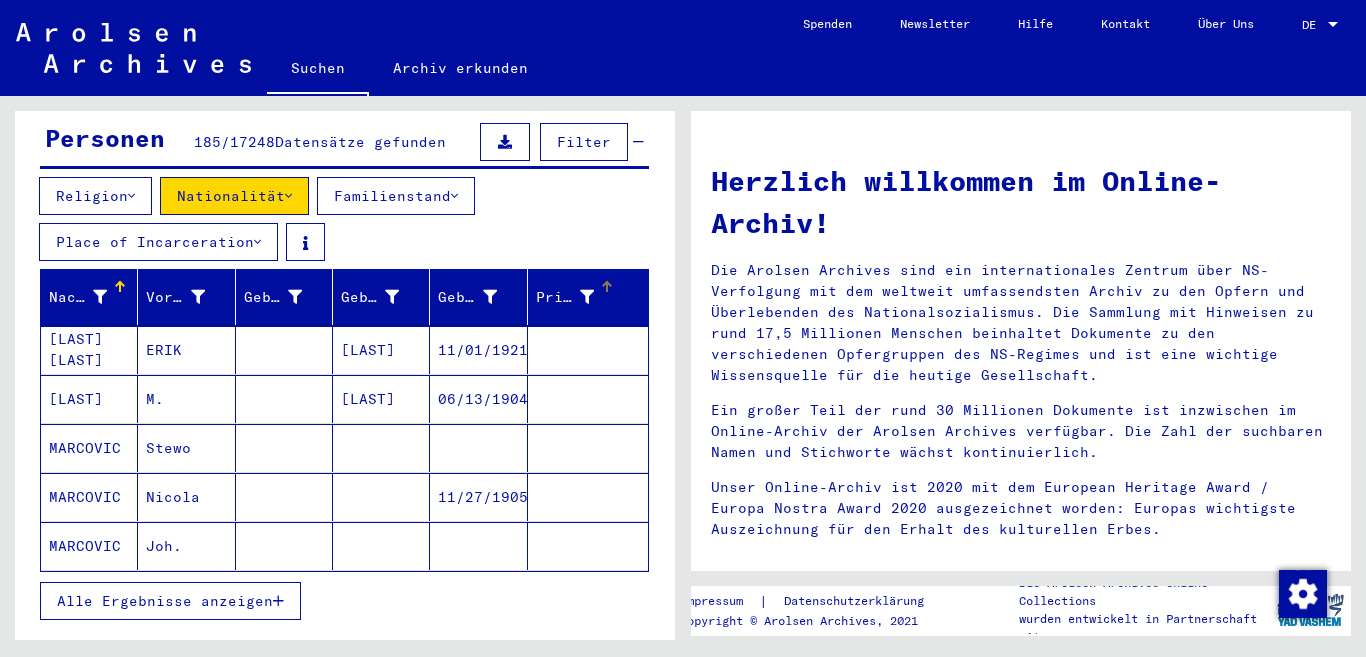 scroll, scrollTop: 300, scrollLeft: 0, axis: vertical 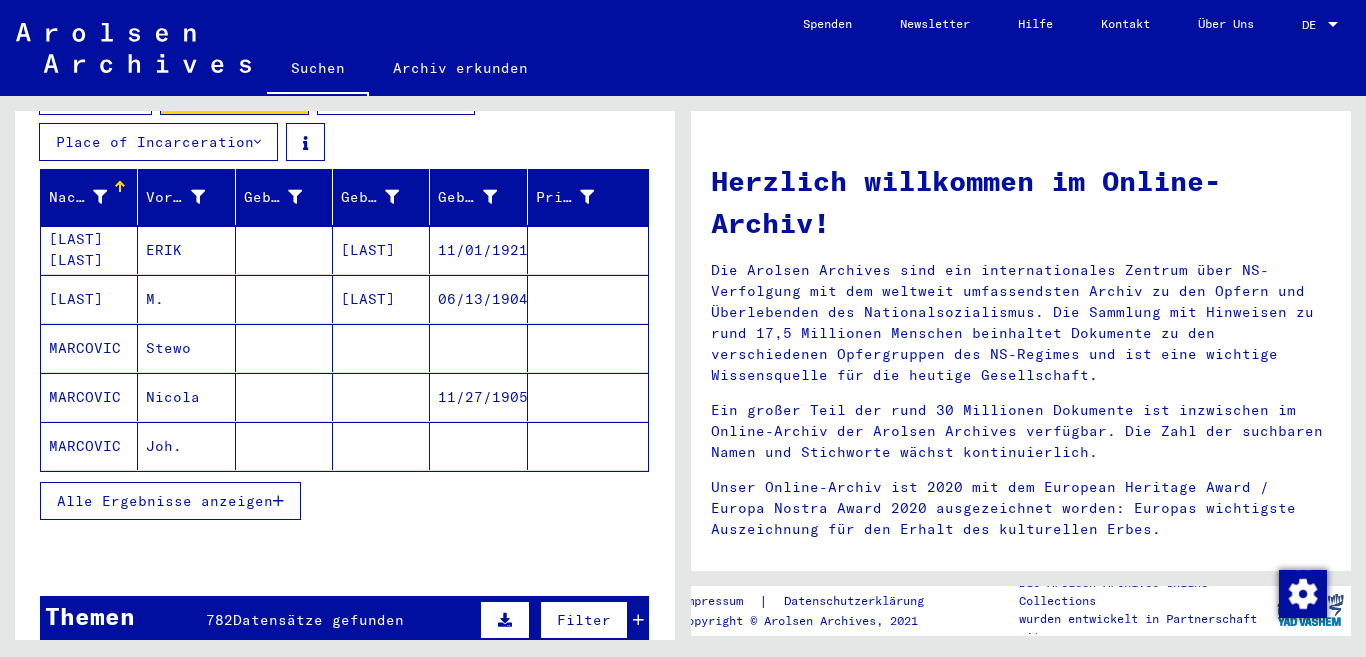 click at bounding box center (278, 501) 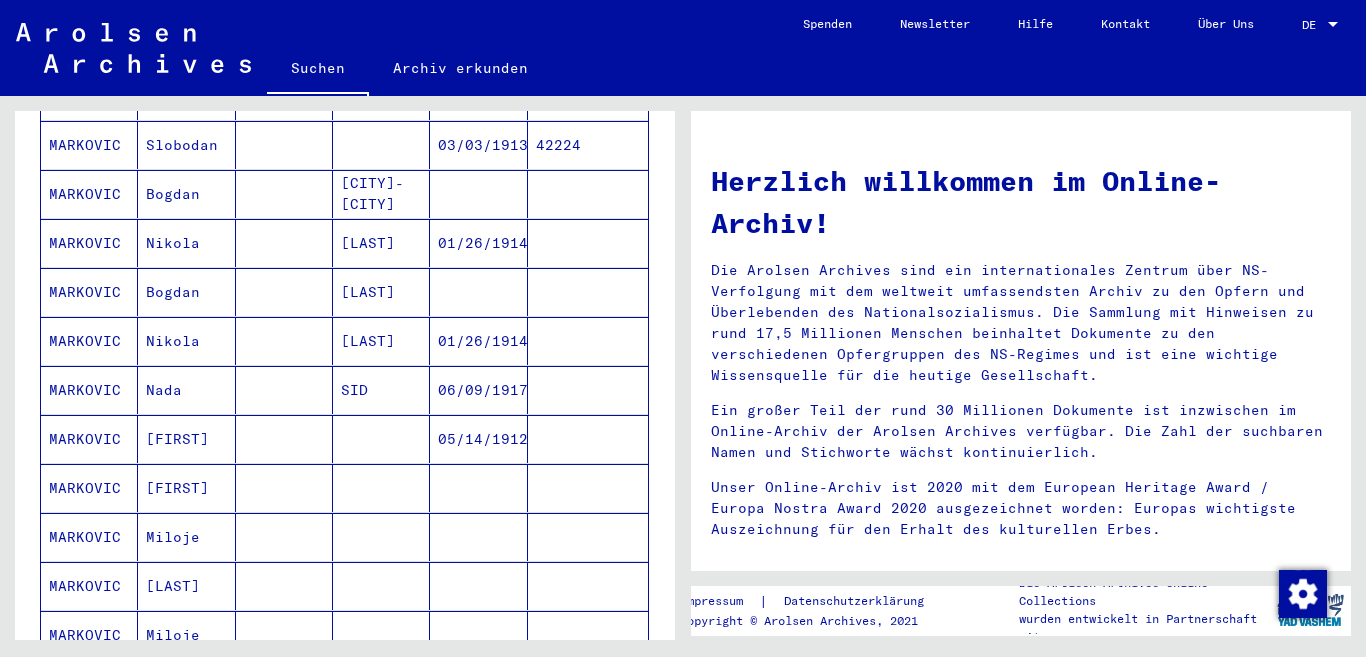 scroll, scrollTop: 1300, scrollLeft: 0, axis: vertical 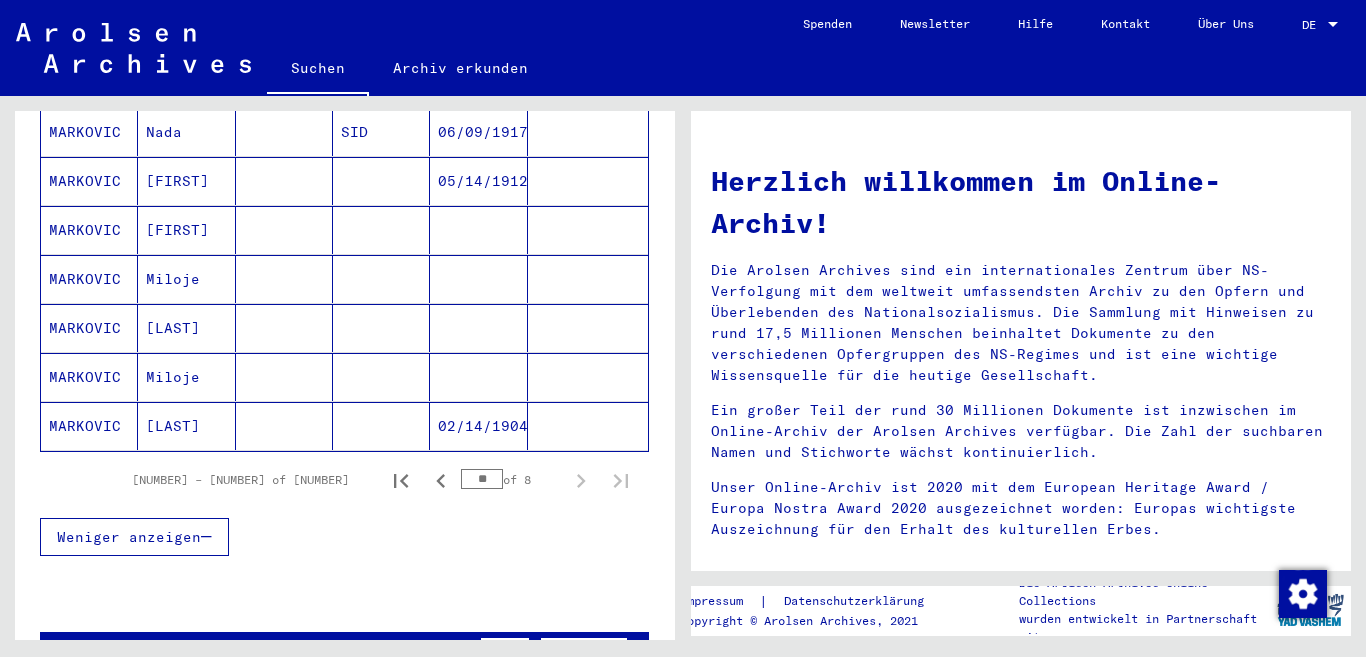 click on "Weniger anzeigen" at bounding box center (129, 537) 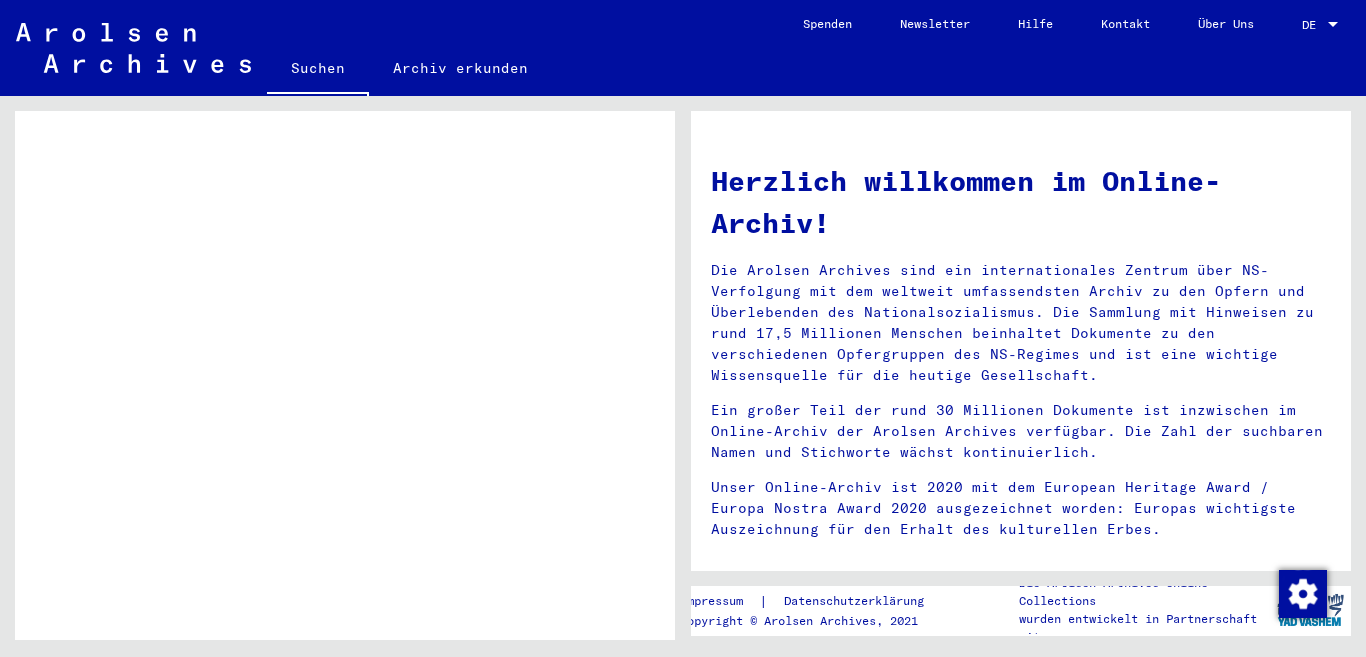 scroll, scrollTop: 1190, scrollLeft: 0, axis: vertical 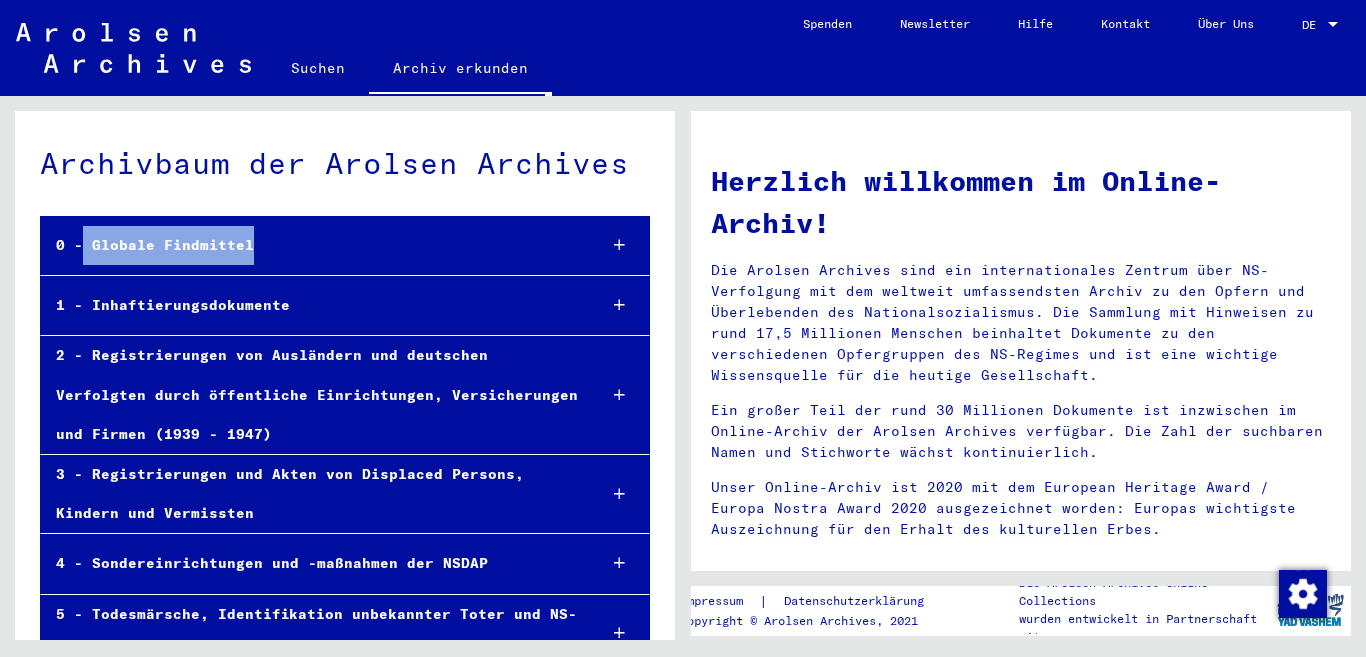 drag, startPoint x: 327, startPoint y: 241, endPoint x: 82, endPoint y: 237, distance: 245.03265 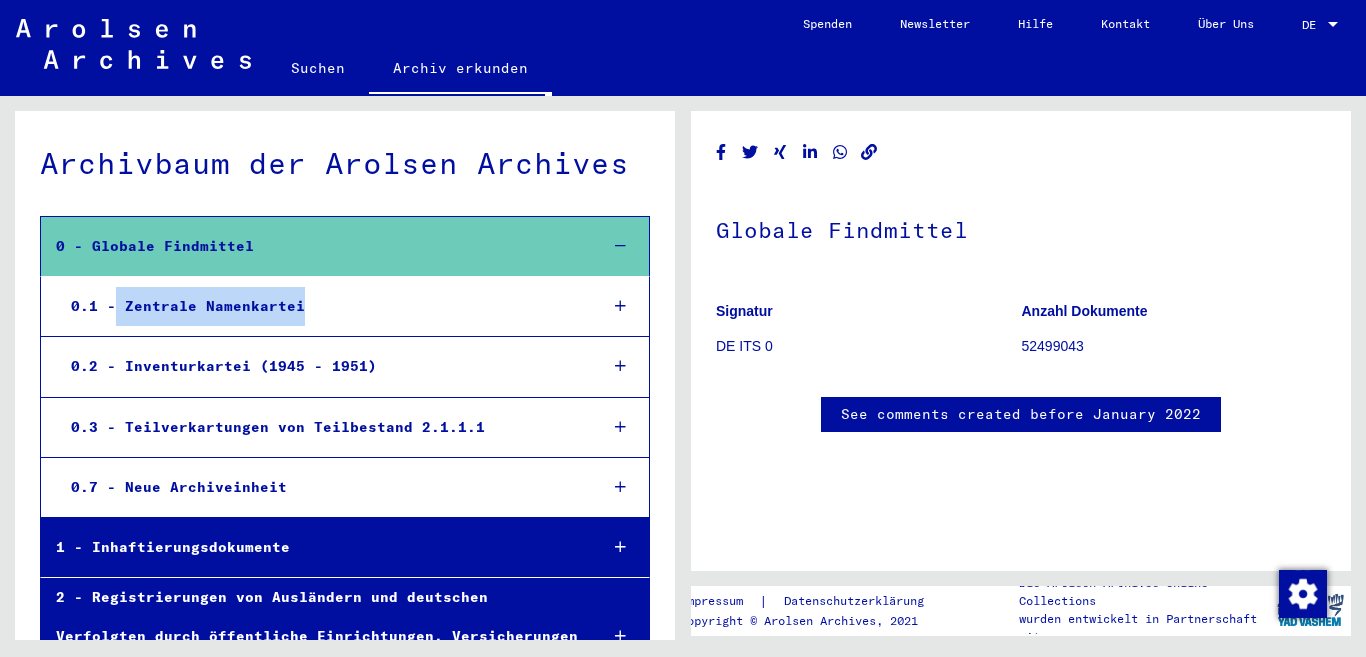 drag, startPoint x: 348, startPoint y: 306, endPoint x: 116, endPoint y: 304, distance: 232.00862 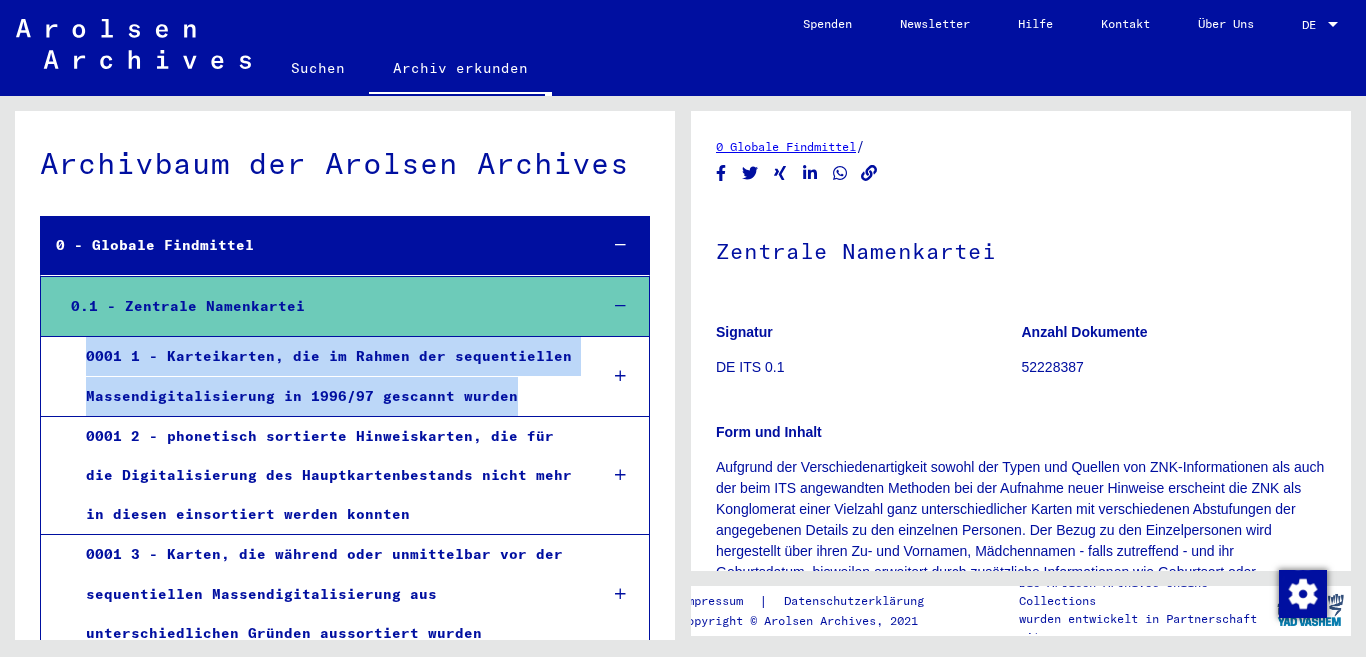 drag, startPoint x: 547, startPoint y: 401, endPoint x: 75, endPoint y: 352, distance: 474.53662 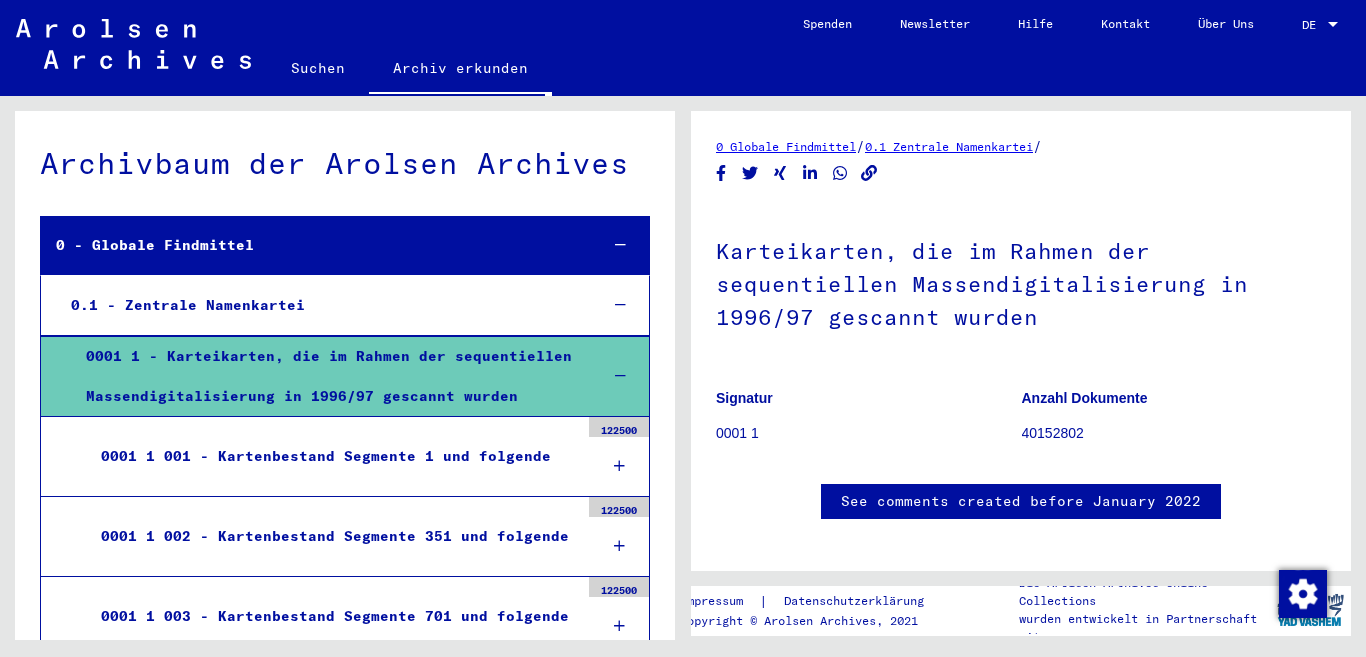 click on "0.1 - Zentrale Namenkartei" at bounding box center [319, 305] 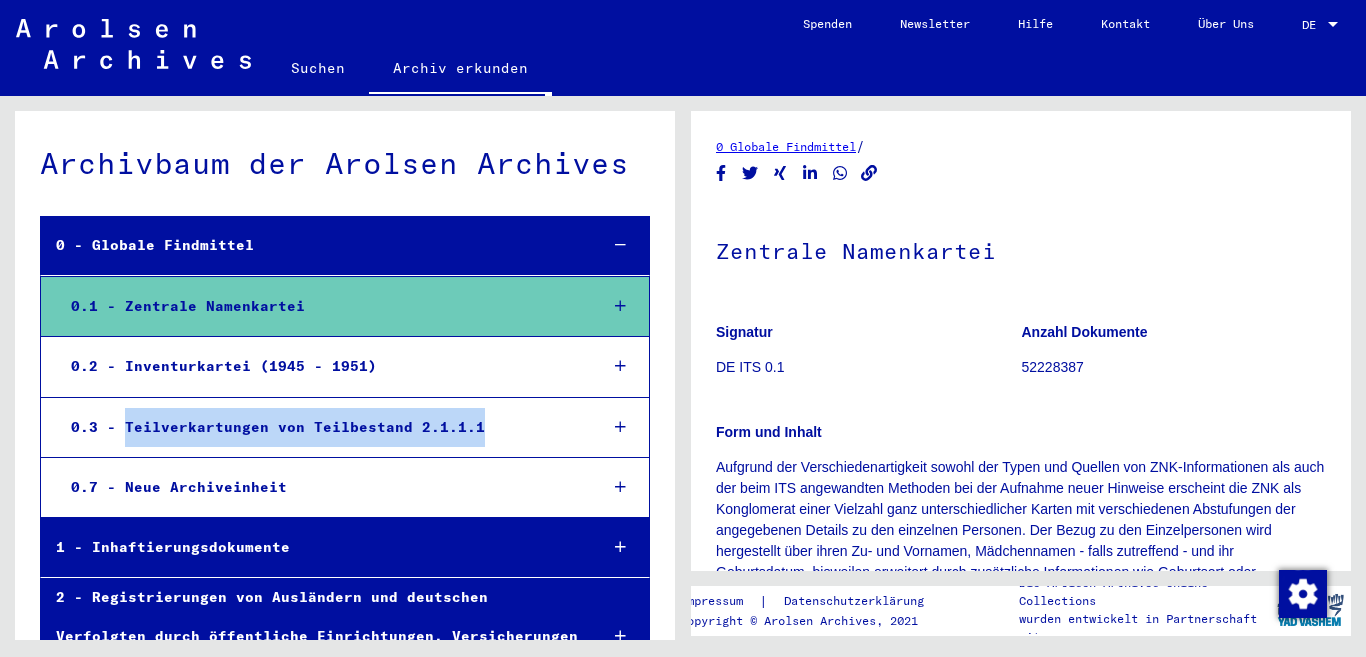 drag, startPoint x: 506, startPoint y: 425, endPoint x: 120, endPoint y: 444, distance: 386.46735 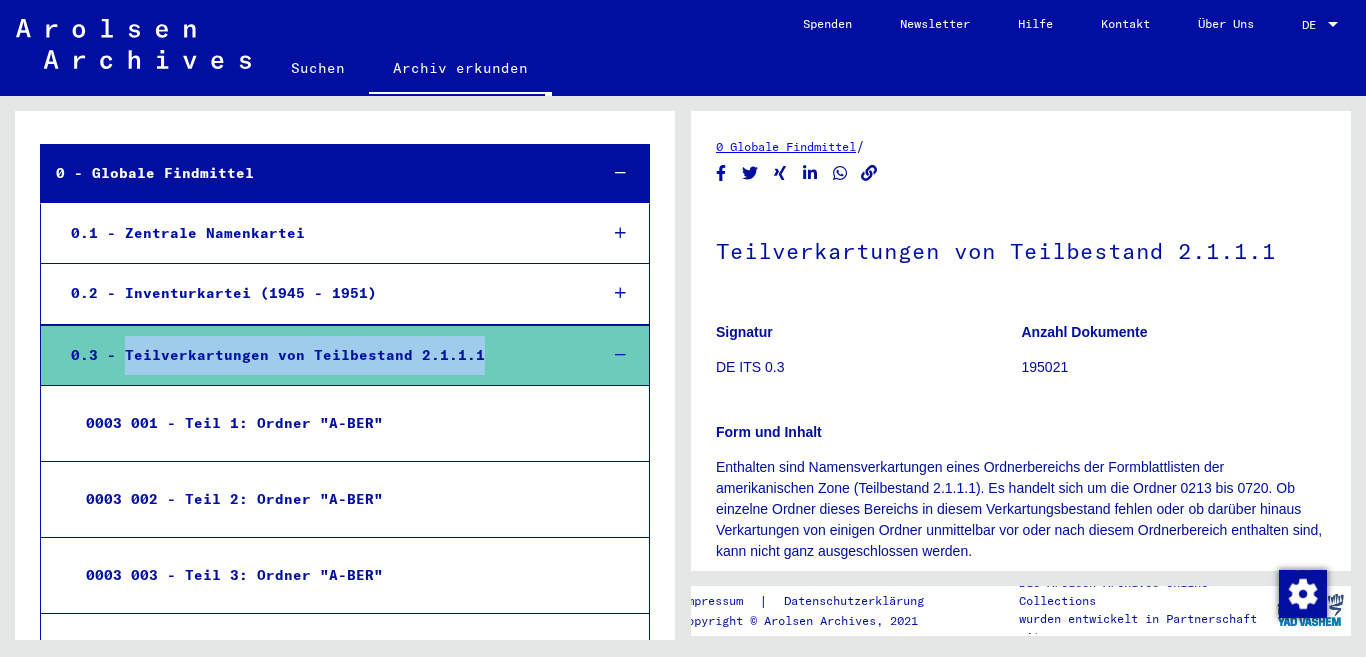 scroll, scrollTop: 200, scrollLeft: 0, axis: vertical 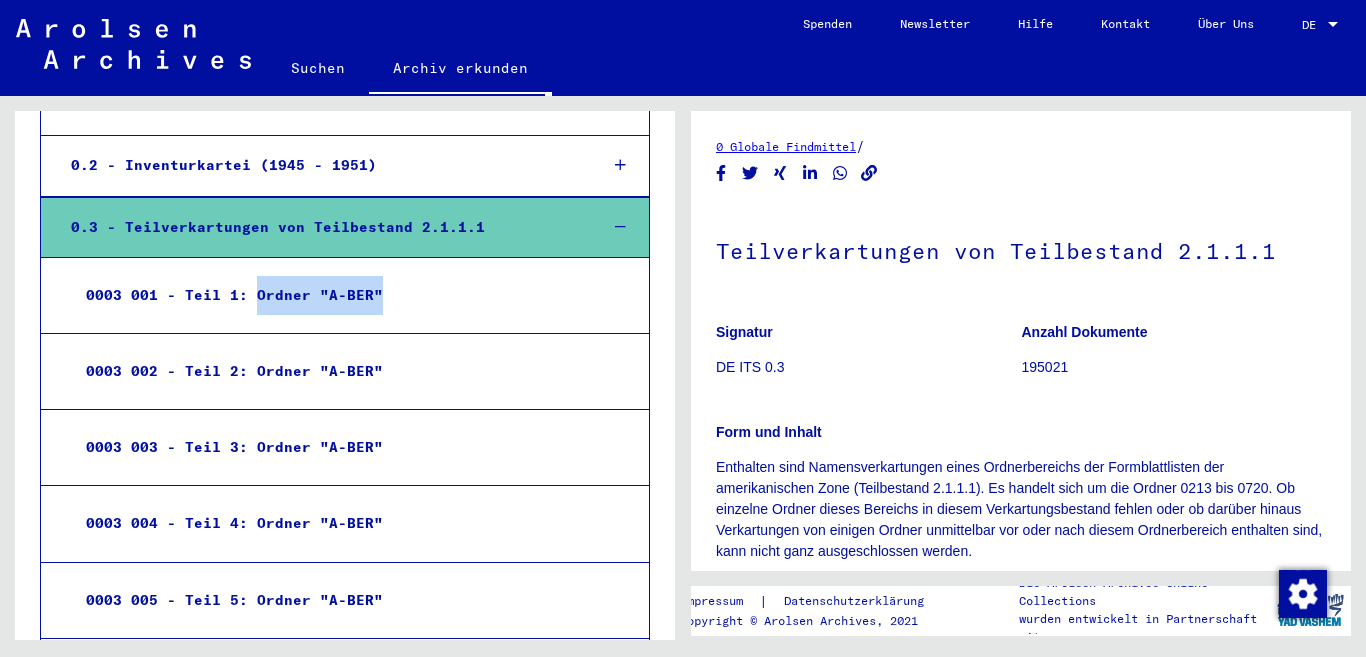 drag, startPoint x: 437, startPoint y: 297, endPoint x: 248, endPoint y: 297, distance: 189 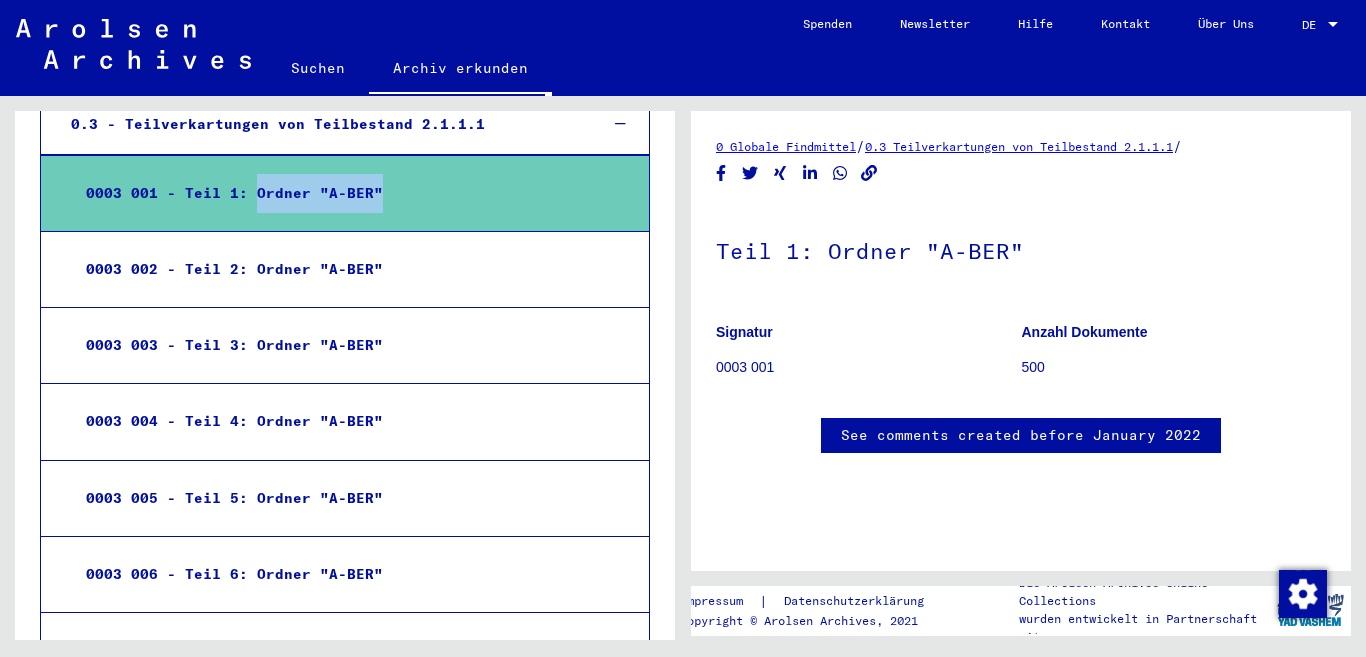 scroll, scrollTop: 200, scrollLeft: 0, axis: vertical 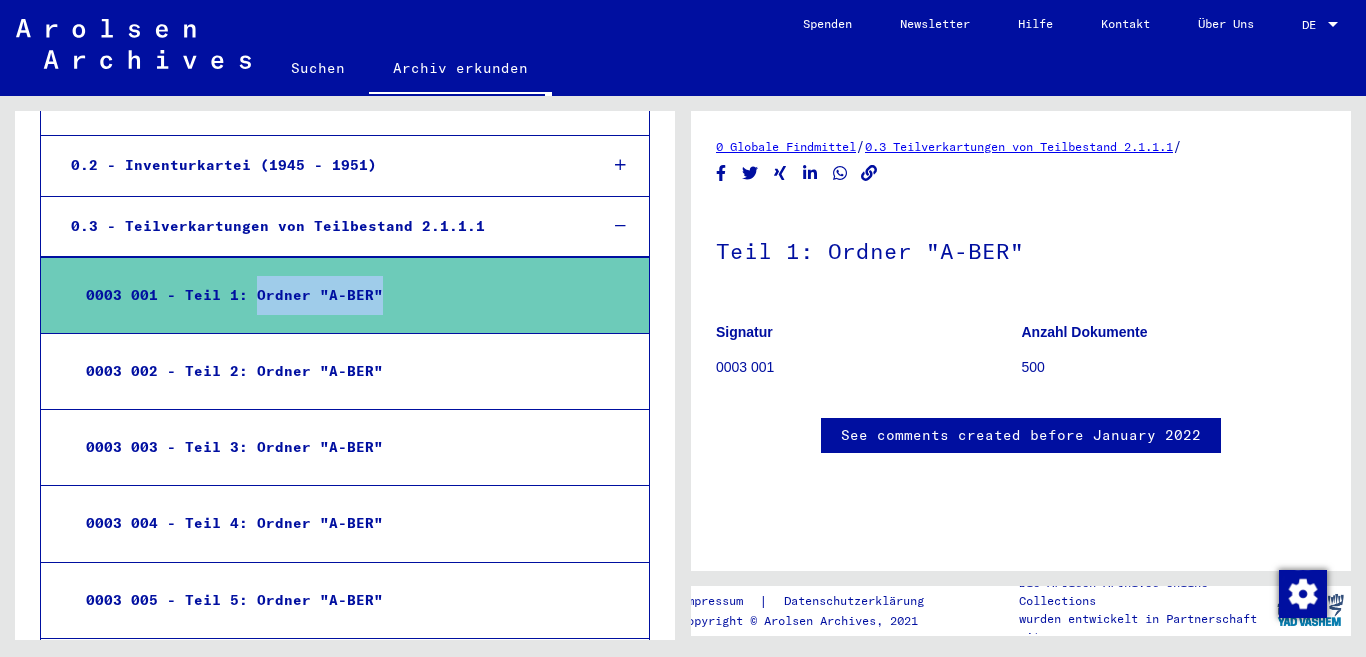 click on "Suchen" 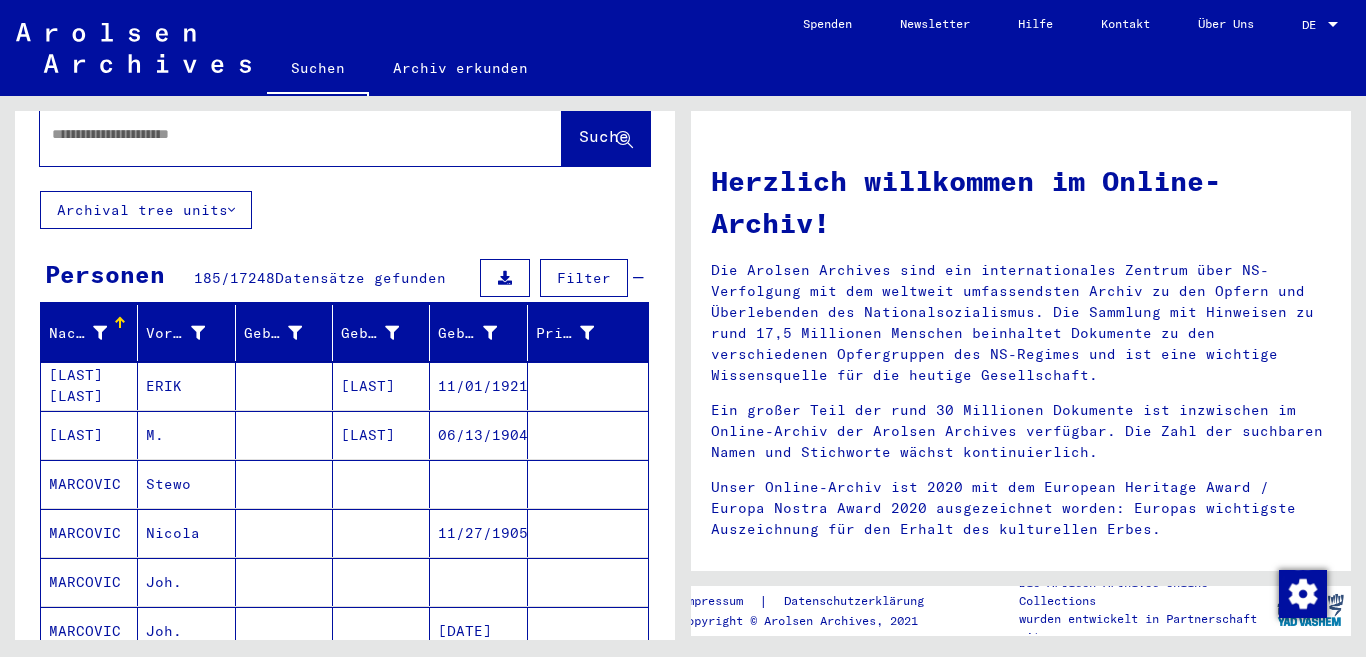 scroll, scrollTop: 100, scrollLeft: 0, axis: vertical 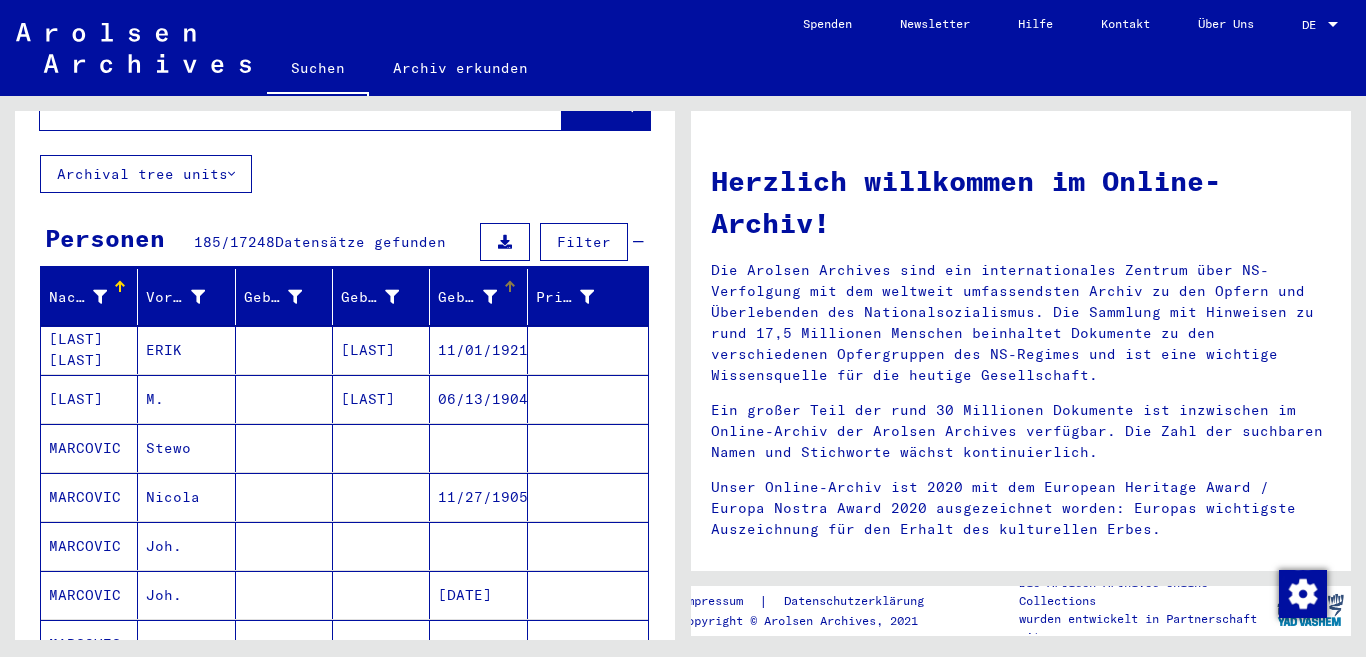 click at bounding box center (510, 287) 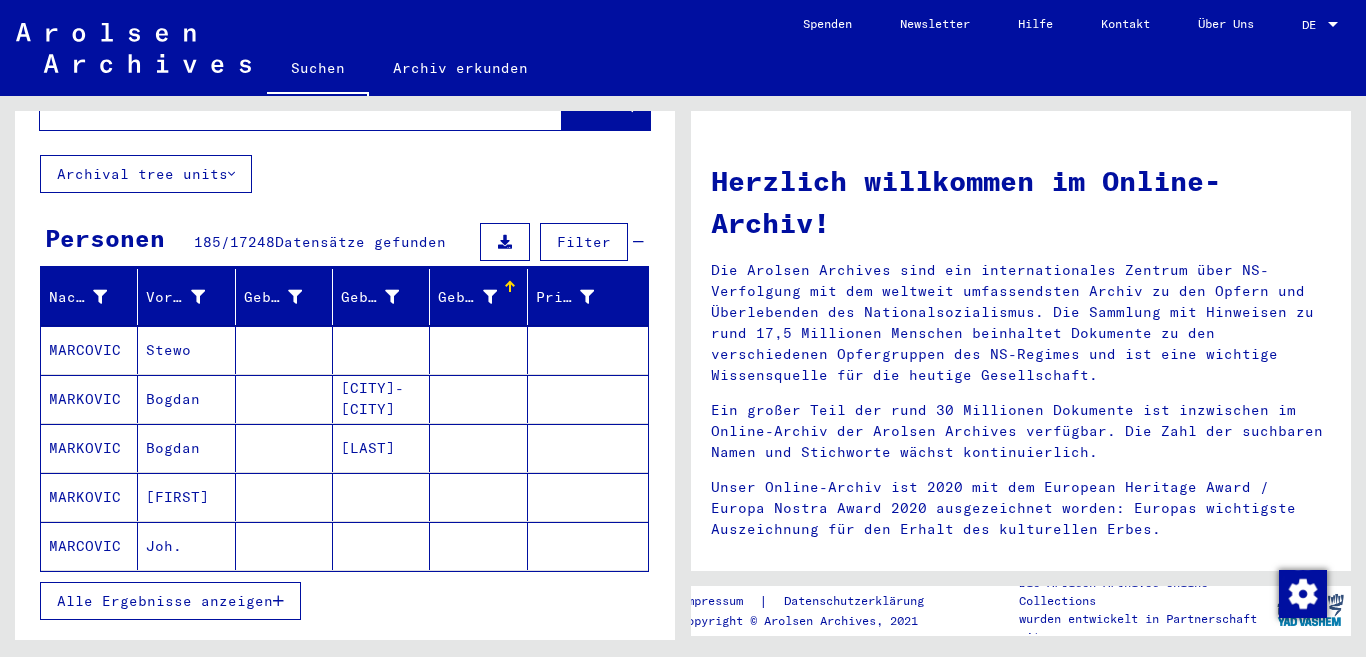 click at bounding box center (510, 287) 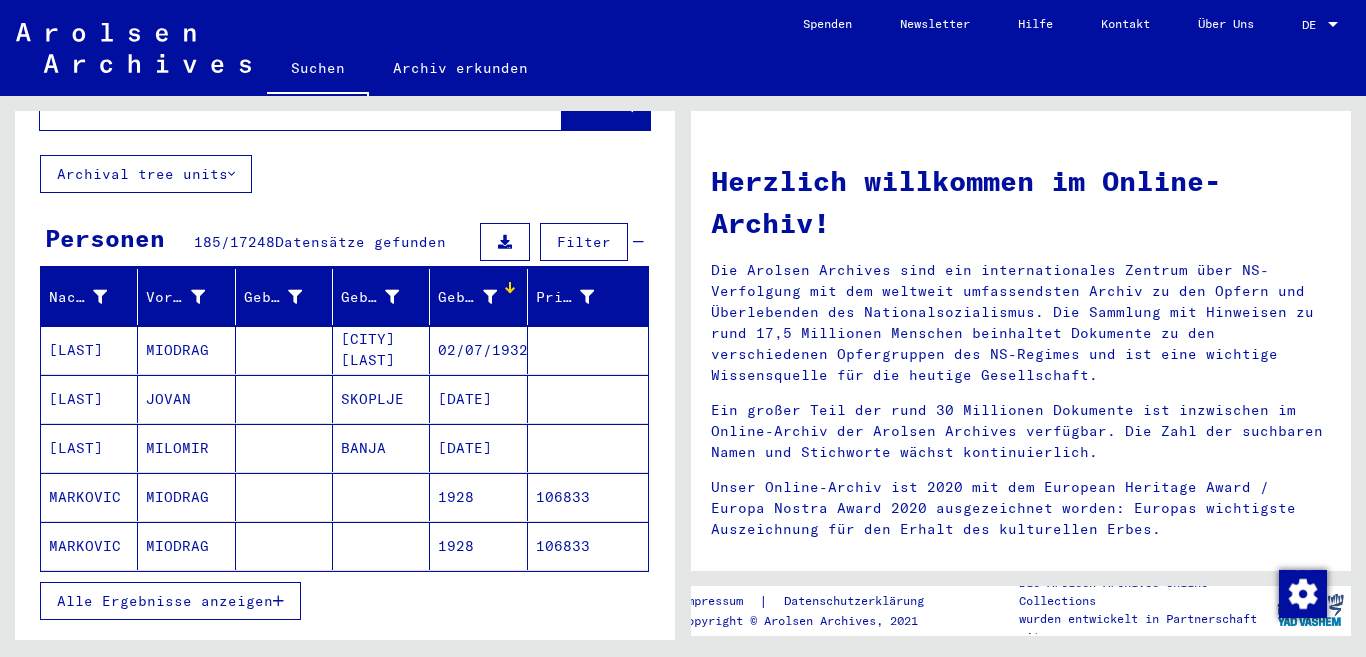 click at bounding box center (509, 292) 